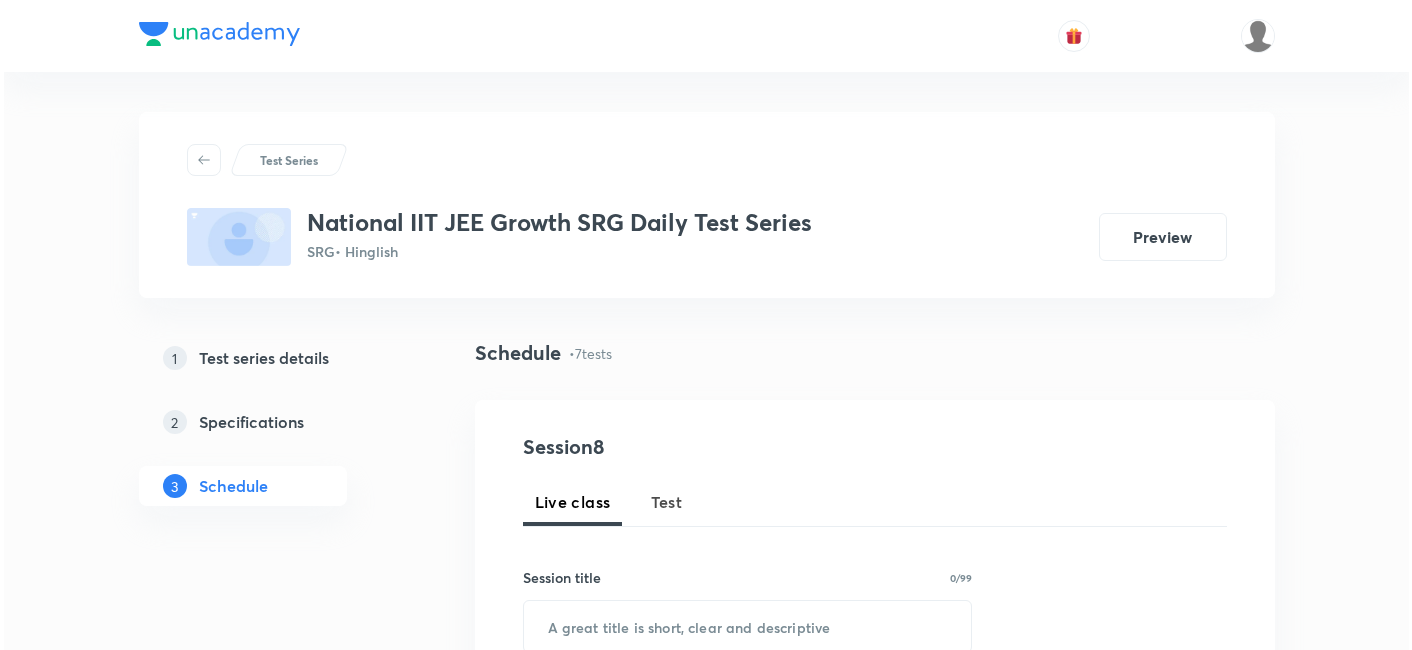 scroll, scrollTop: 2054, scrollLeft: 0, axis: vertical 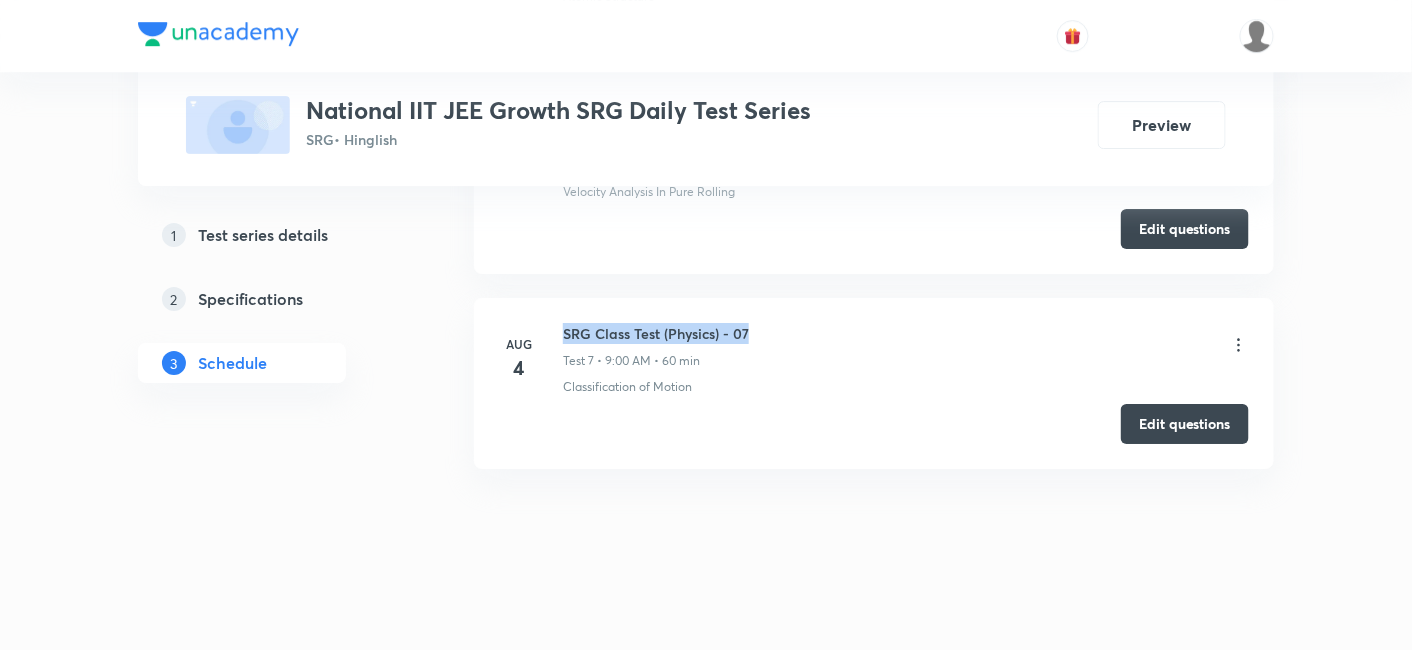 drag, startPoint x: 755, startPoint y: 330, endPoint x: 545, endPoint y: 298, distance: 212.4241 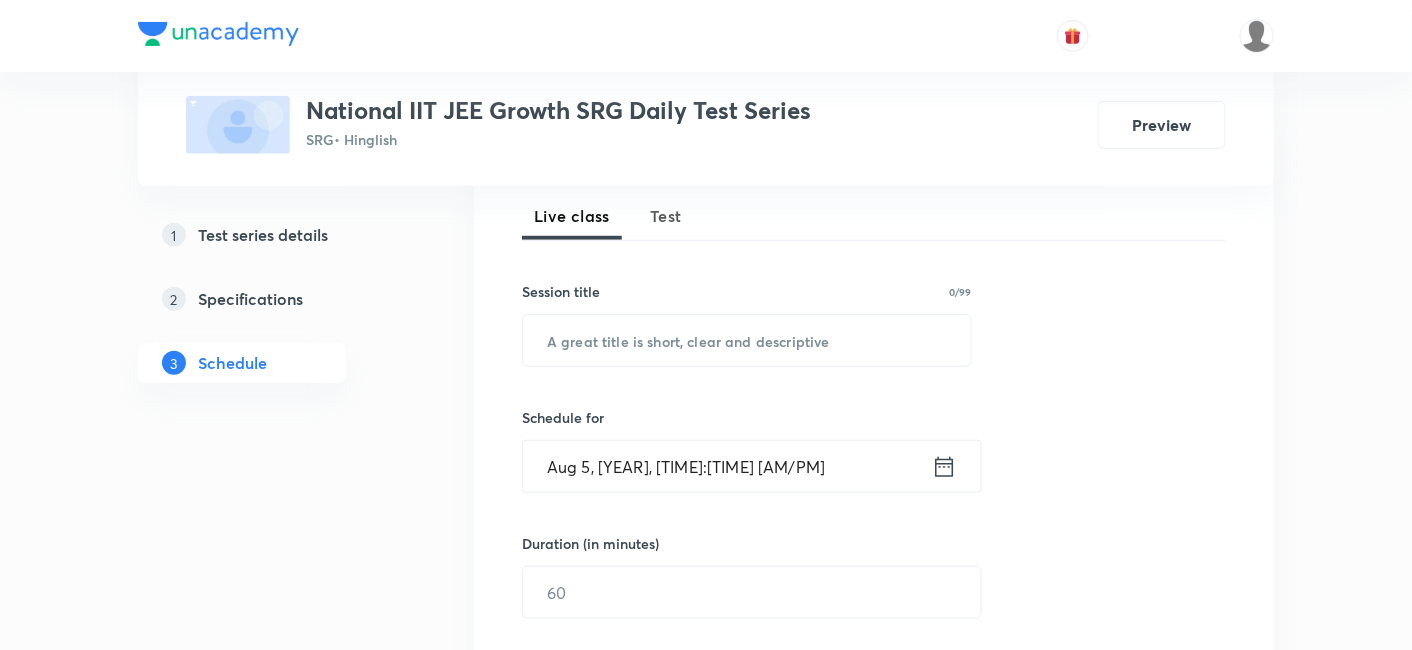 scroll, scrollTop: 278, scrollLeft: 0, axis: vertical 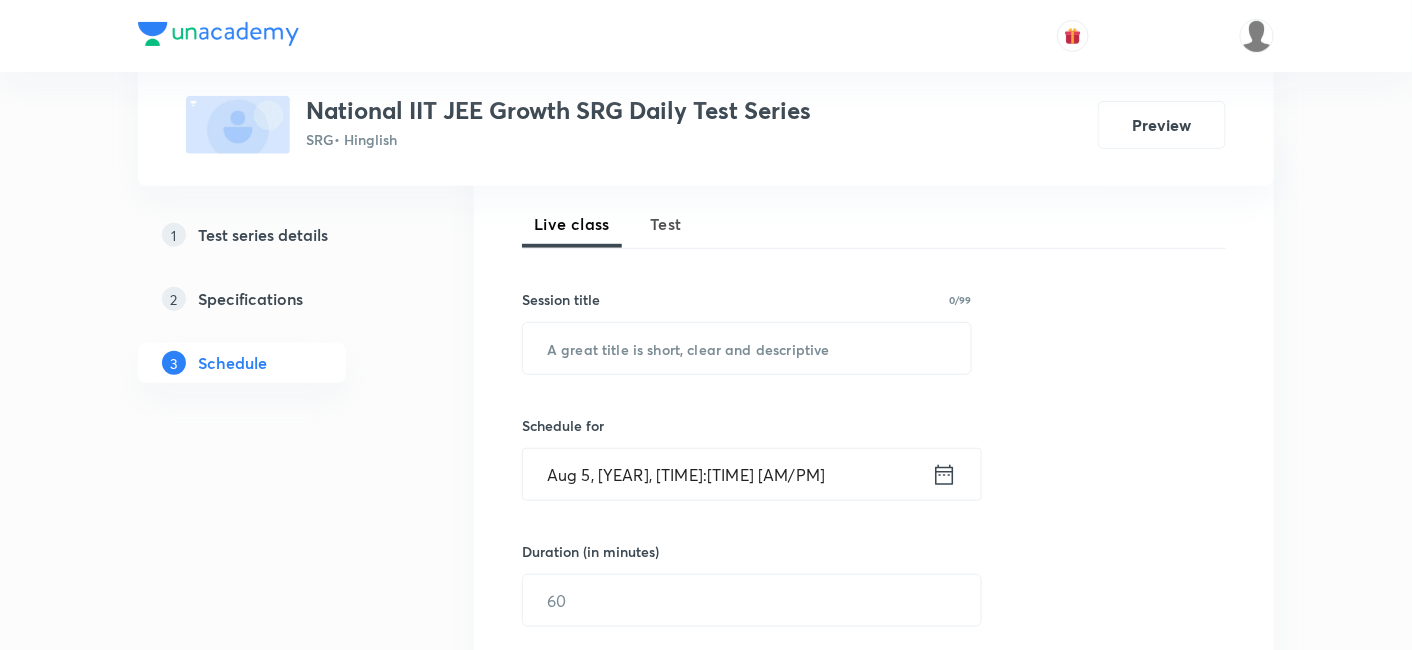 click on "Test" at bounding box center (666, 224) 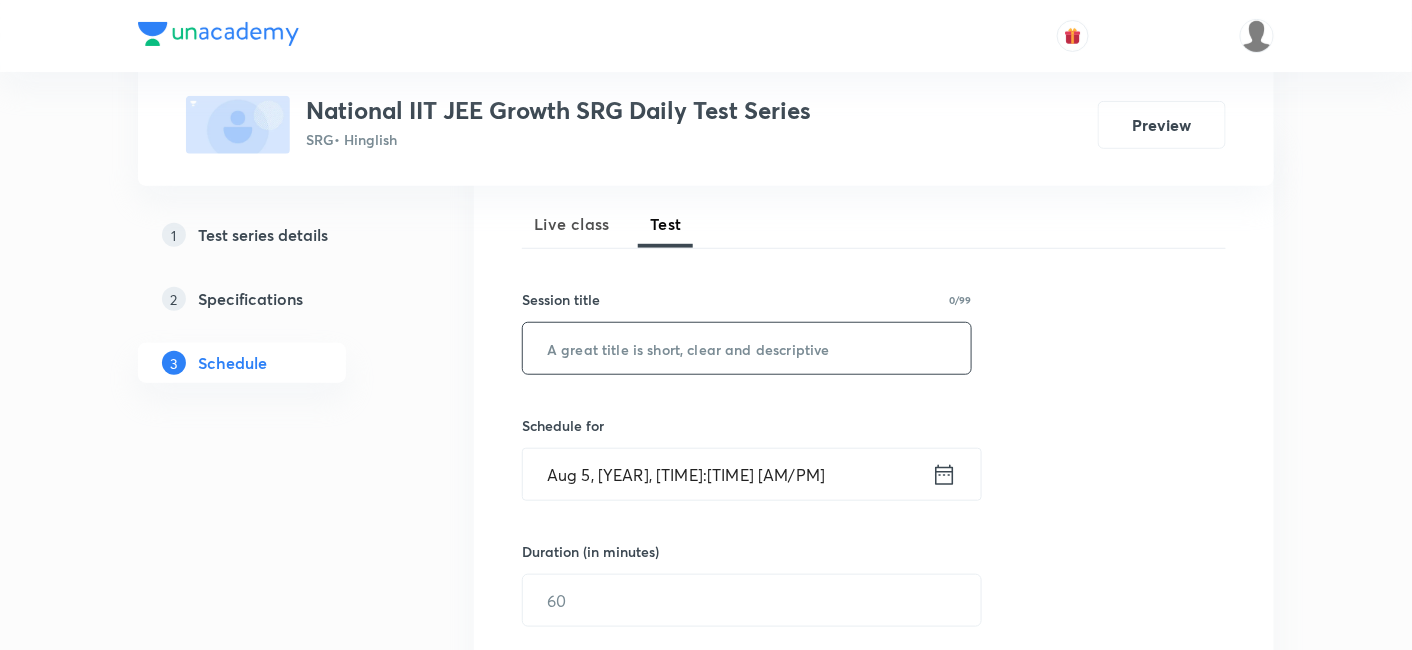 click at bounding box center (747, 348) 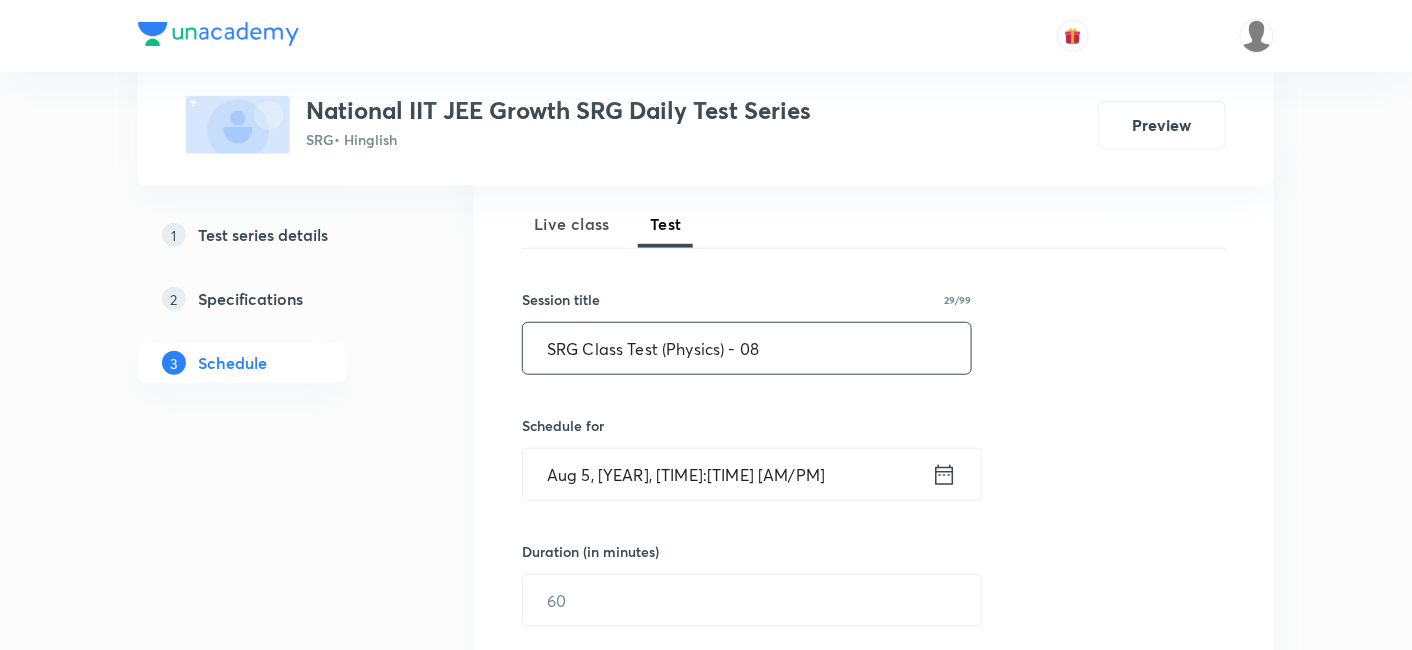 click on "SRG Class Test (Physics) - 08" at bounding box center [747, 348] 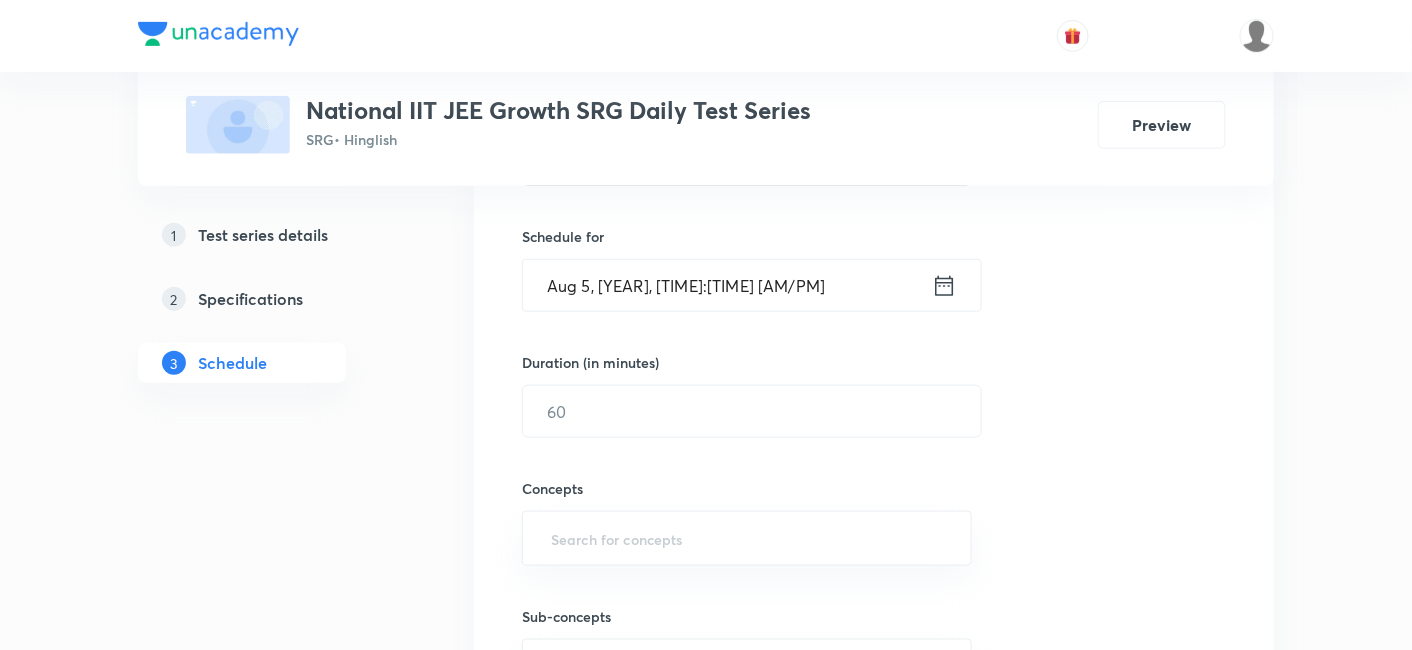 scroll, scrollTop: 457, scrollLeft: 0, axis: vertical 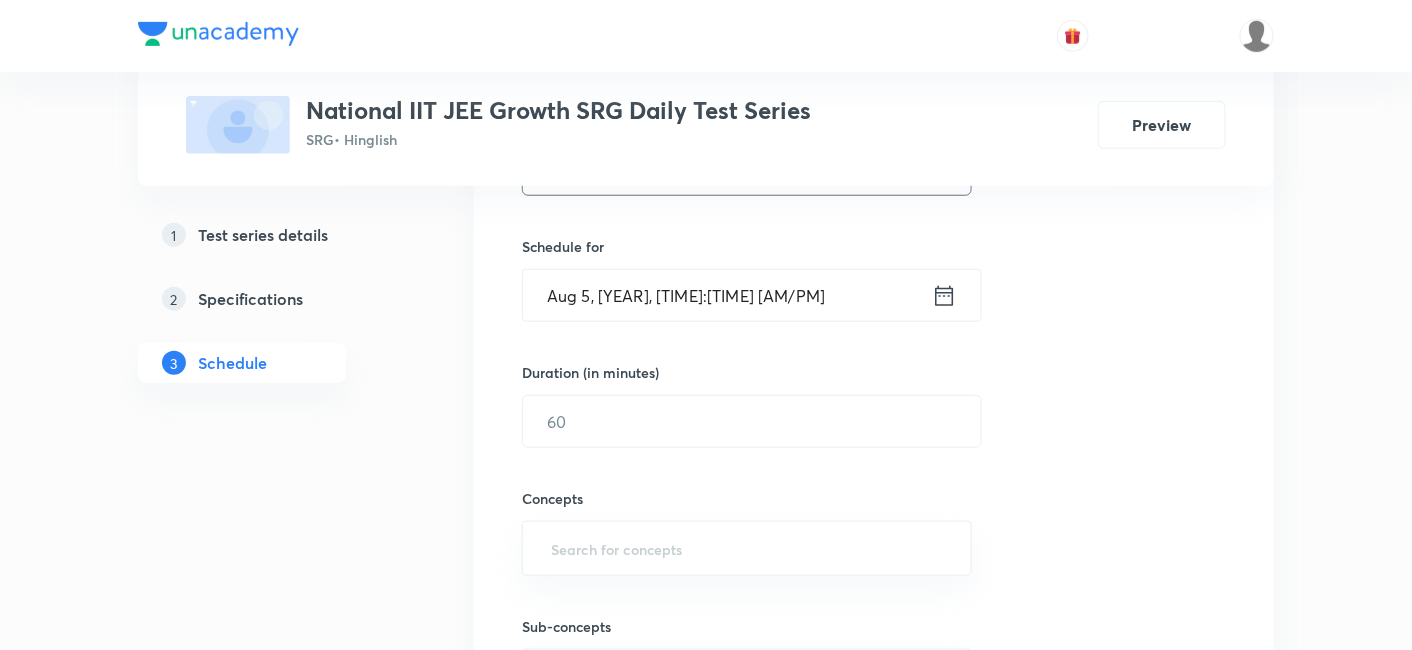 type on "SRG Class Test (Chemistry) - 08" 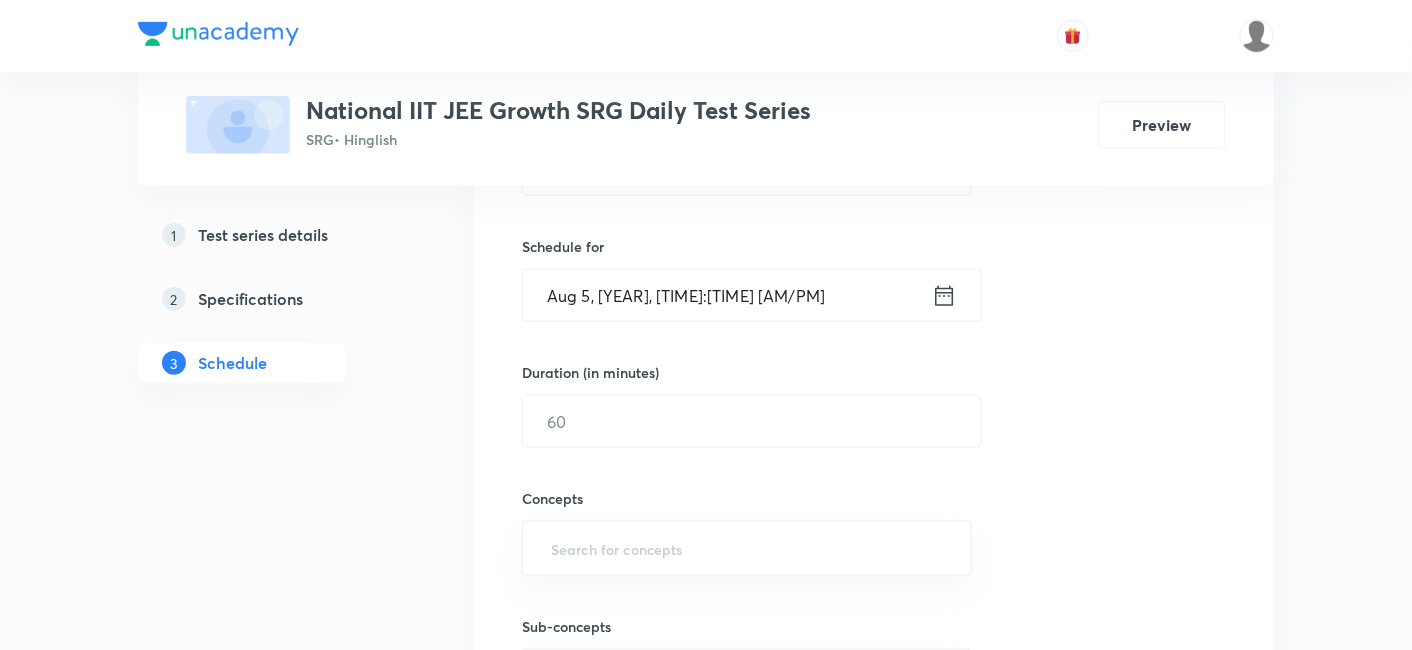 click on "Aug 5, 2025, 3:55 PM" at bounding box center (727, 295) 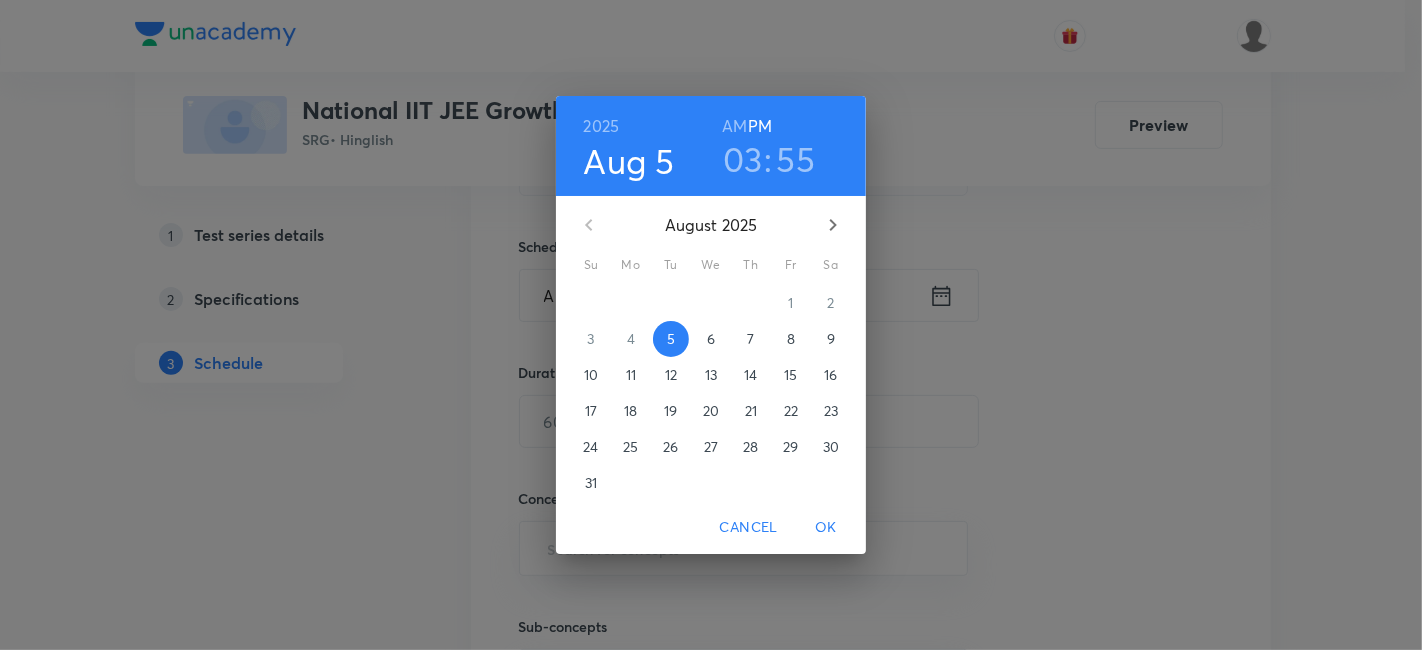 click on "6" at bounding box center (711, 339) 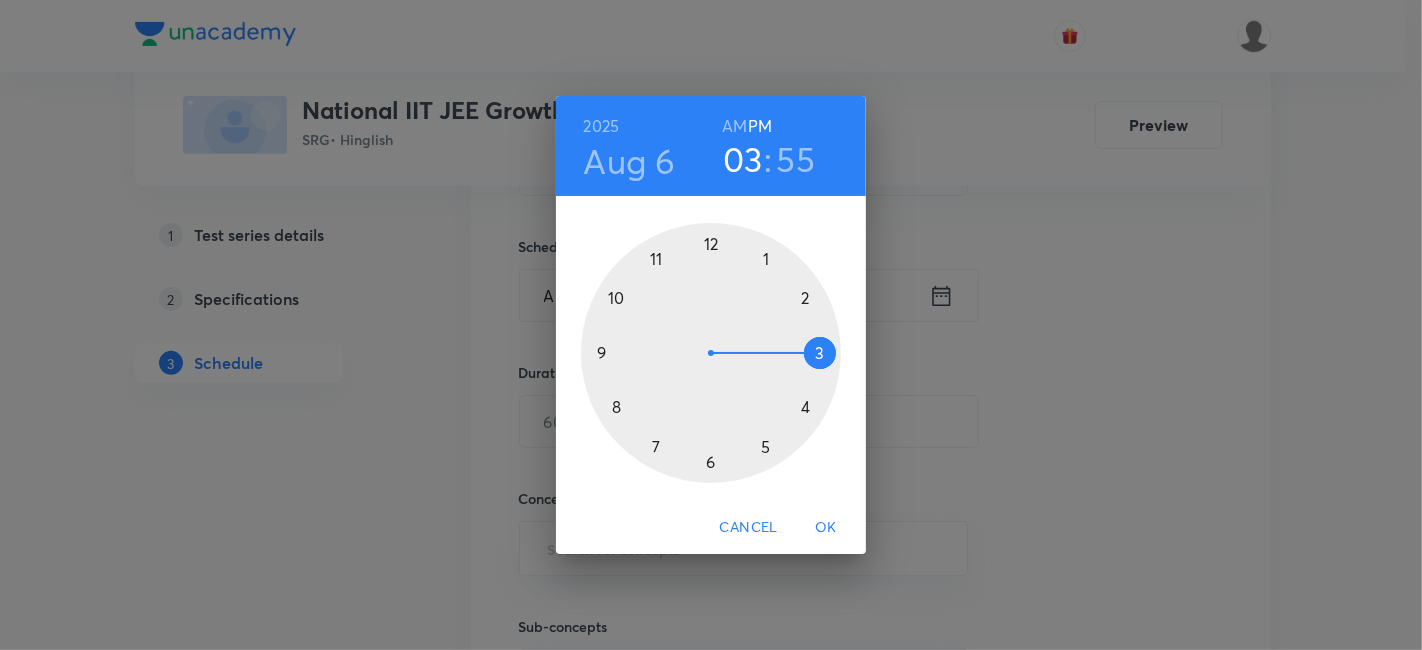 click at bounding box center (711, 353) 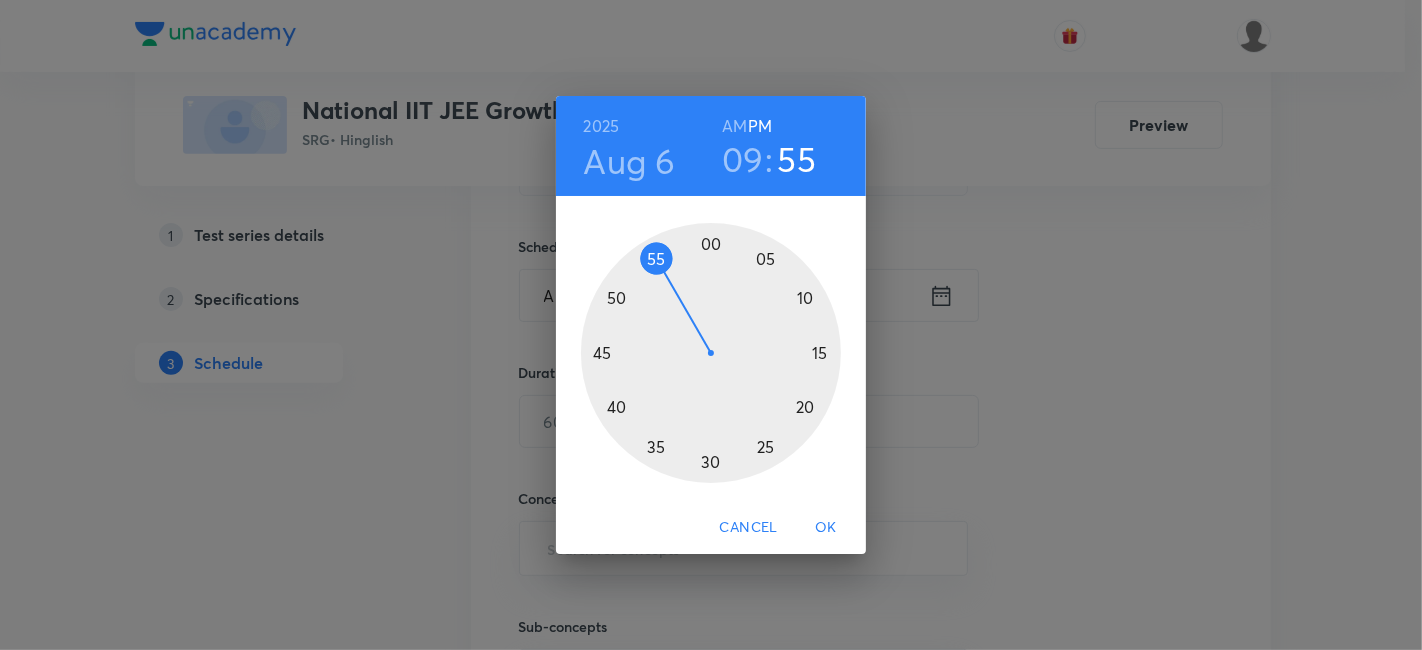 click on "AM" at bounding box center [734, 126] 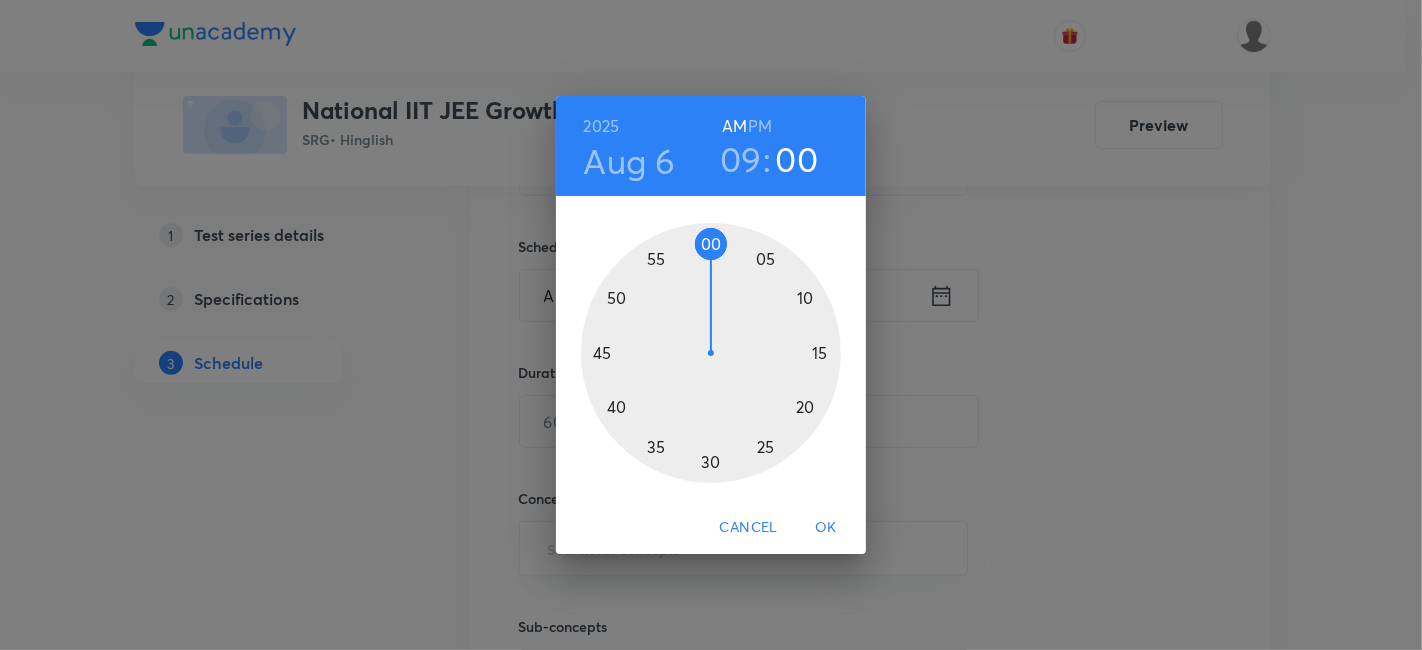 drag, startPoint x: 661, startPoint y: 257, endPoint x: 708, endPoint y: 241, distance: 49.648766 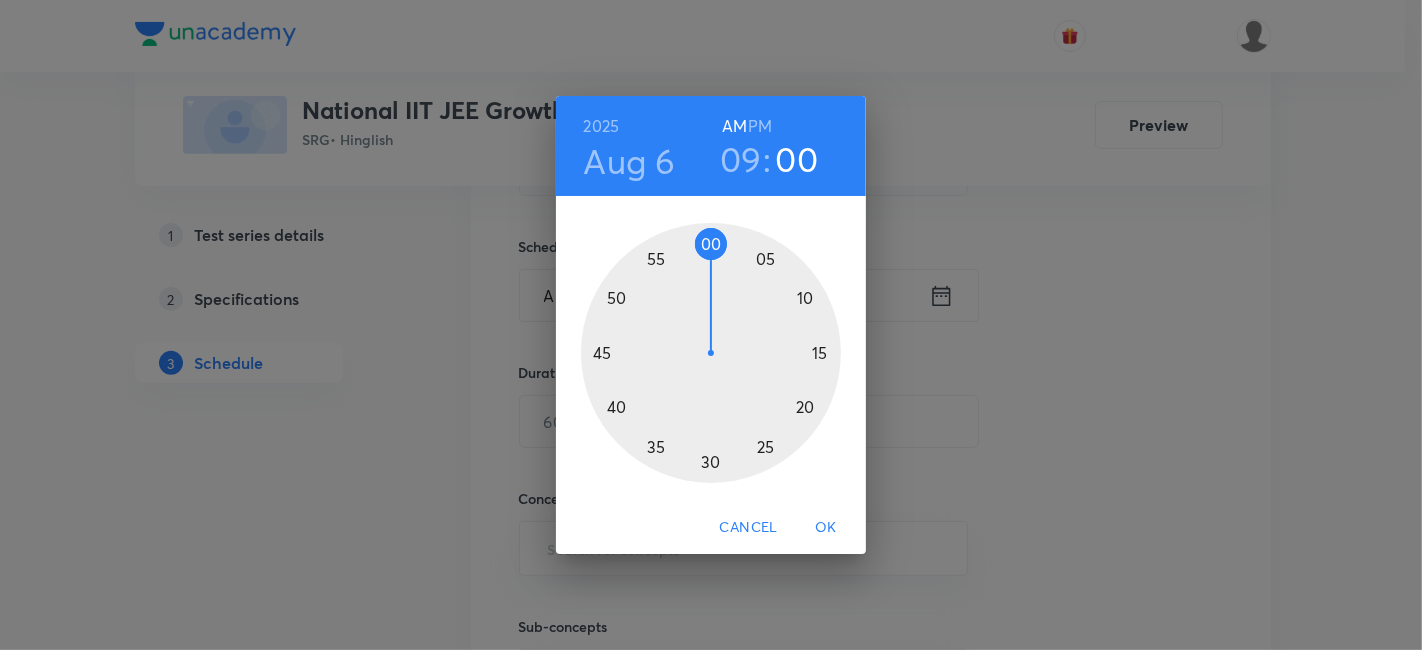 click at bounding box center [711, 353] 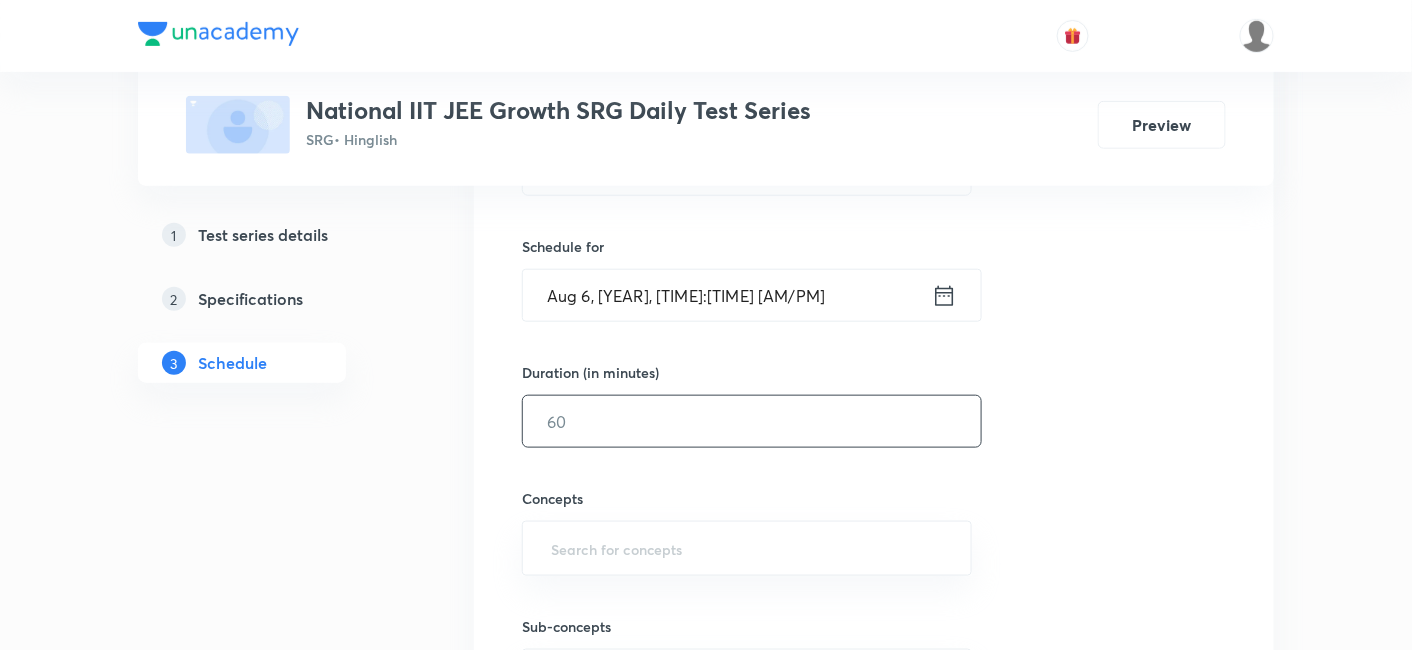click at bounding box center (752, 421) 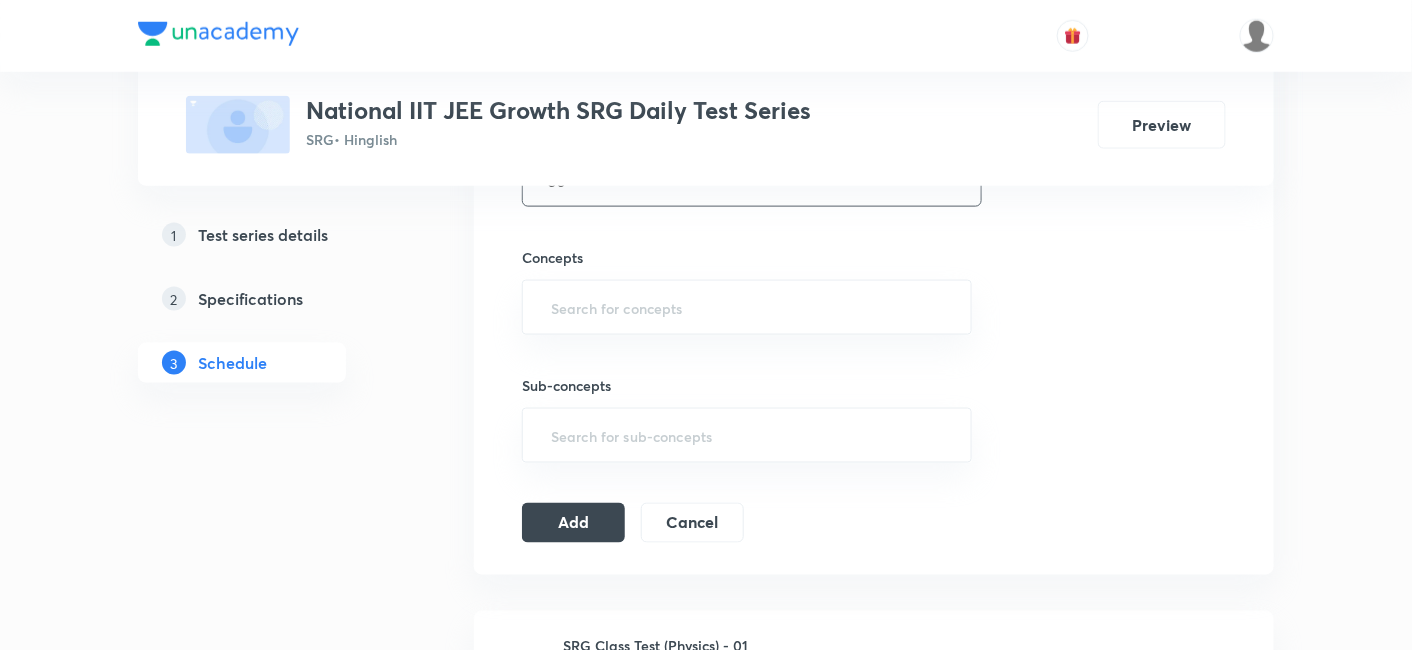 scroll, scrollTop: 700, scrollLeft: 0, axis: vertical 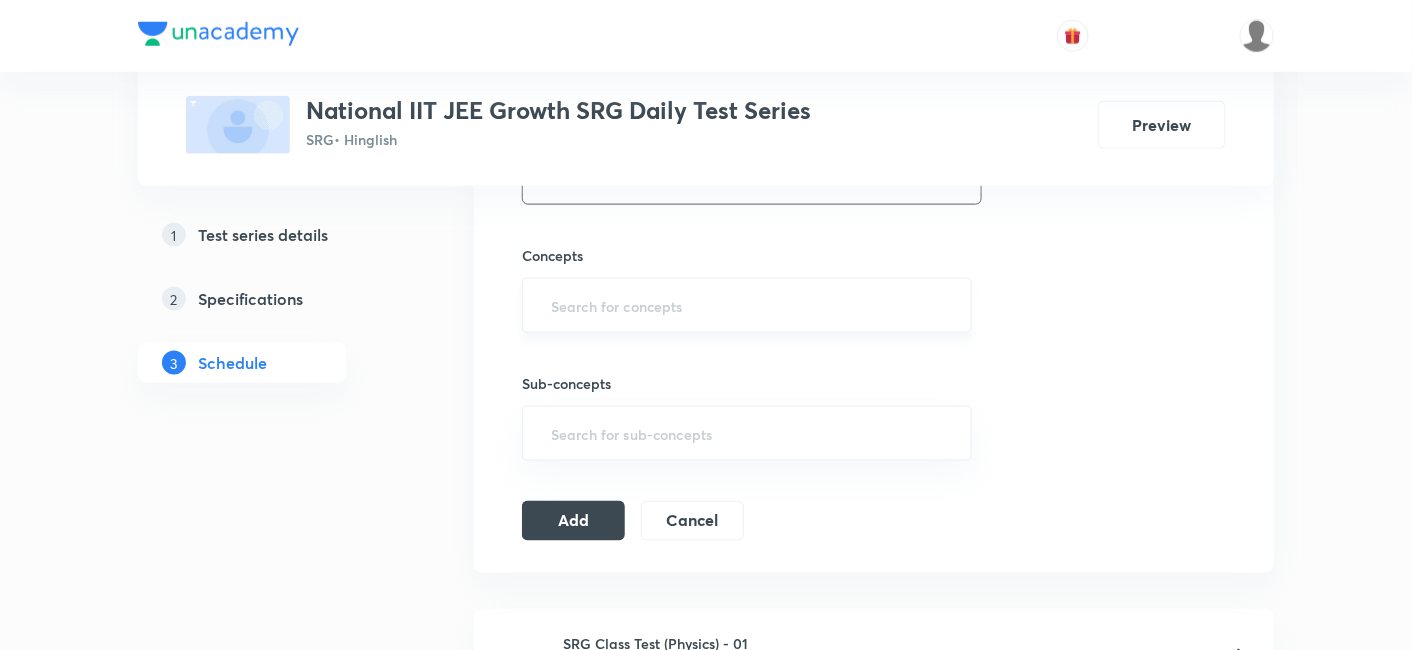 type on "60" 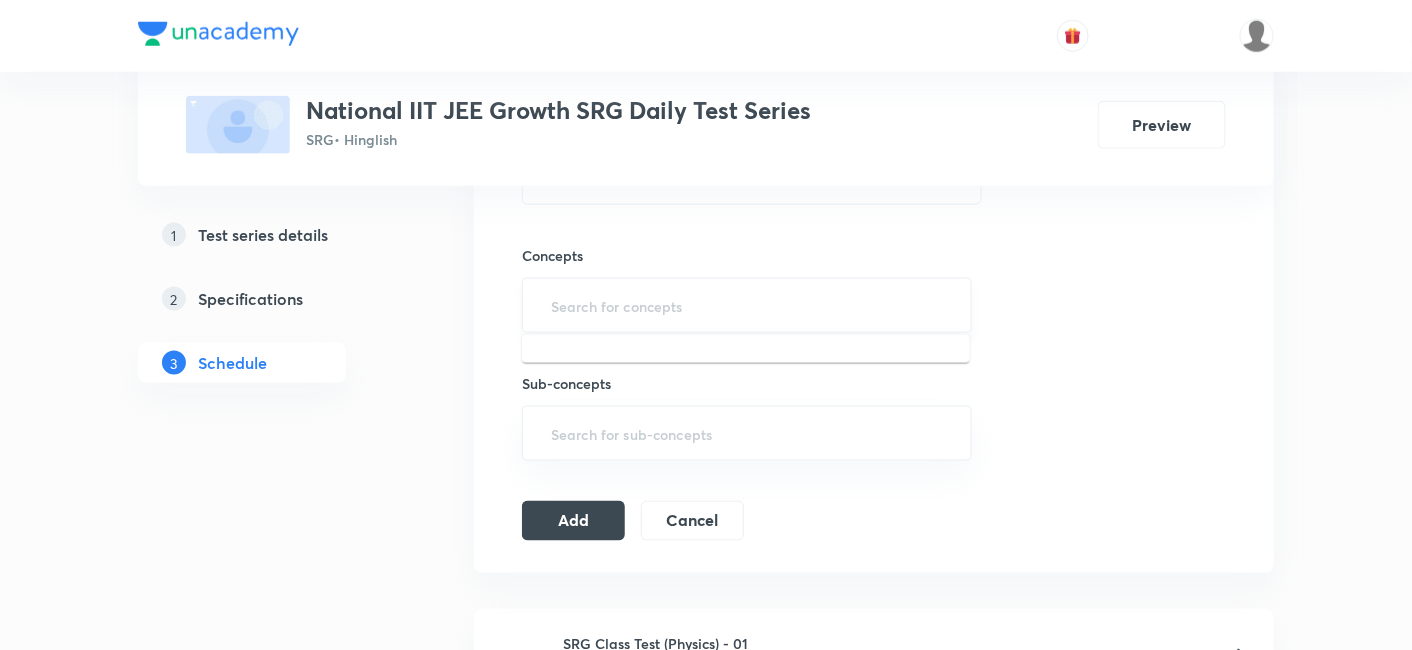 click at bounding box center [747, 305] 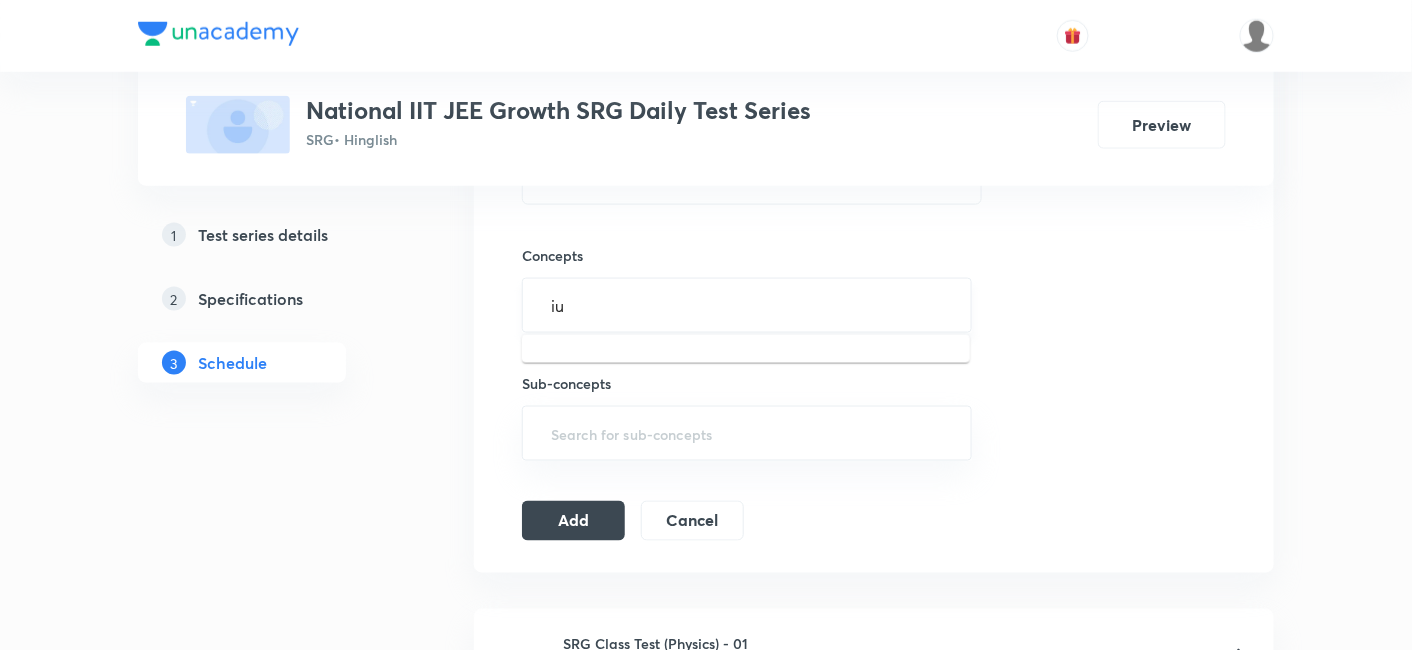 type on "i" 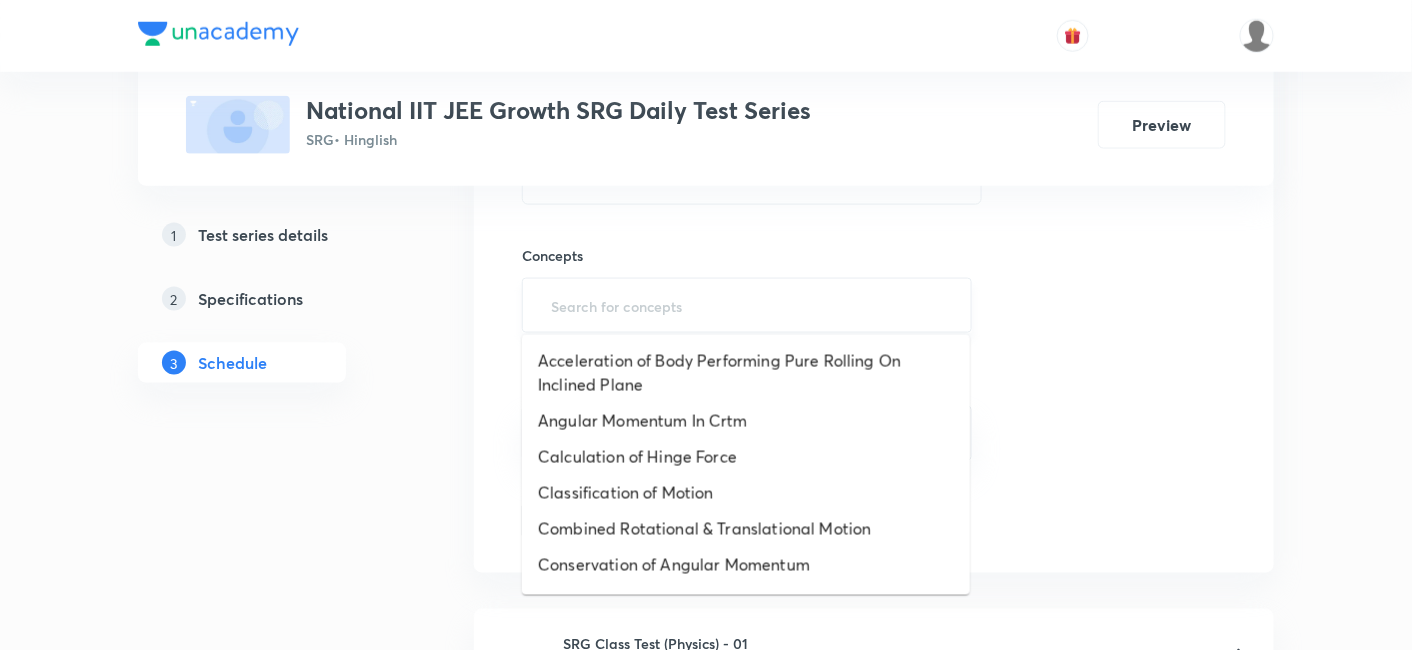 type on "b" 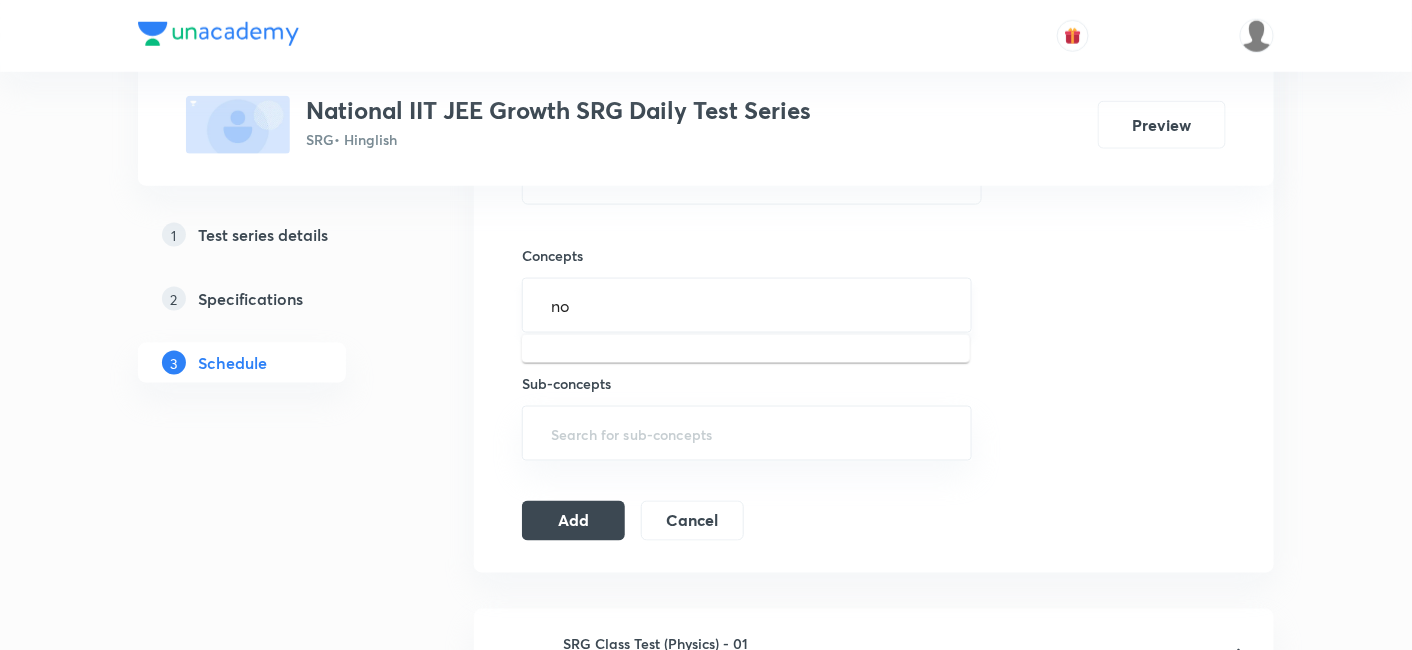 type on "n" 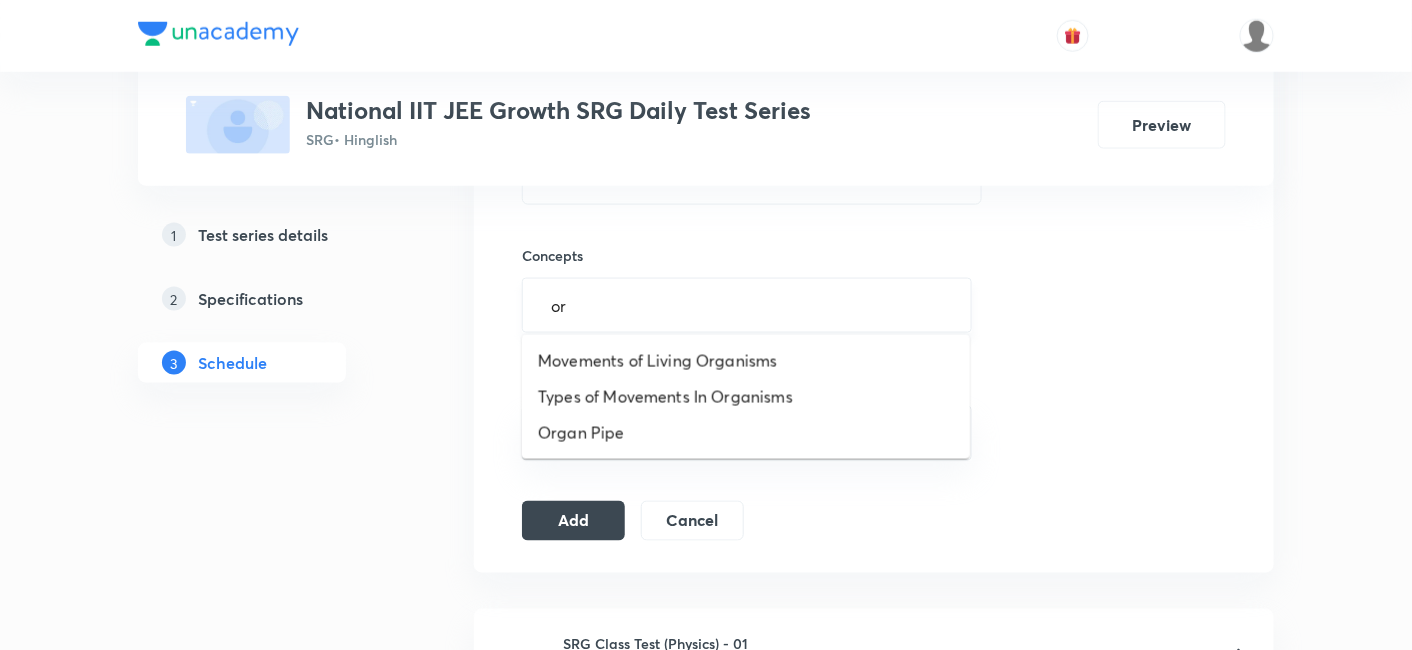 type on "o" 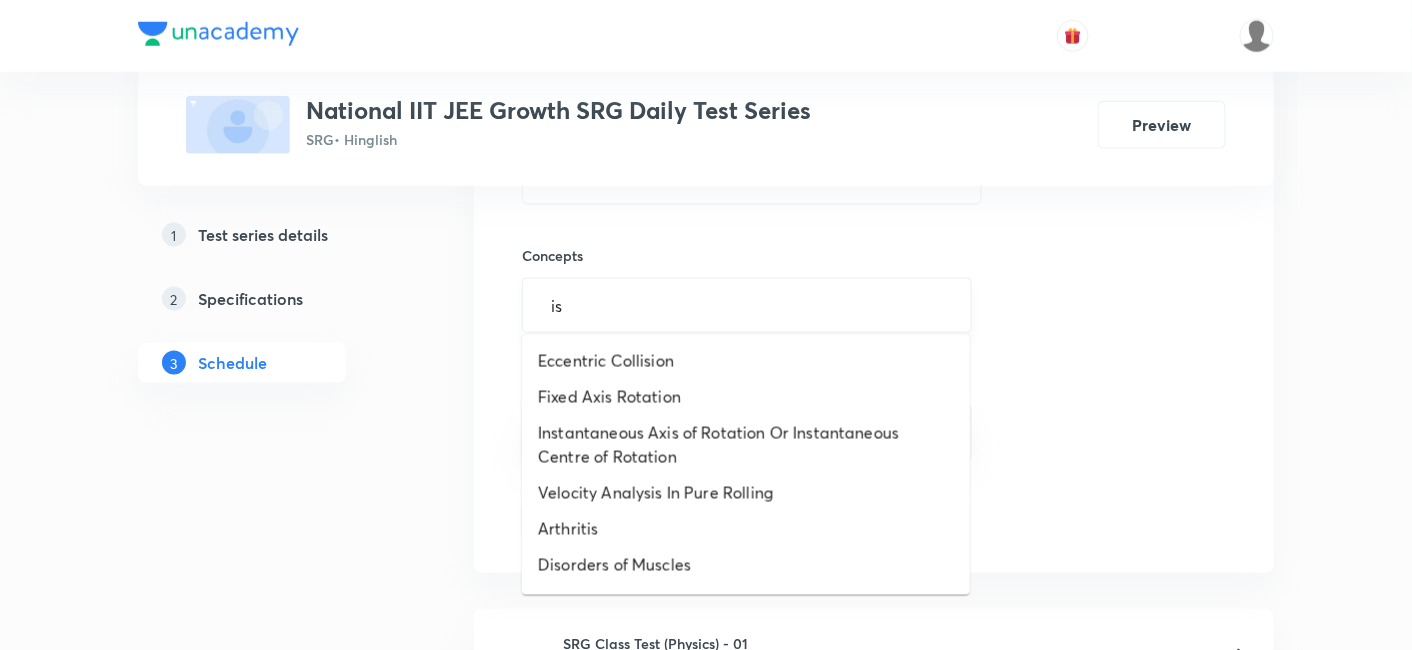 type on "iso" 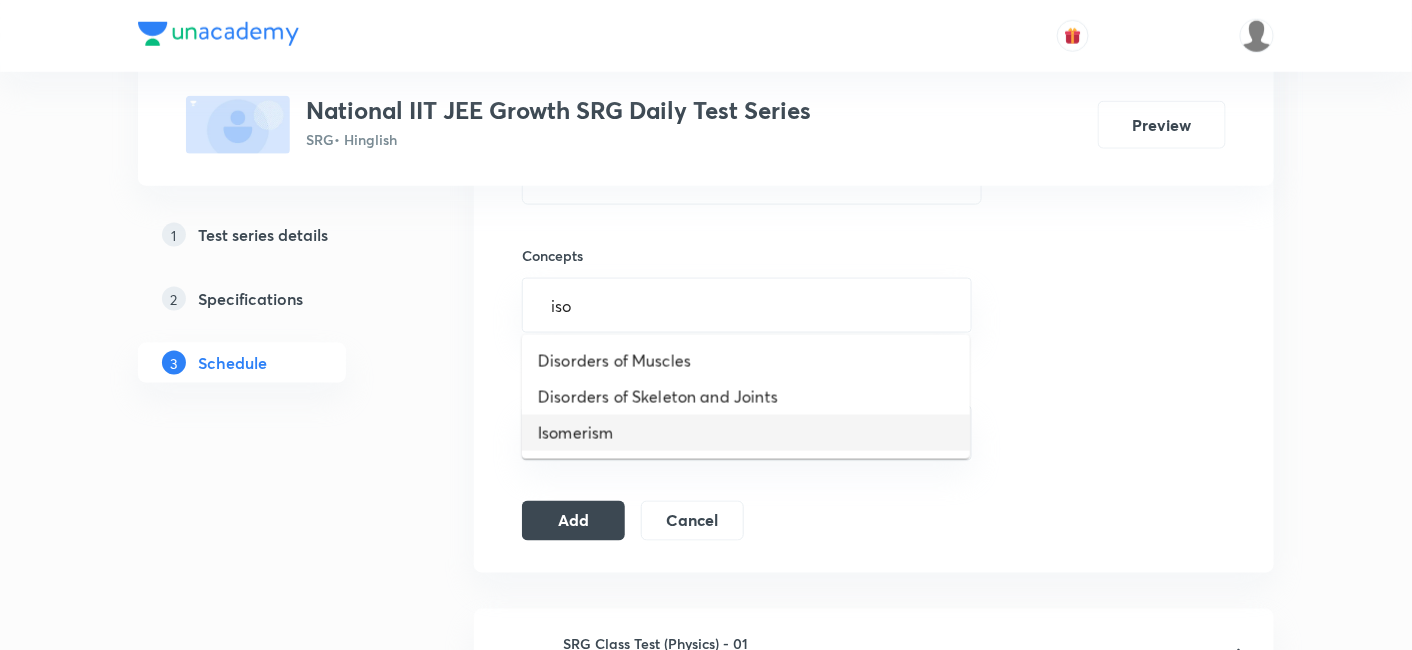 click on "Isomerism" at bounding box center [746, 433] 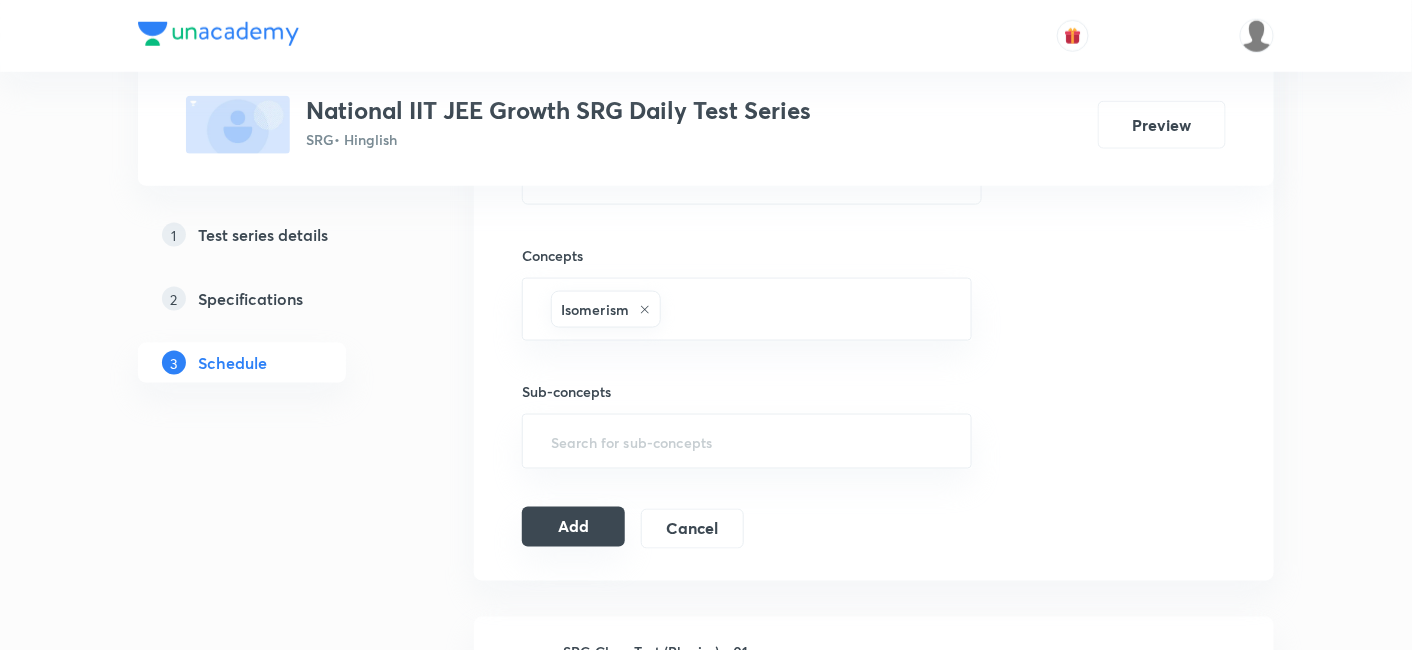 click on "Add" at bounding box center [573, 527] 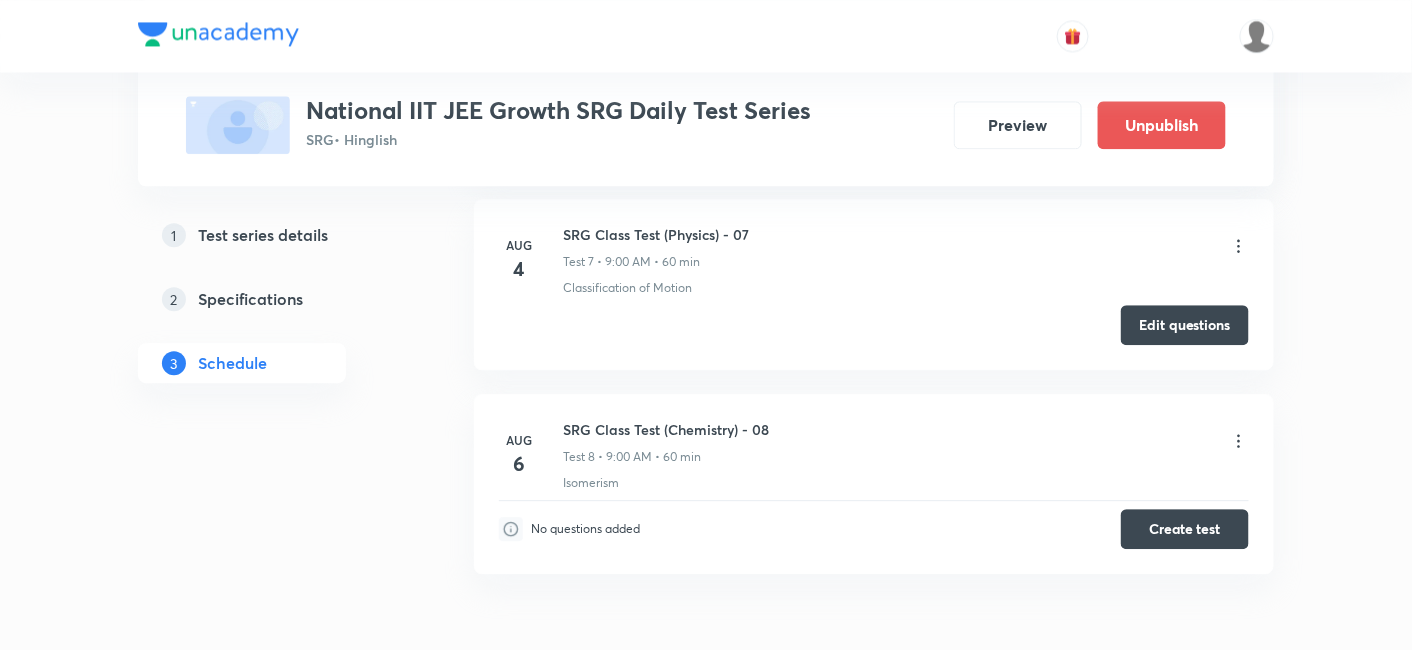 scroll, scrollTop: 1598, scrollLeft: 0, axis: vertical 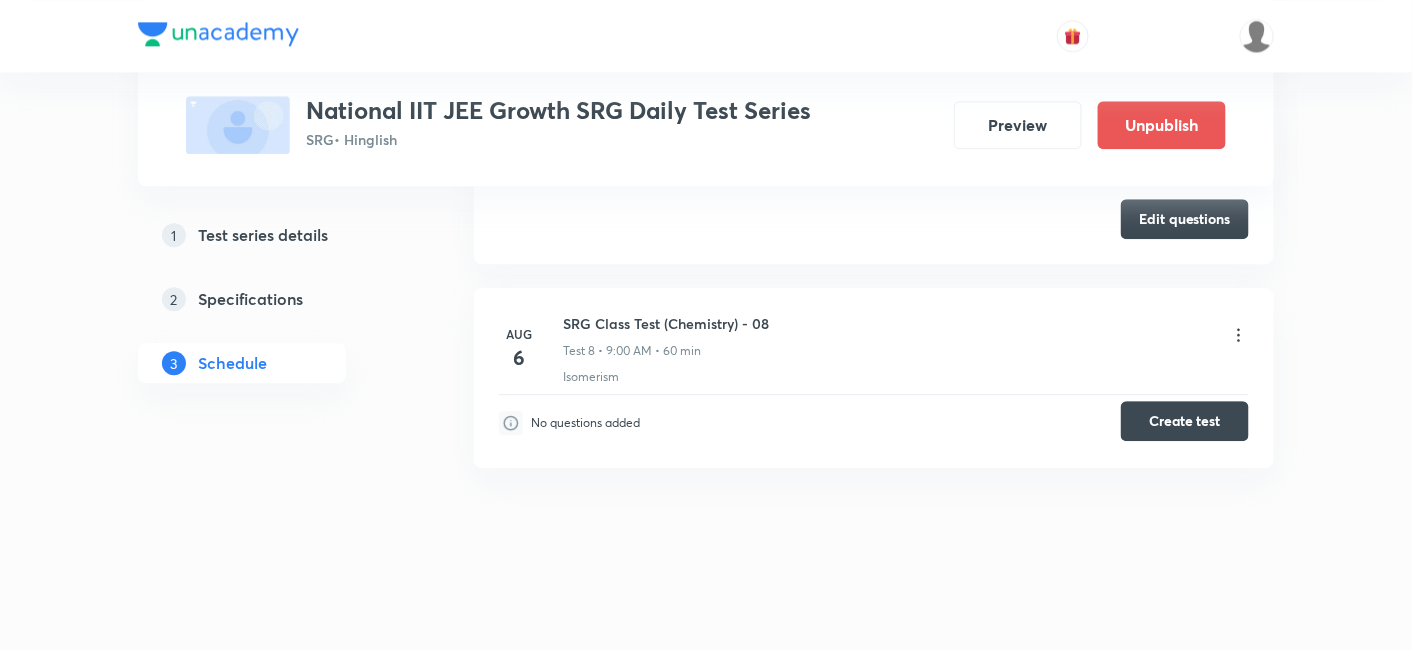 click on "Create test" at bounding box center [1185, 421] 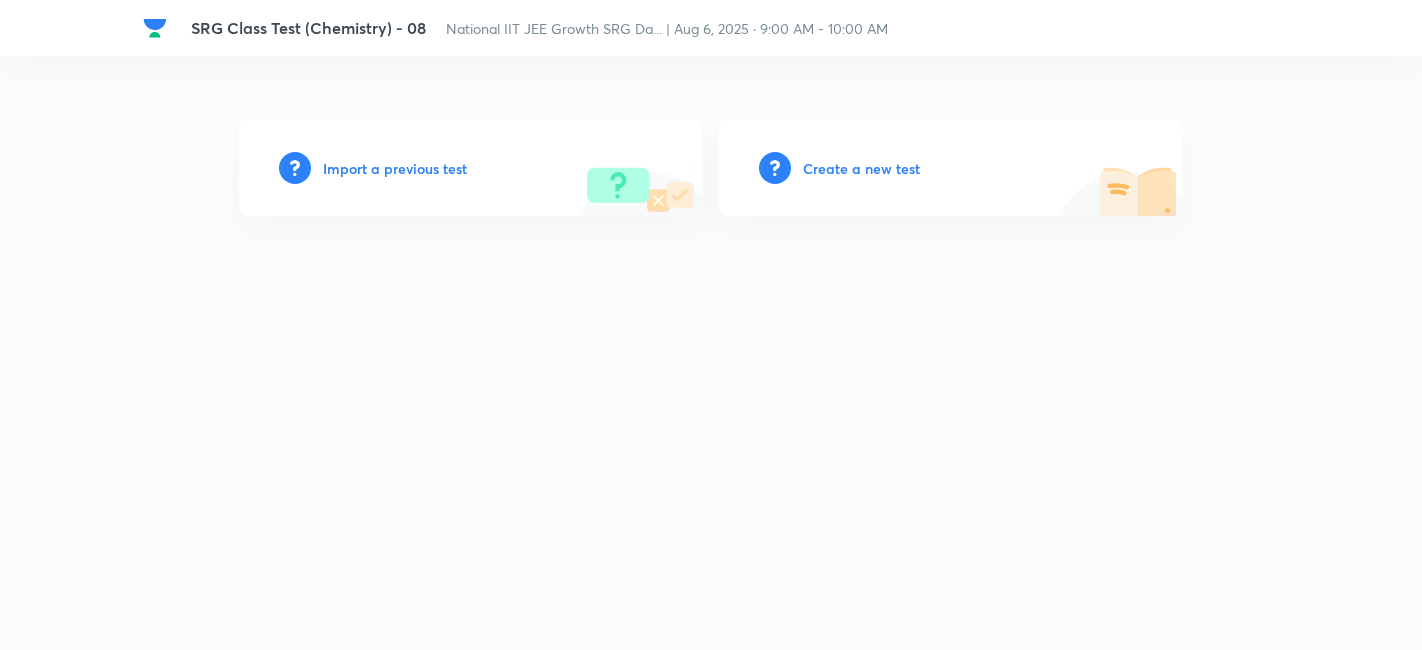 scroll, scrollTop: 0, scrollLeft: 0, axis: both 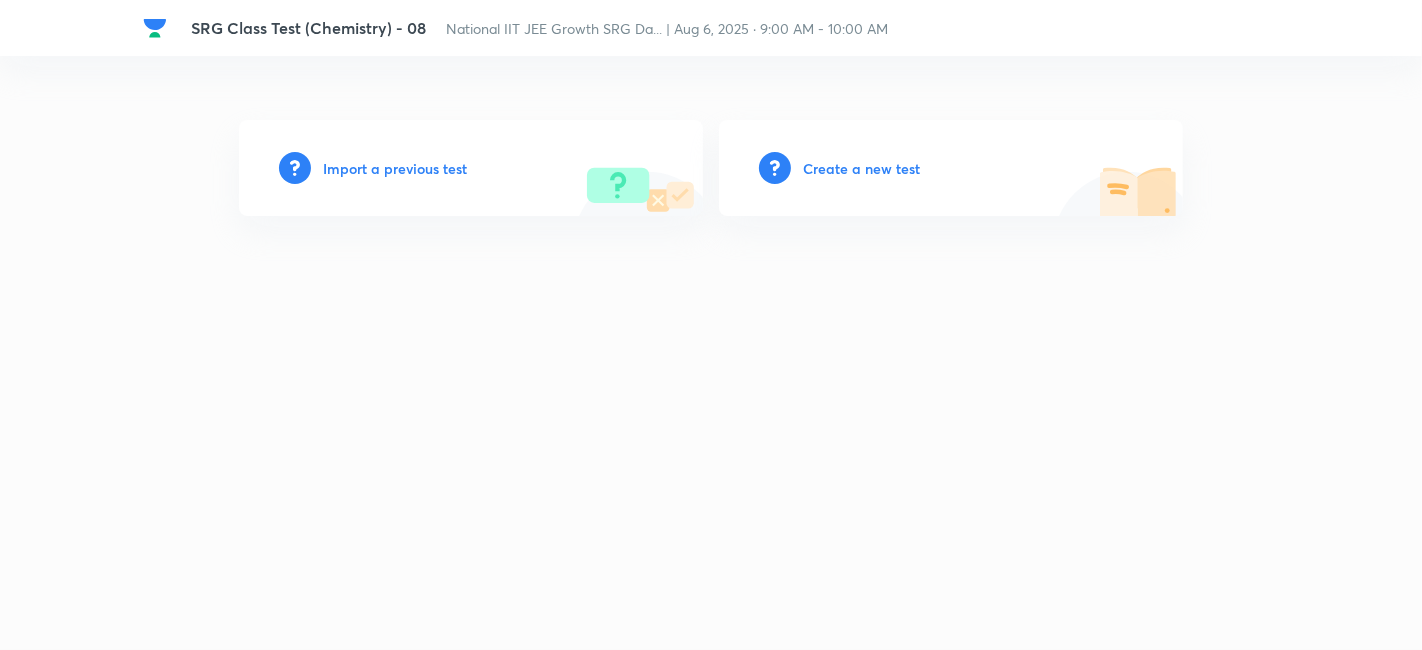 click on "Create a new test" at bounding box center (861, 168) 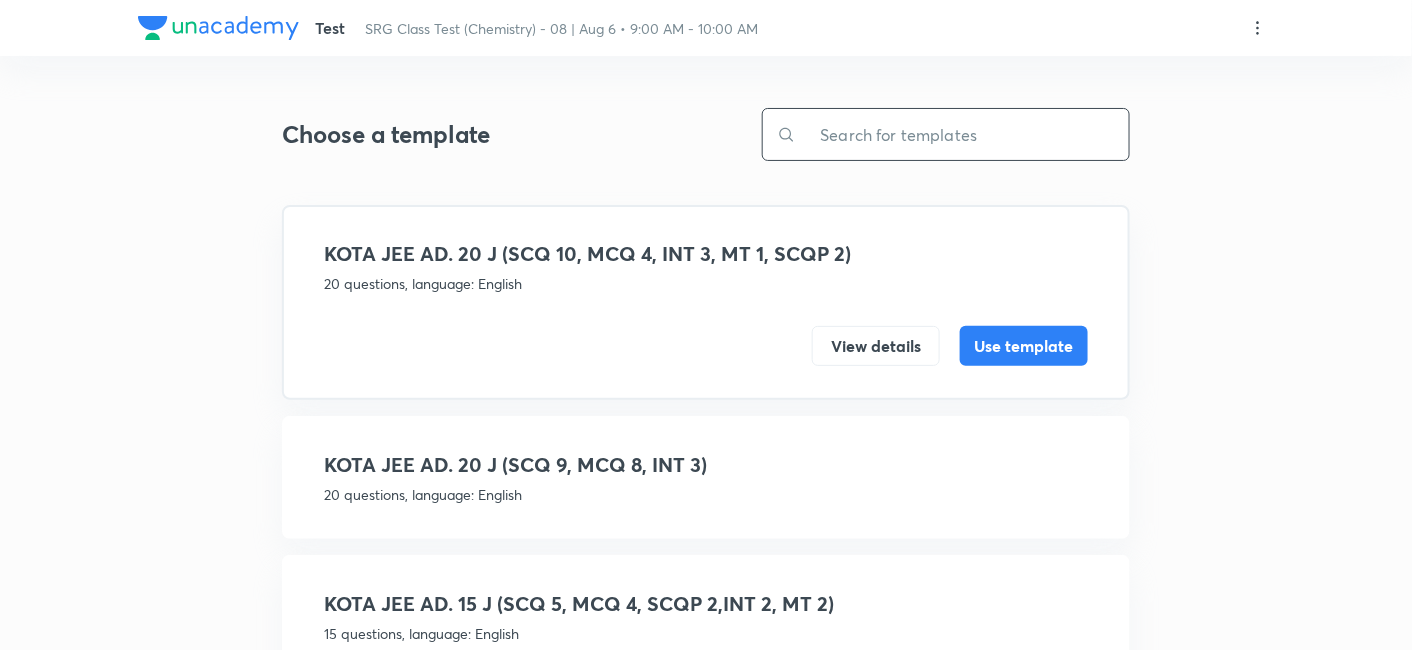 click at bounding box center [962, 134] 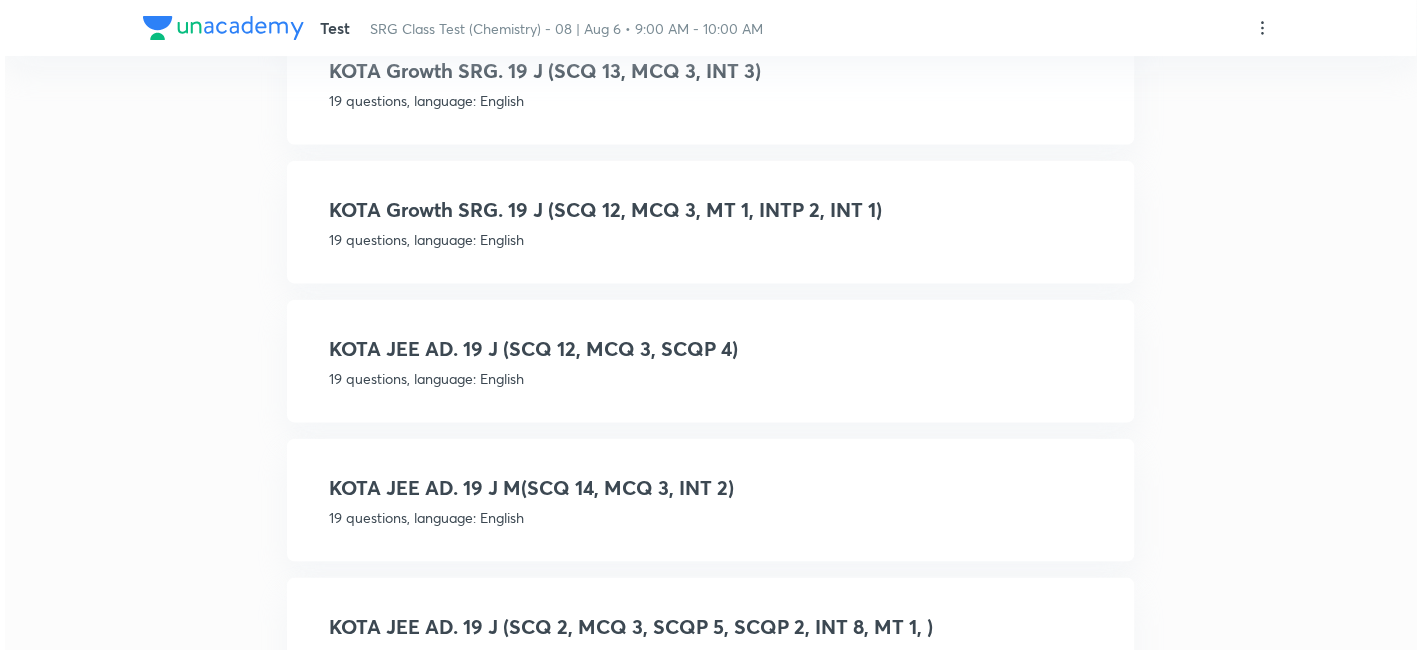 scroll, scrollTop: 395, scrollLeft: 0, axis: vertical 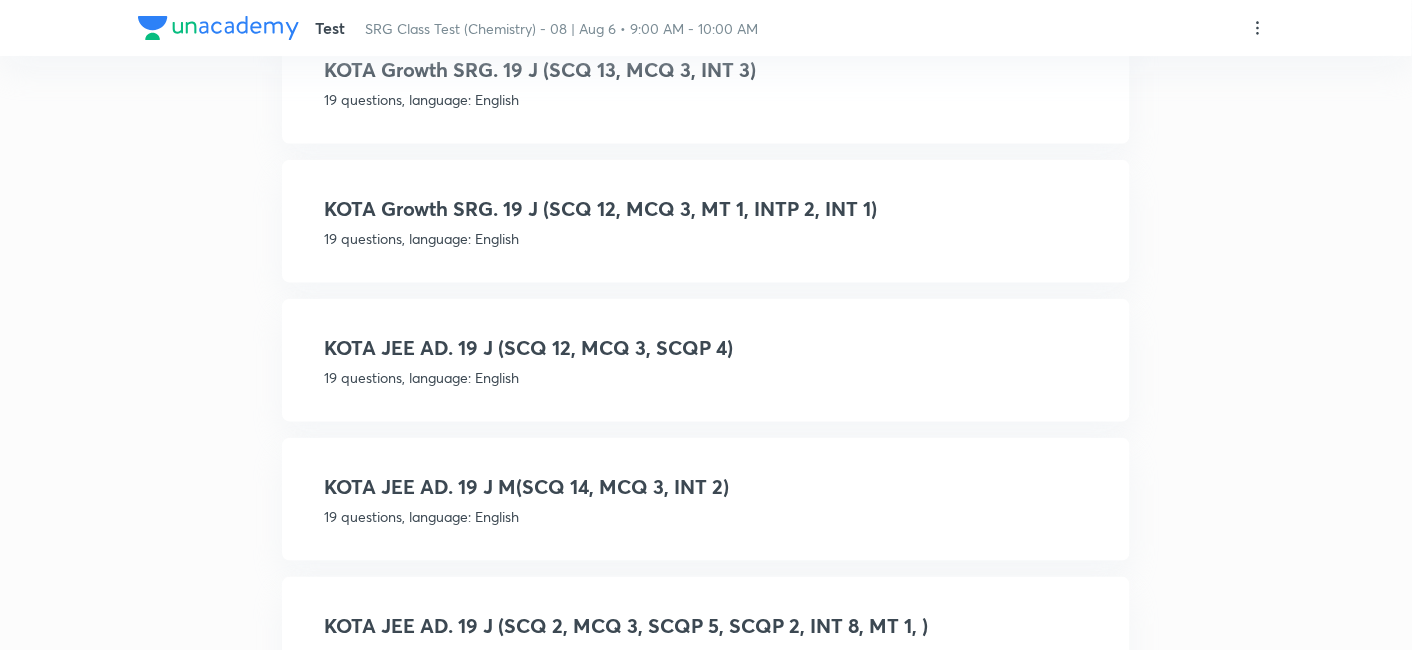 type on "19 j" 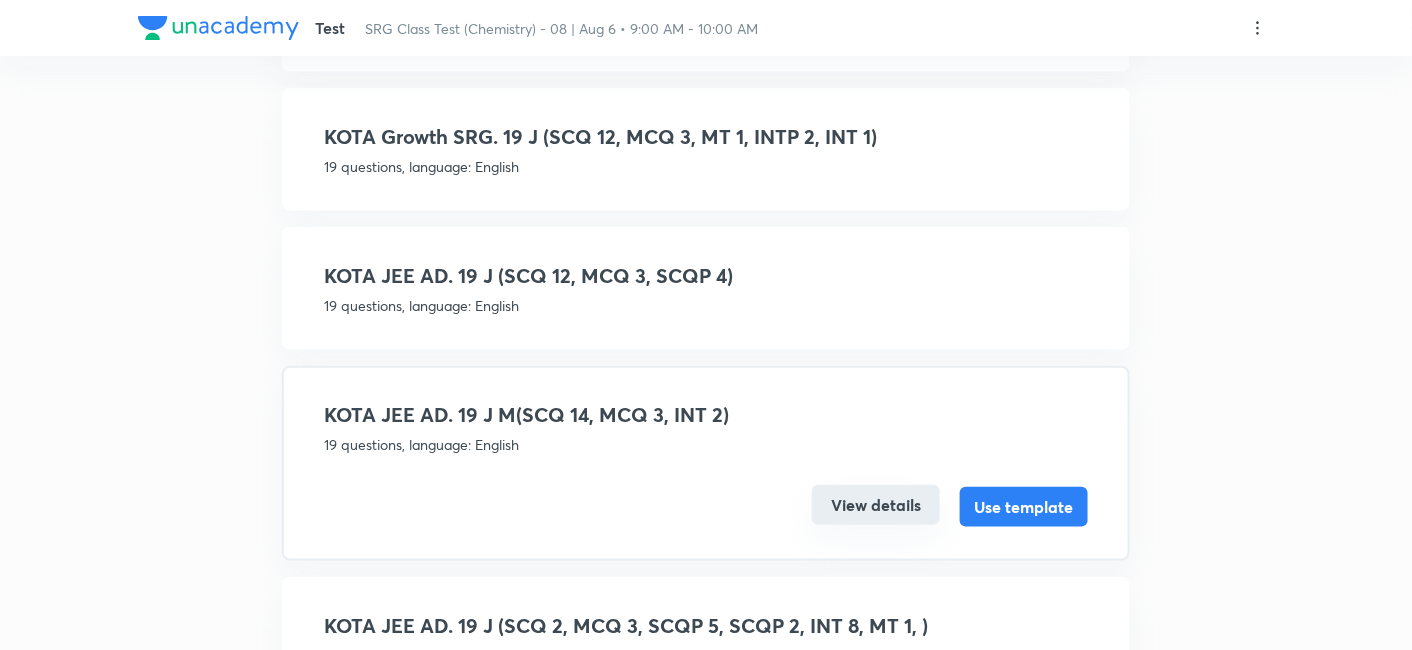 click on "View details" at bounding box center (876, 505) 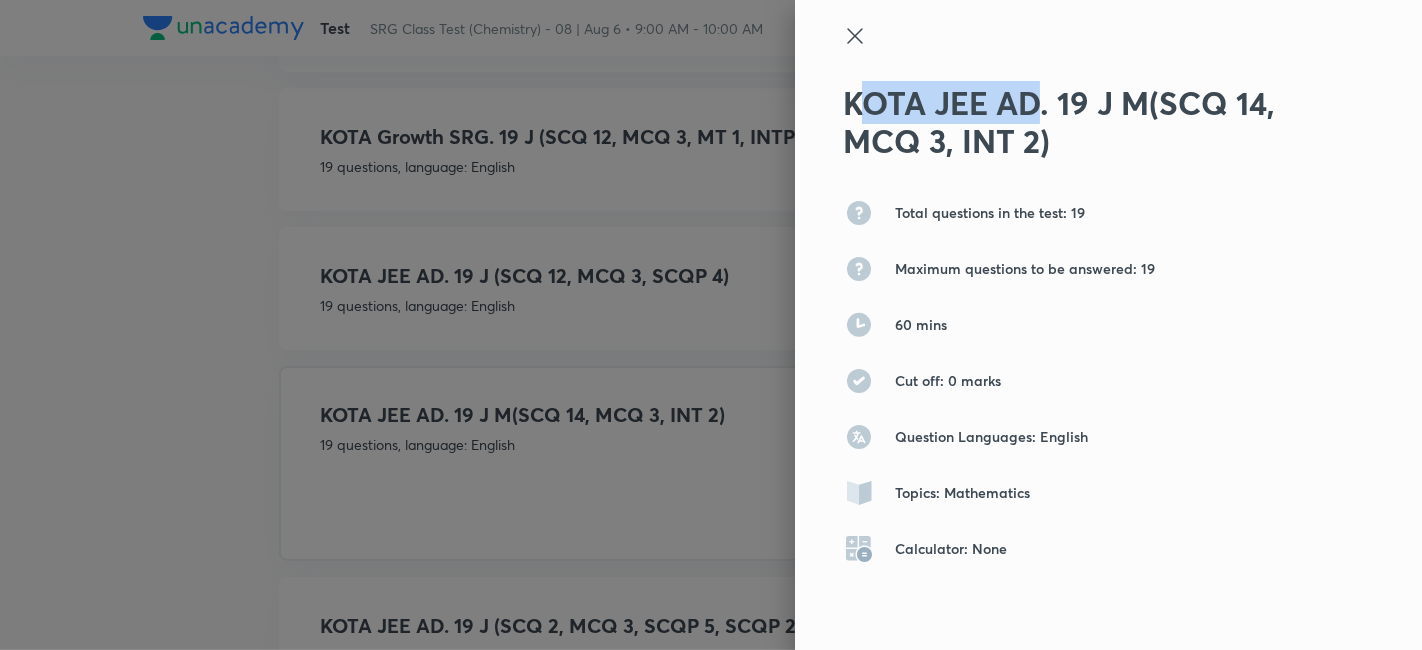 drag, startPoint x: 841, startPoint y: 101, endPoint x: 1023, endPoint y: 118, distance: 182.79224 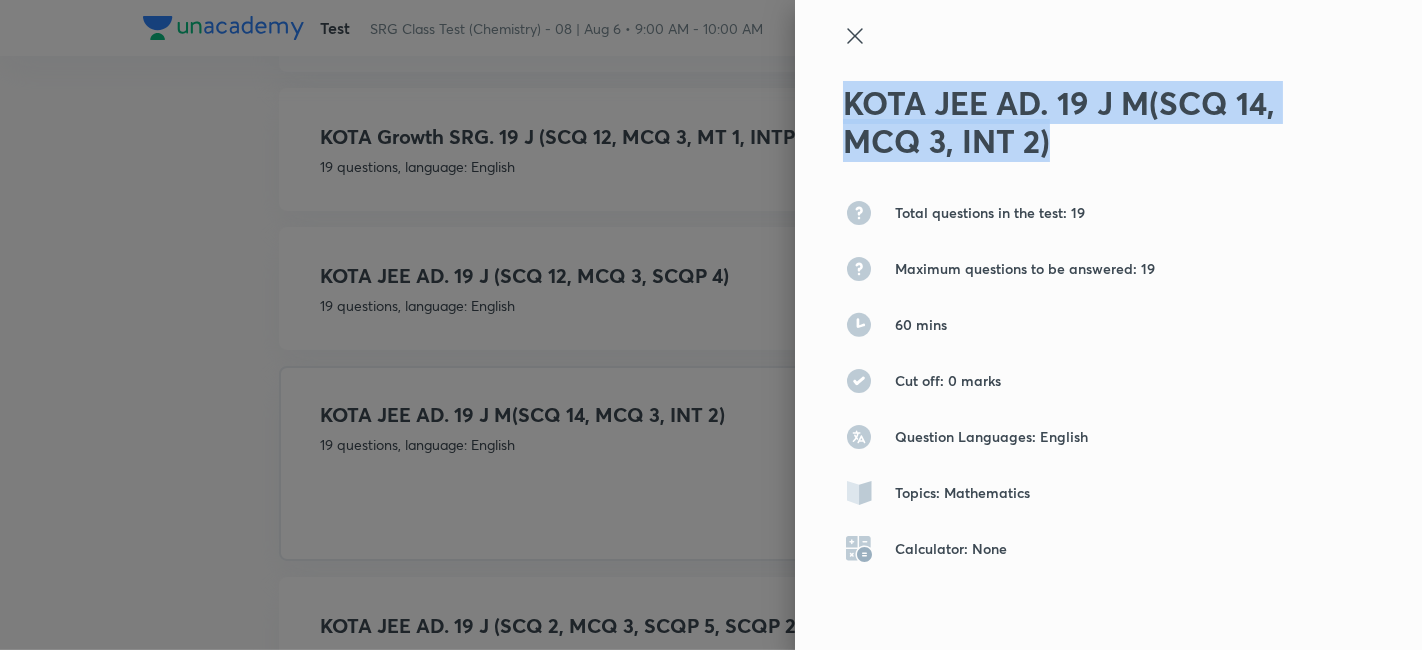 drag, startPoint x: 828, startPoint y: 102, endPoint x: 1038, endPoint y: 133, distance: 212.27576 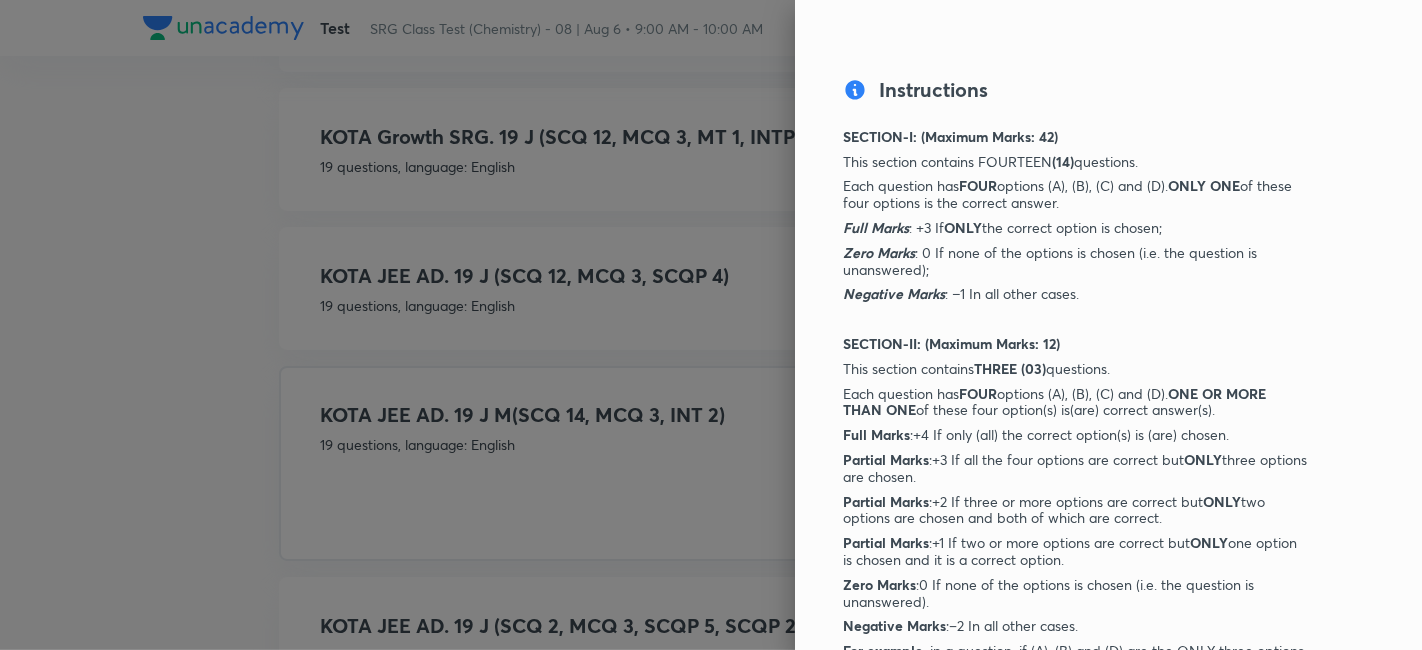 scroll, scrollTop: 636, scrollLeft: 0, axis: vertical 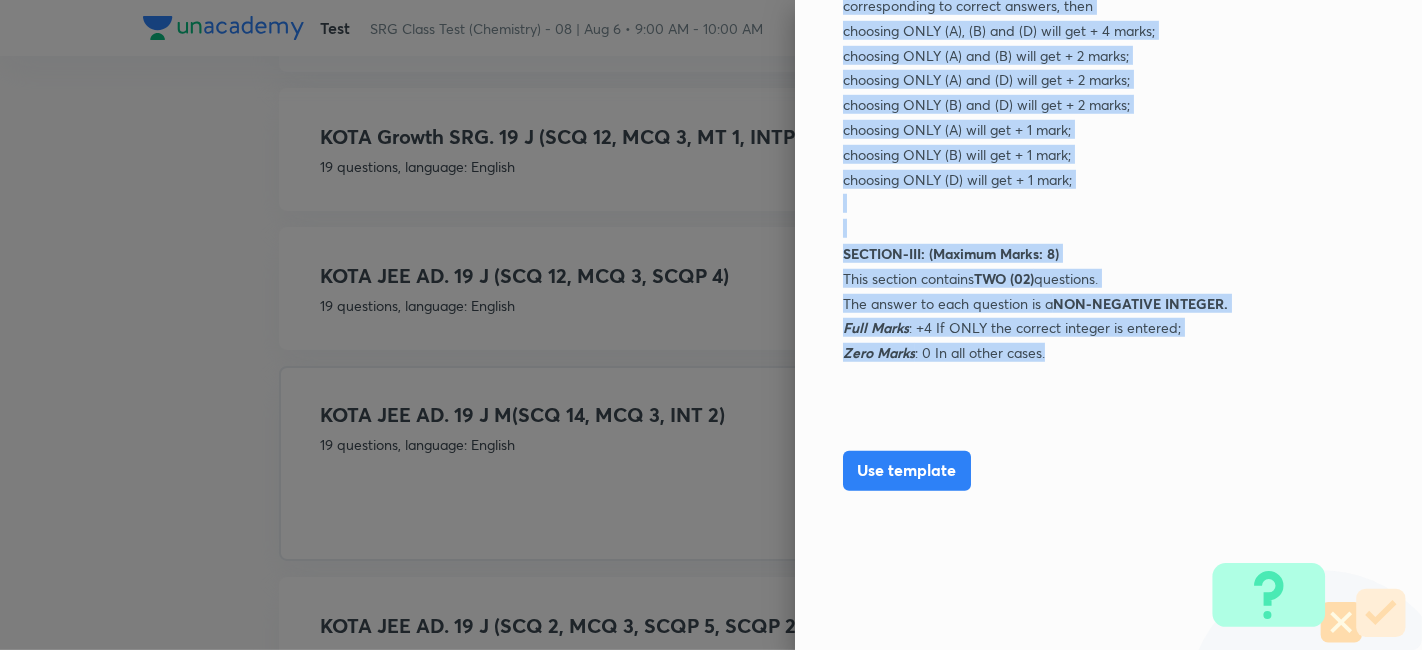 drag, startPoint x: 828, startPoint y: 95, endPoint x: 1073, endPoint y: 358, distance: 359.43567 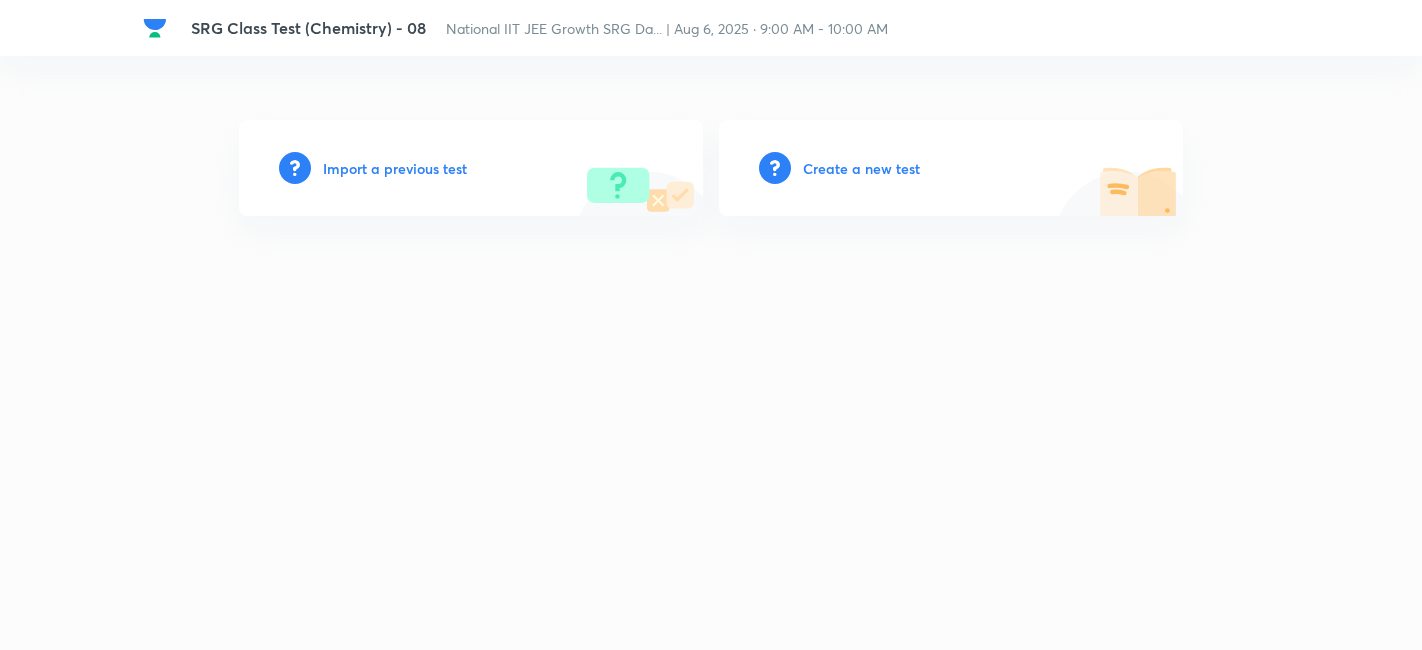 scroll, scrollTop: 0, scrollLeft: 0, axis: both 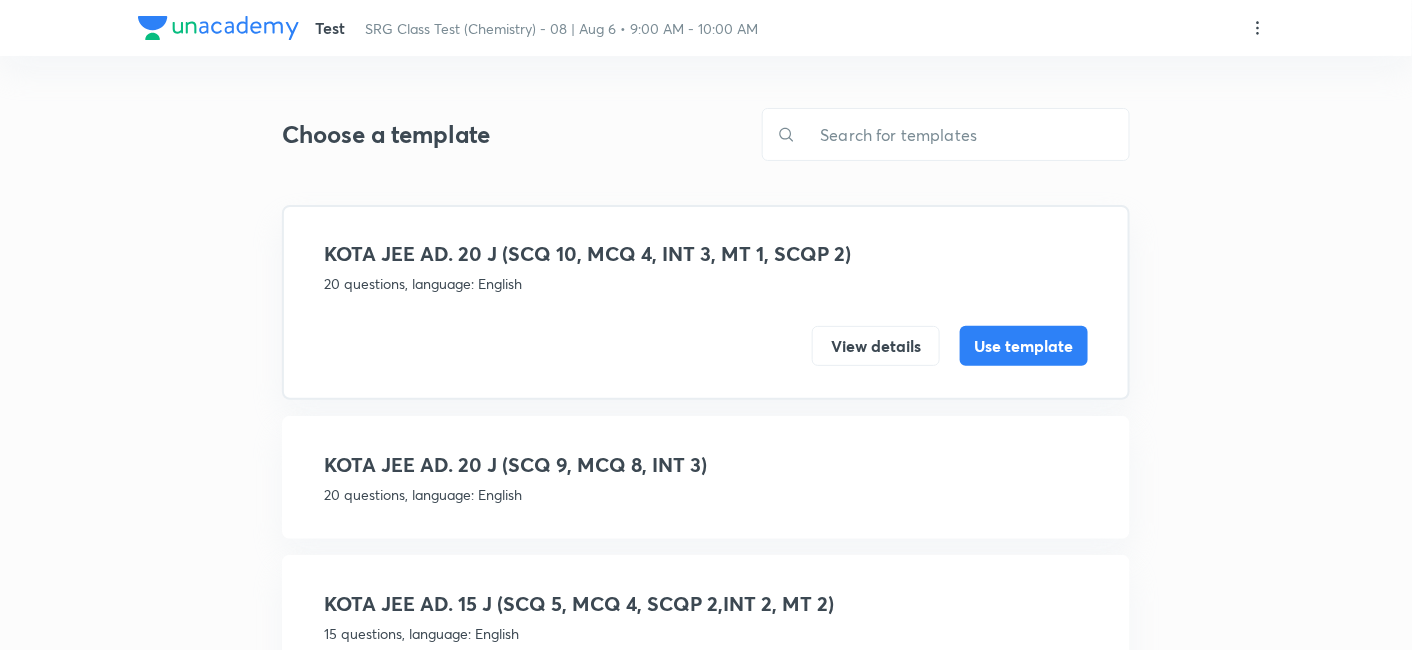 click 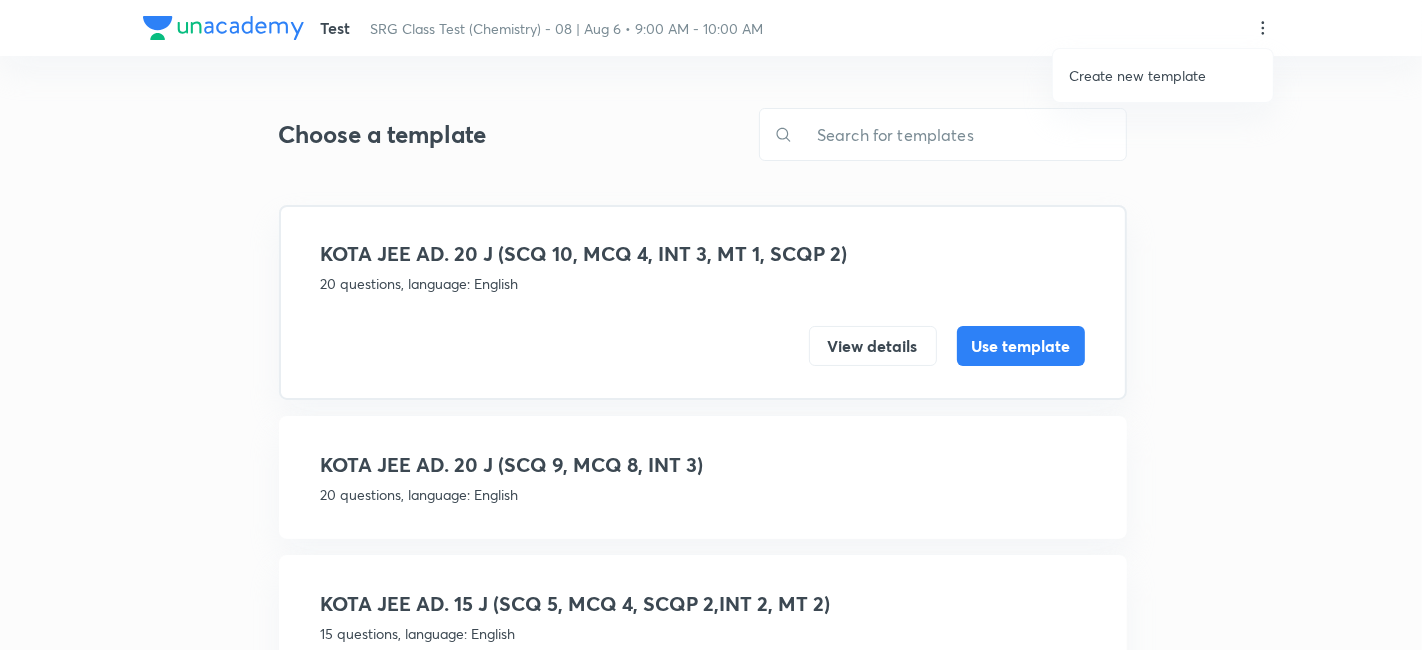 click on "Create new template" at bounding box center [1137, 75] 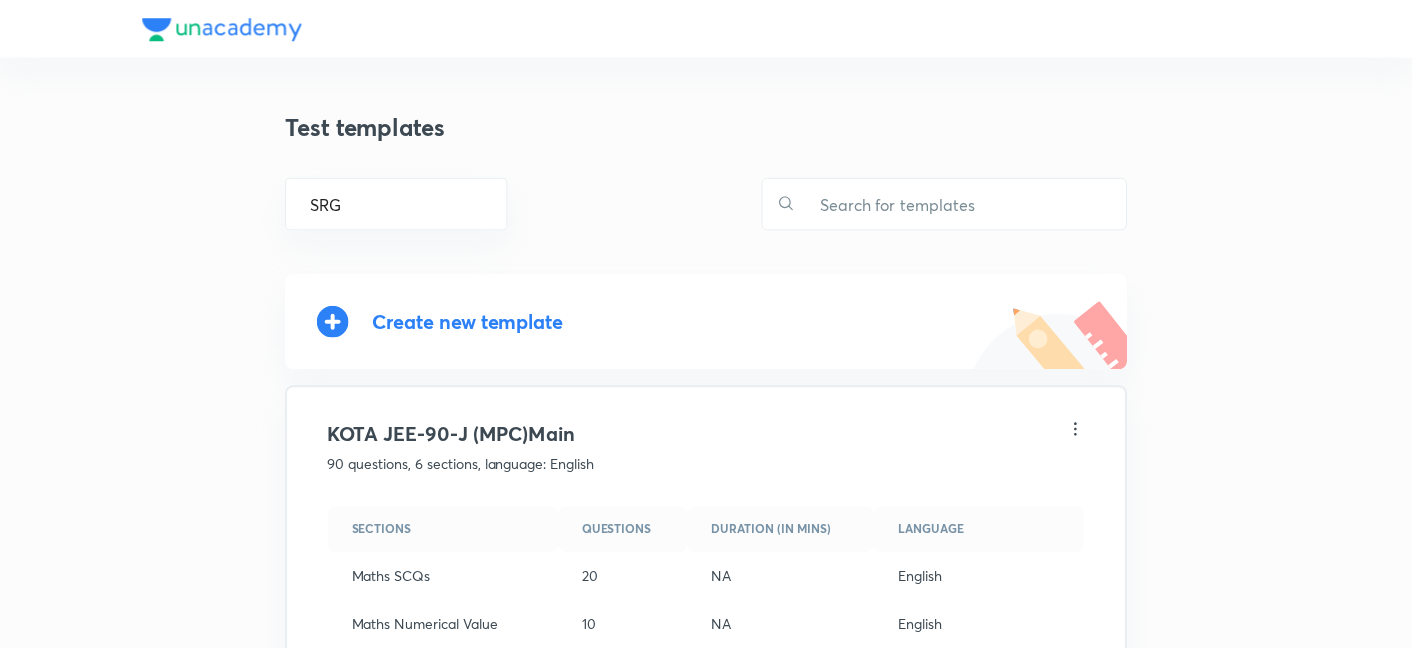 scroll, scrollTop: 0, scrollLeft: 0, axis: both 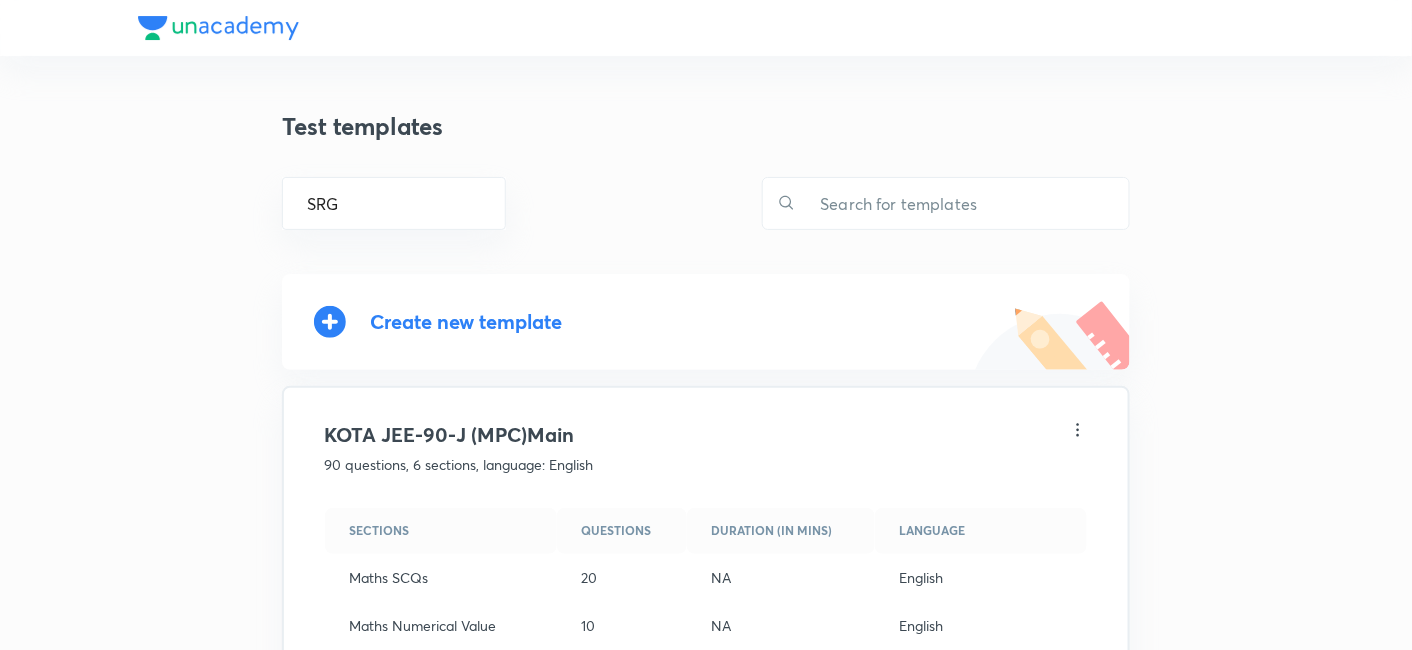 click on "Create new template" at bounding box center (466, 321) 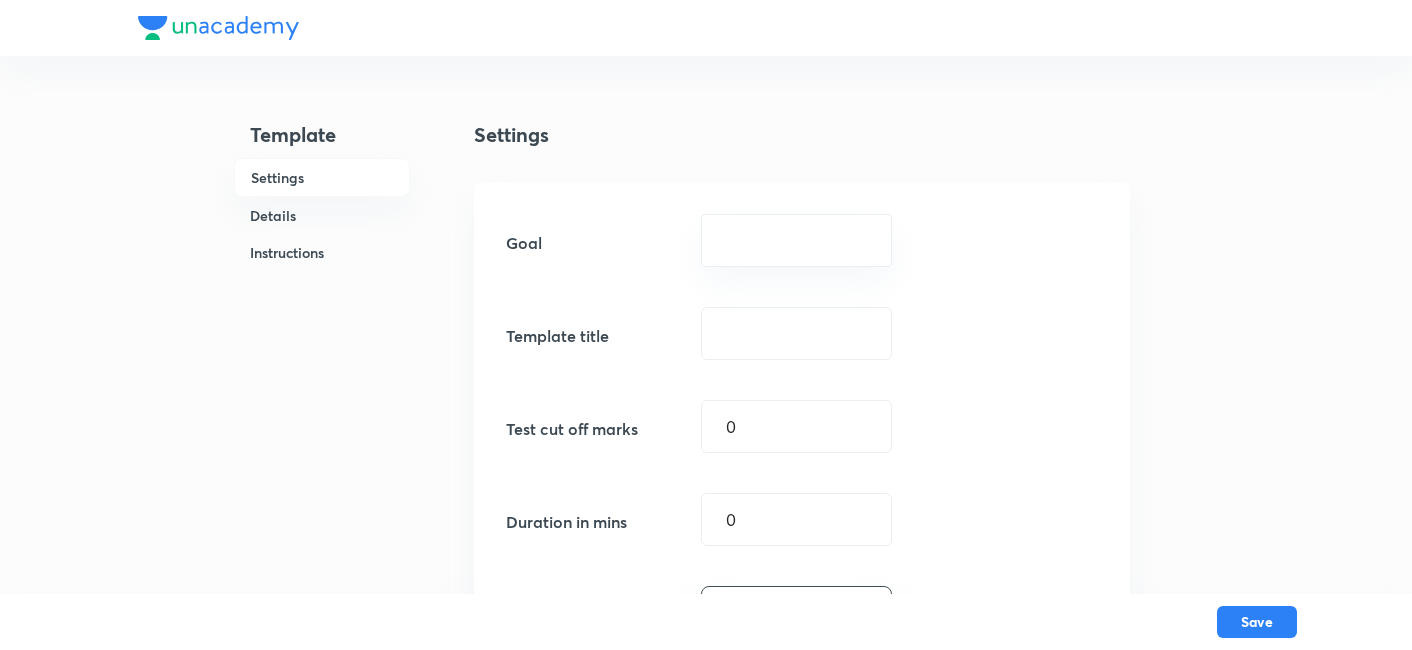 scroll, scrollTop: 0, scrollLeft: 0, axis: both 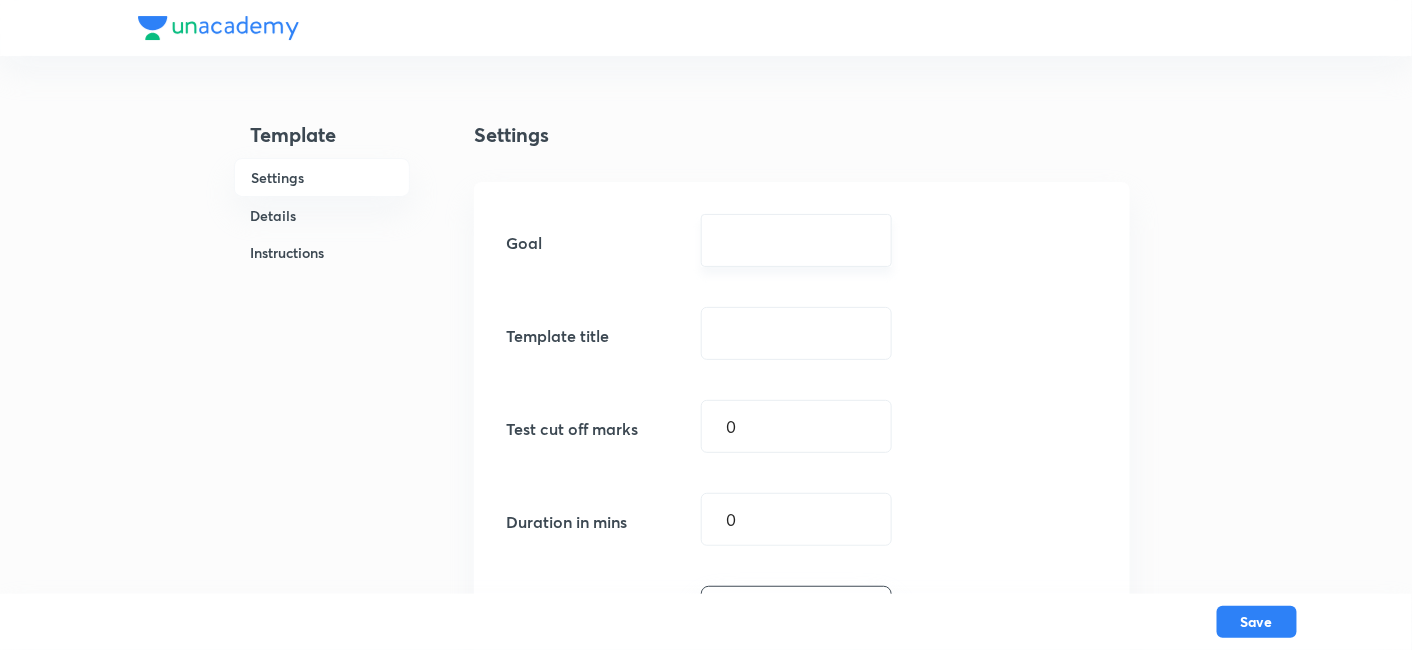 click at bounding box center (796, 240) 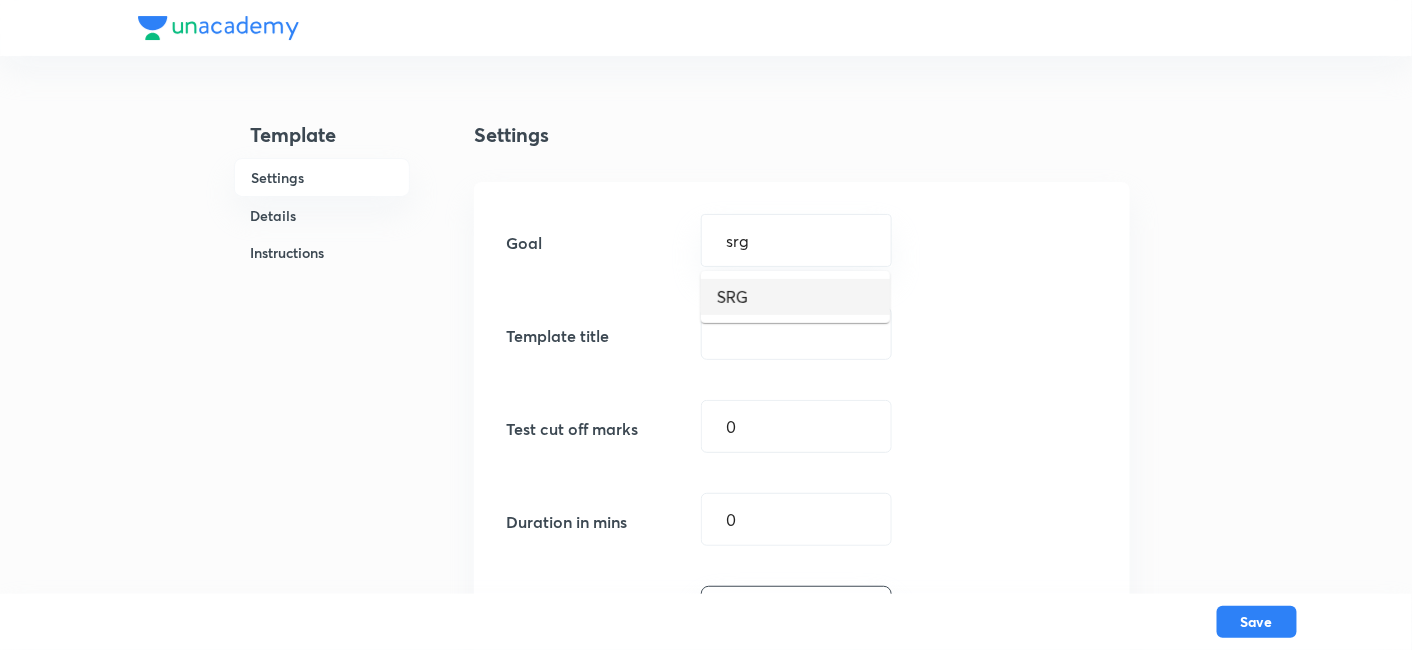 click on "SRG" at bounding box center (795, 297) 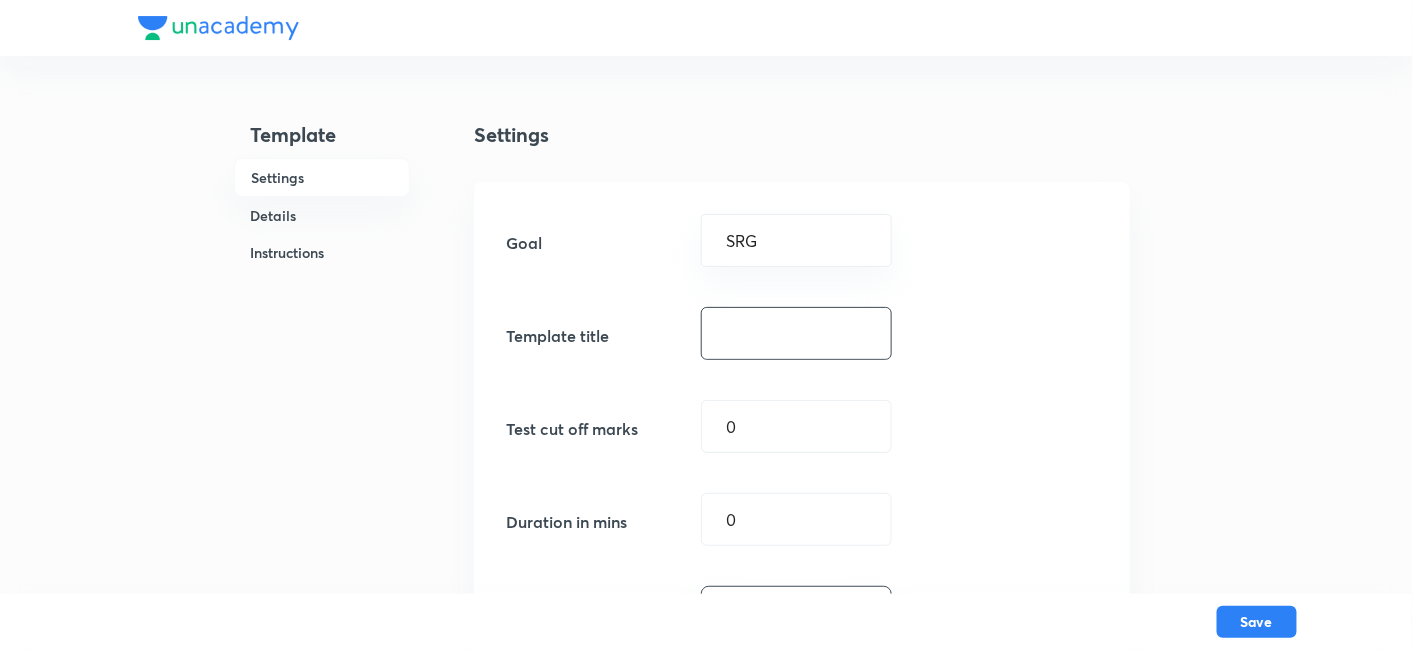 click at bounding box center (796, 333) 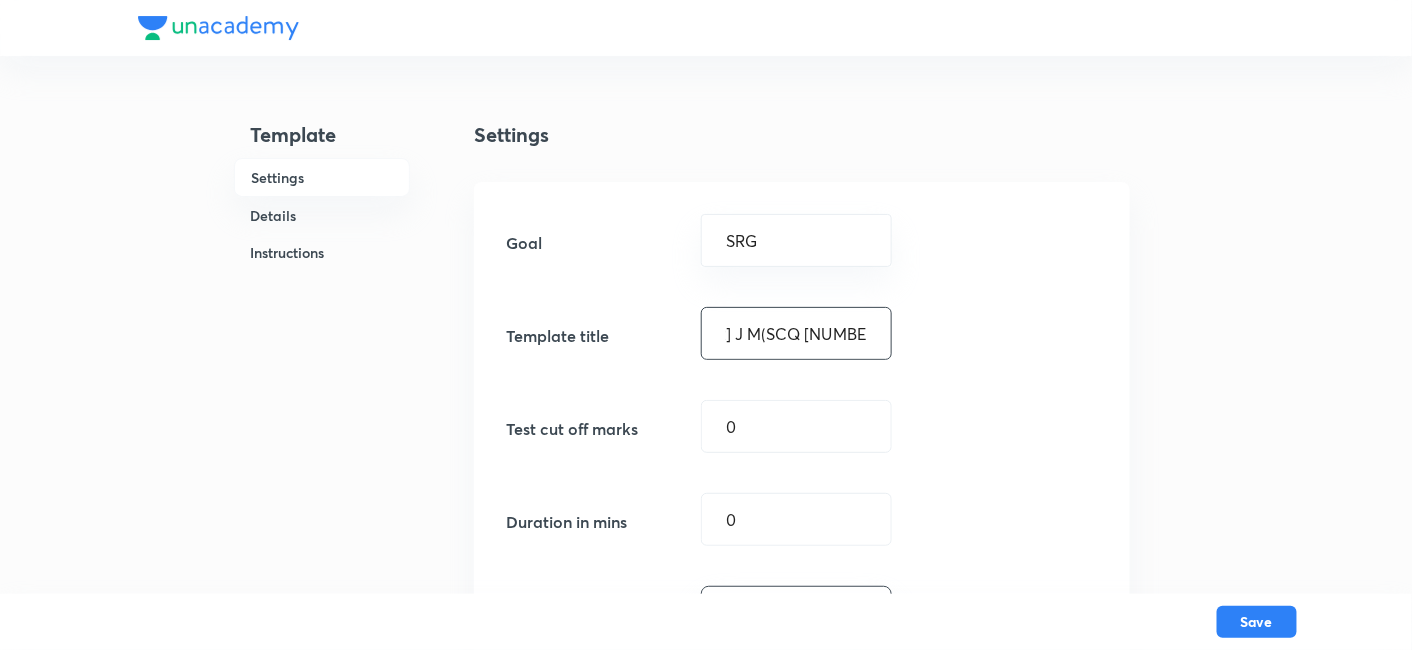 scroll, scrollTop: 0, scrollLeft: 183, axis: horizontal 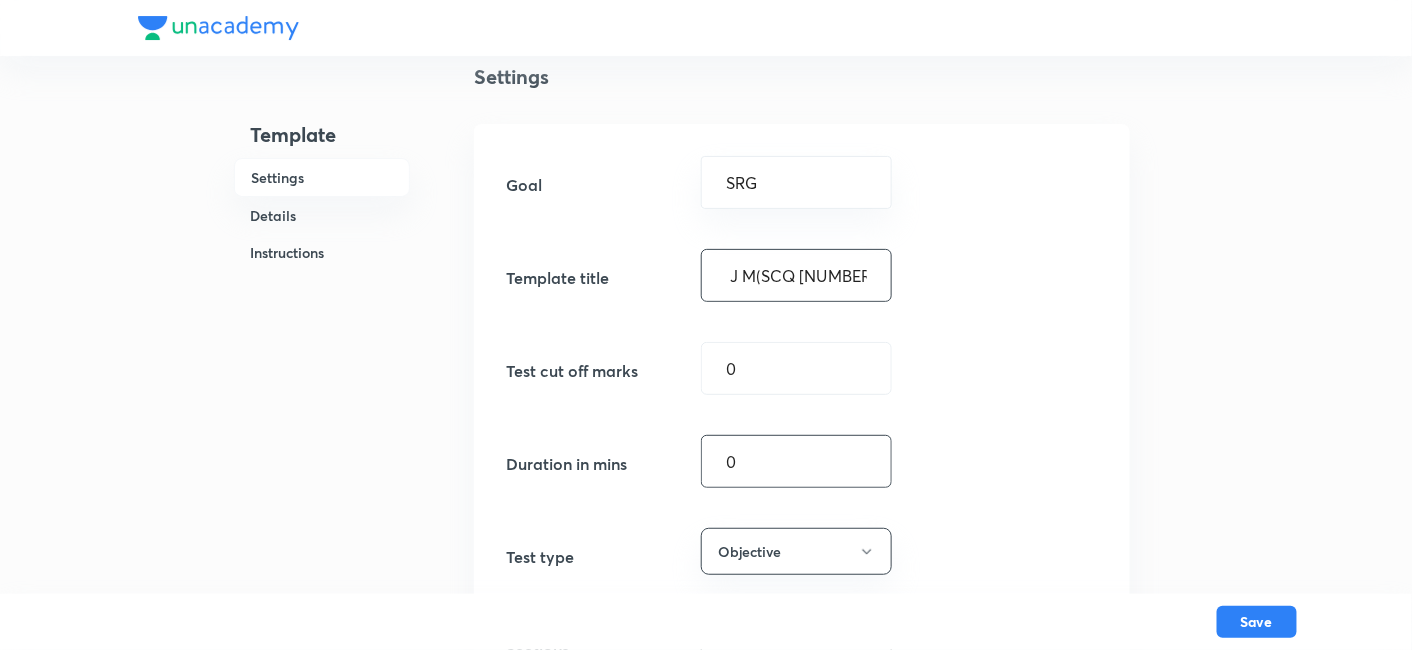 type on "KOTA JEE AD. [NUMBER] J M(SCQ [NUMBER], MCQ [NUMBER], INT [NUMBER])" 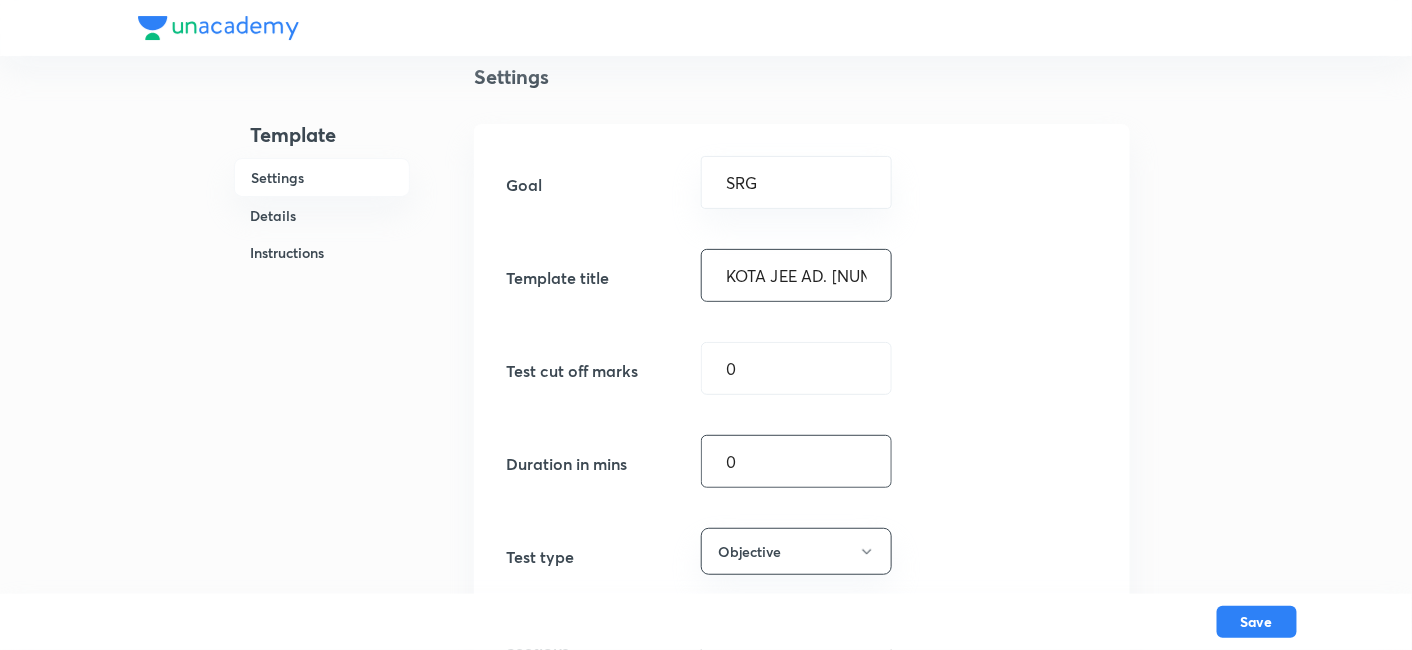 click on "0" at bounding box center [796, 461] 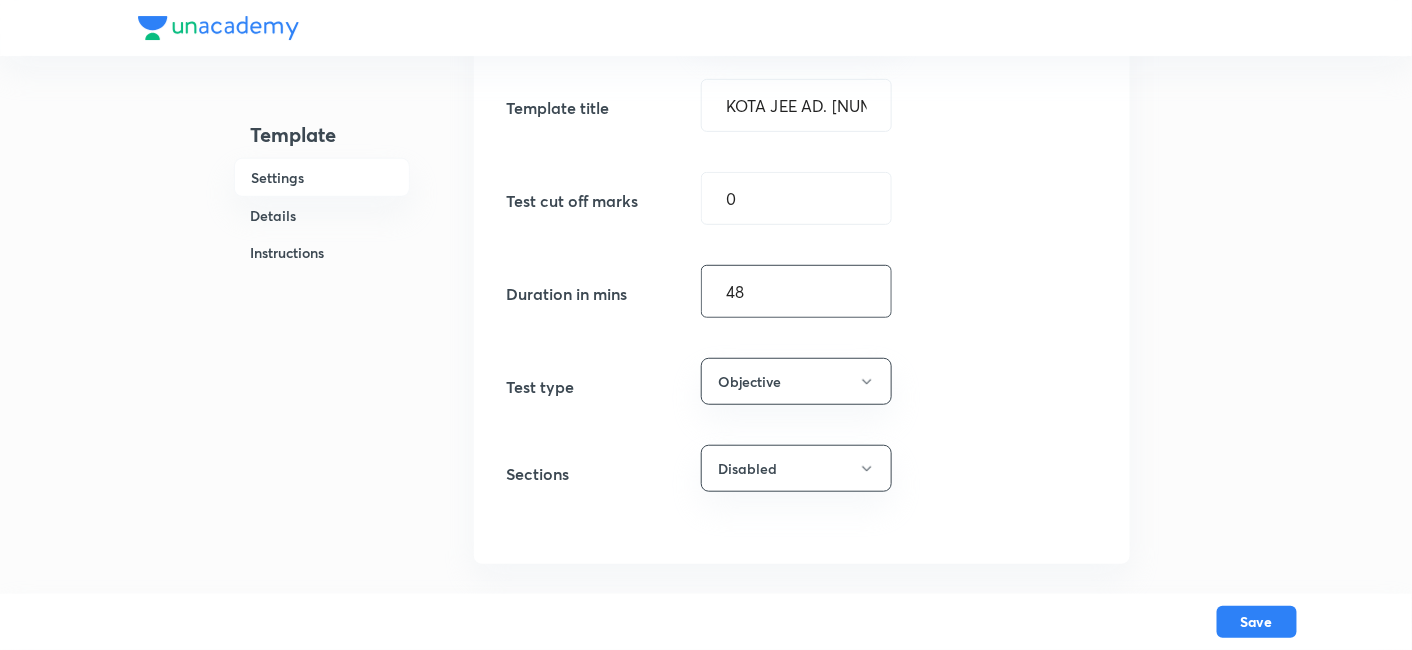 scroll, scrollTop: 237, scrollLeft: 0, axis: vertical 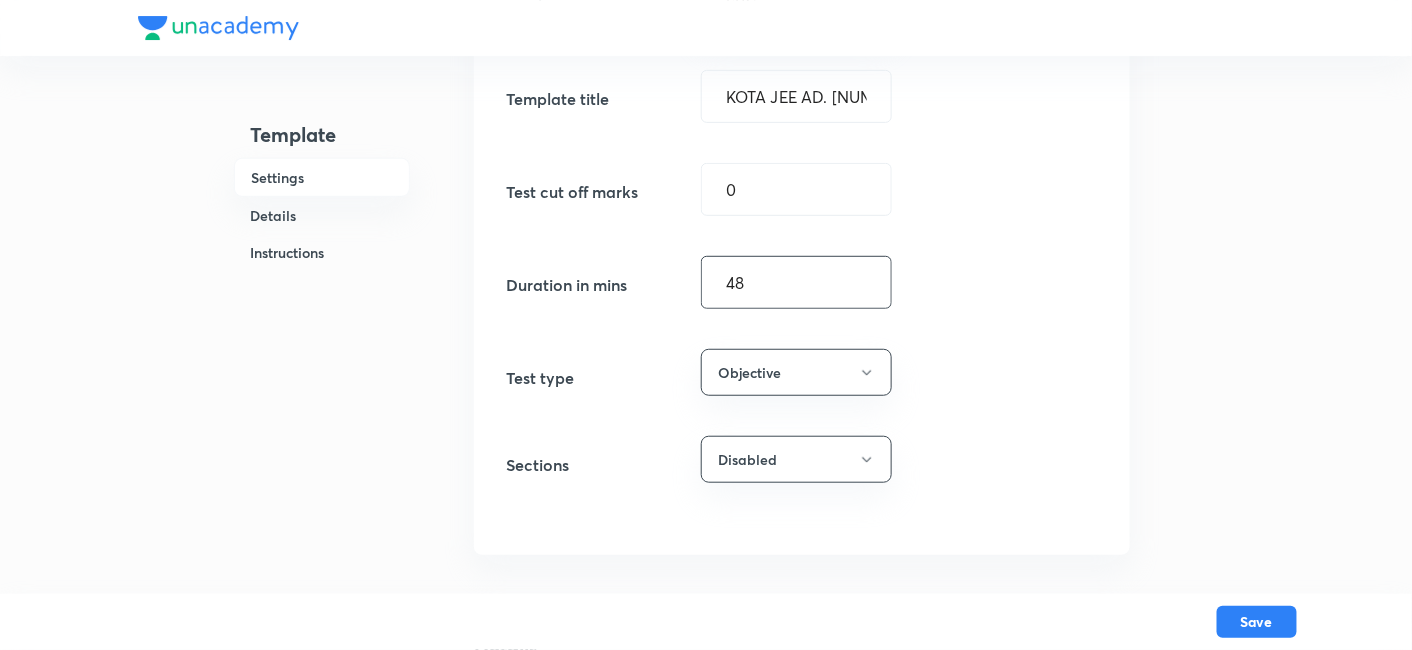 click on "48" at bounding box center [796, 282] 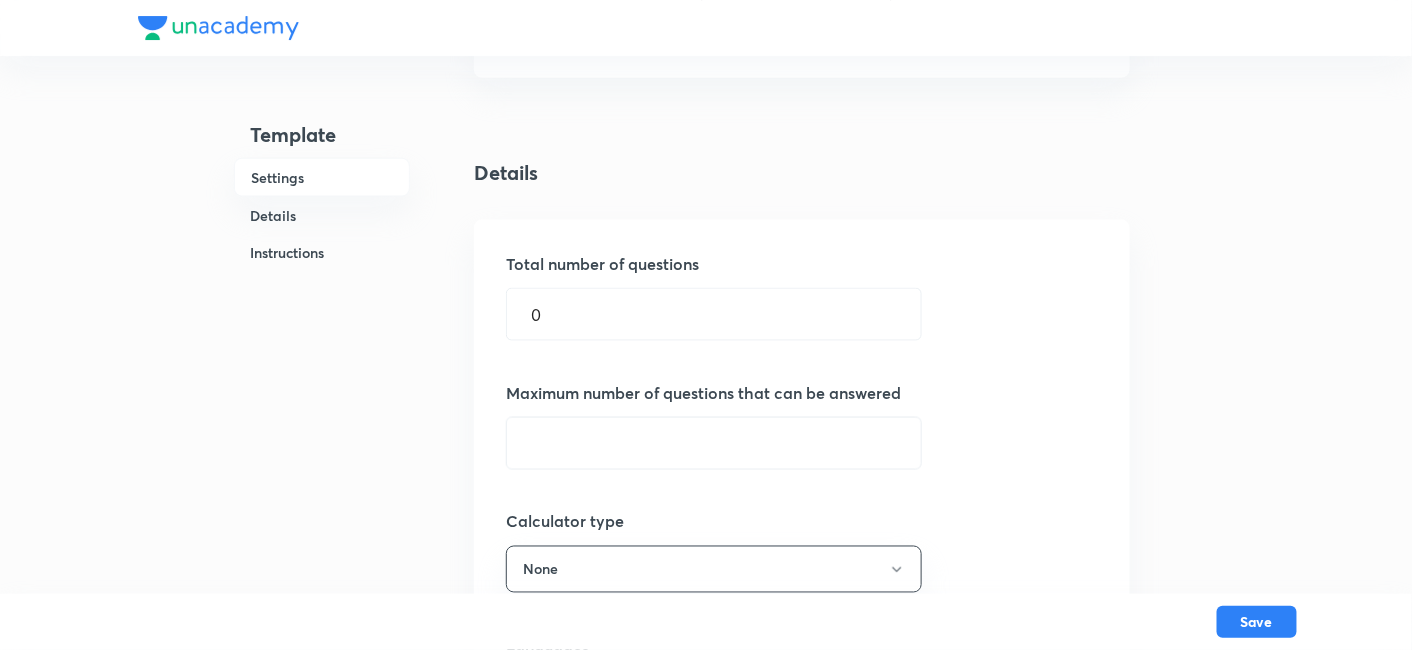 scroll, scrollTop: 746, scrollLeft: 0, axis: vertical 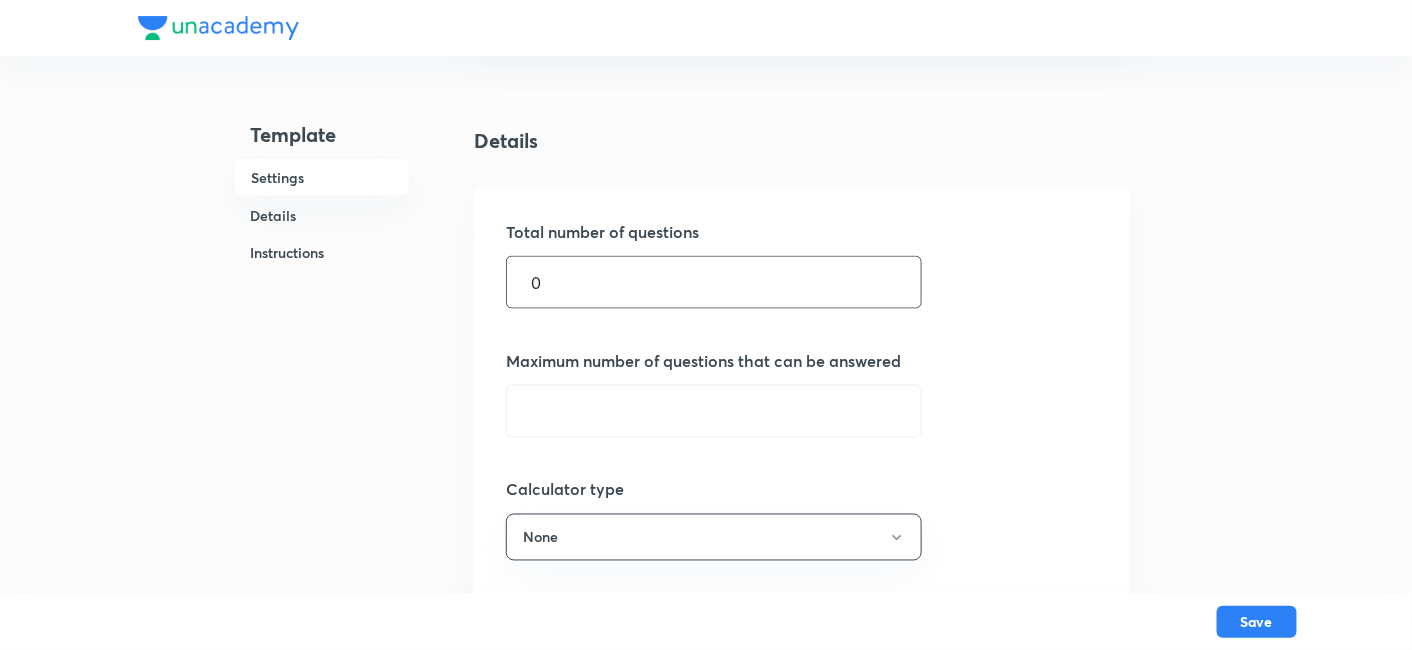 type on "60" 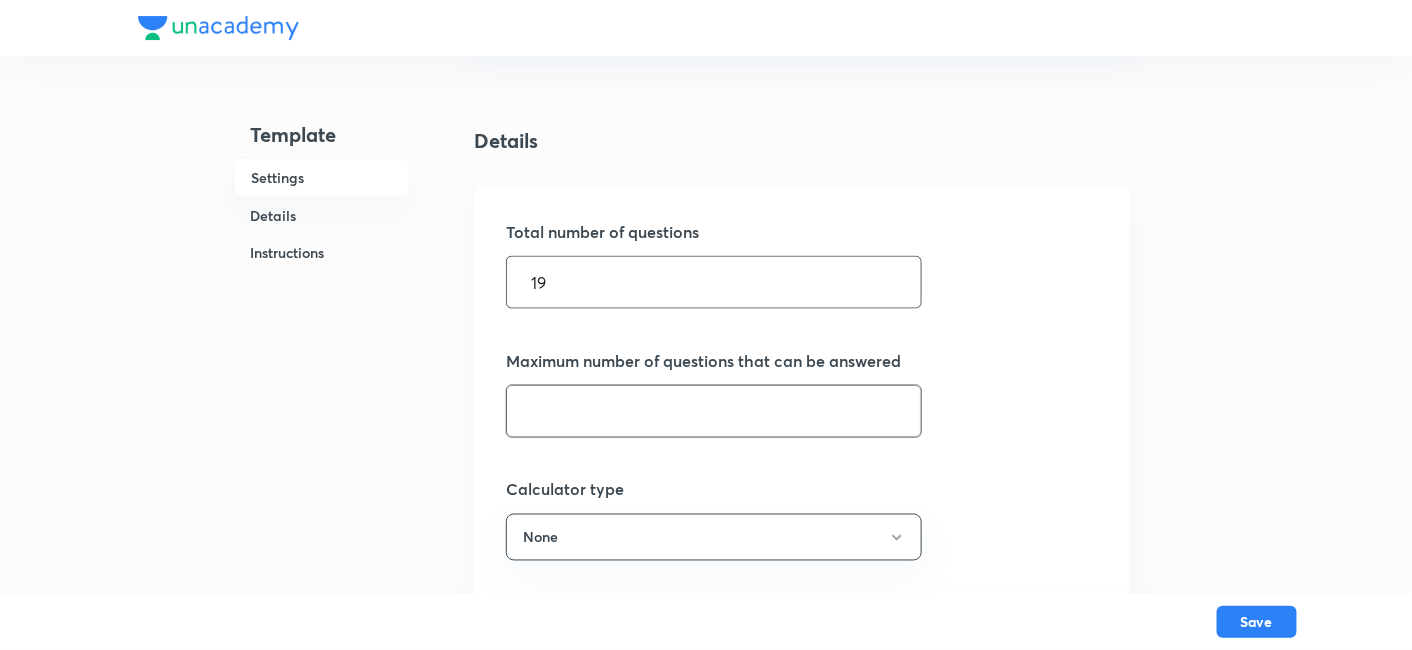 type on "19" 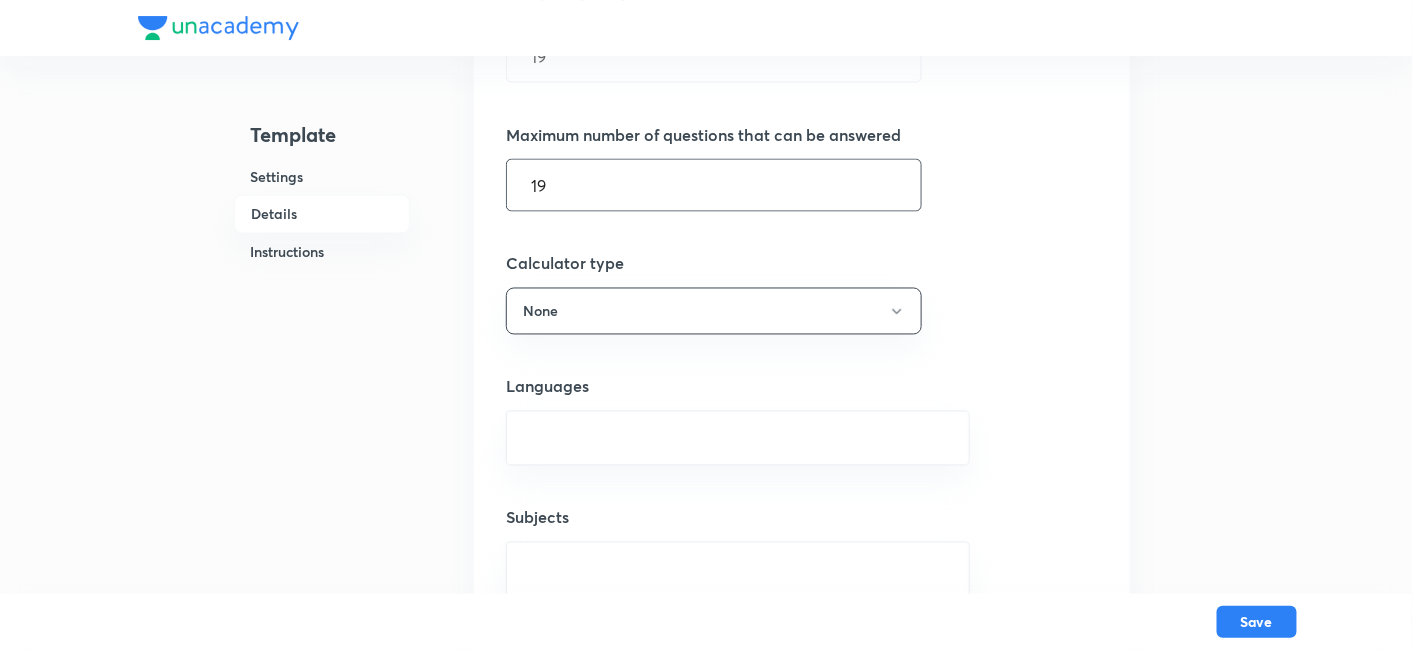 scroll, scrollTop: 993, scrollLeft: 0, axis: vertical 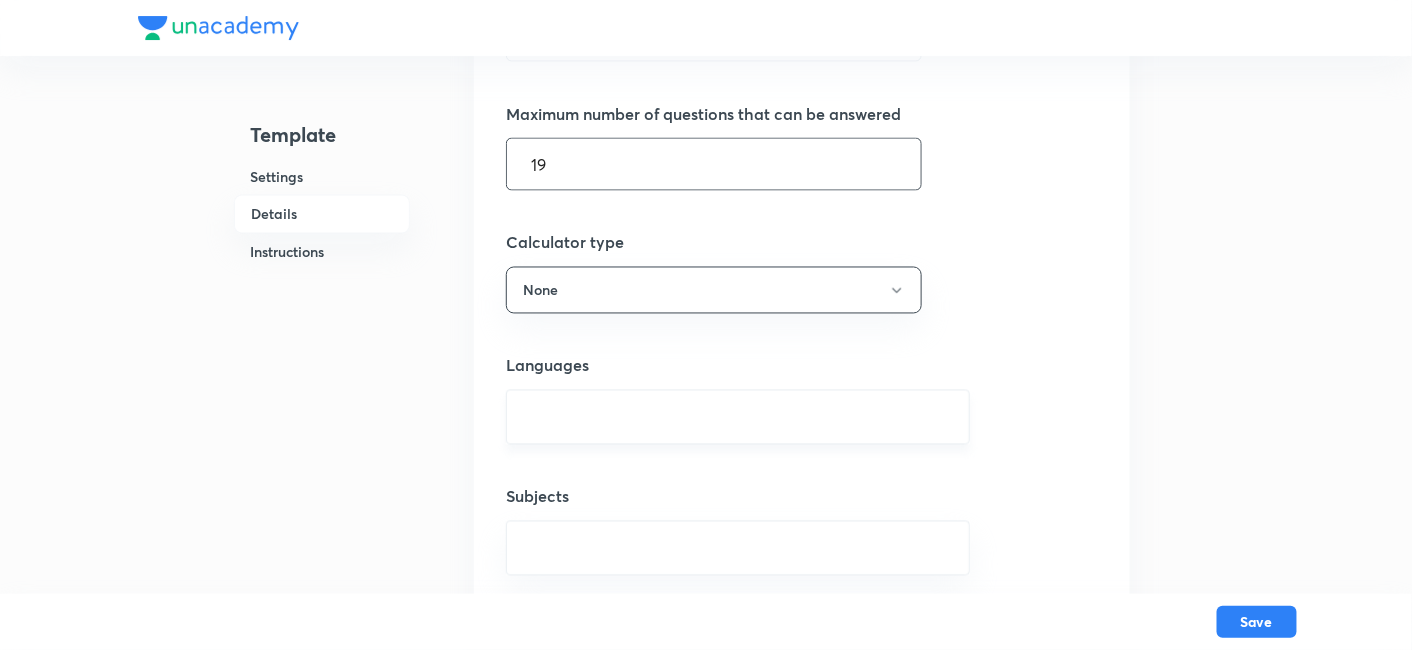 type on "19" 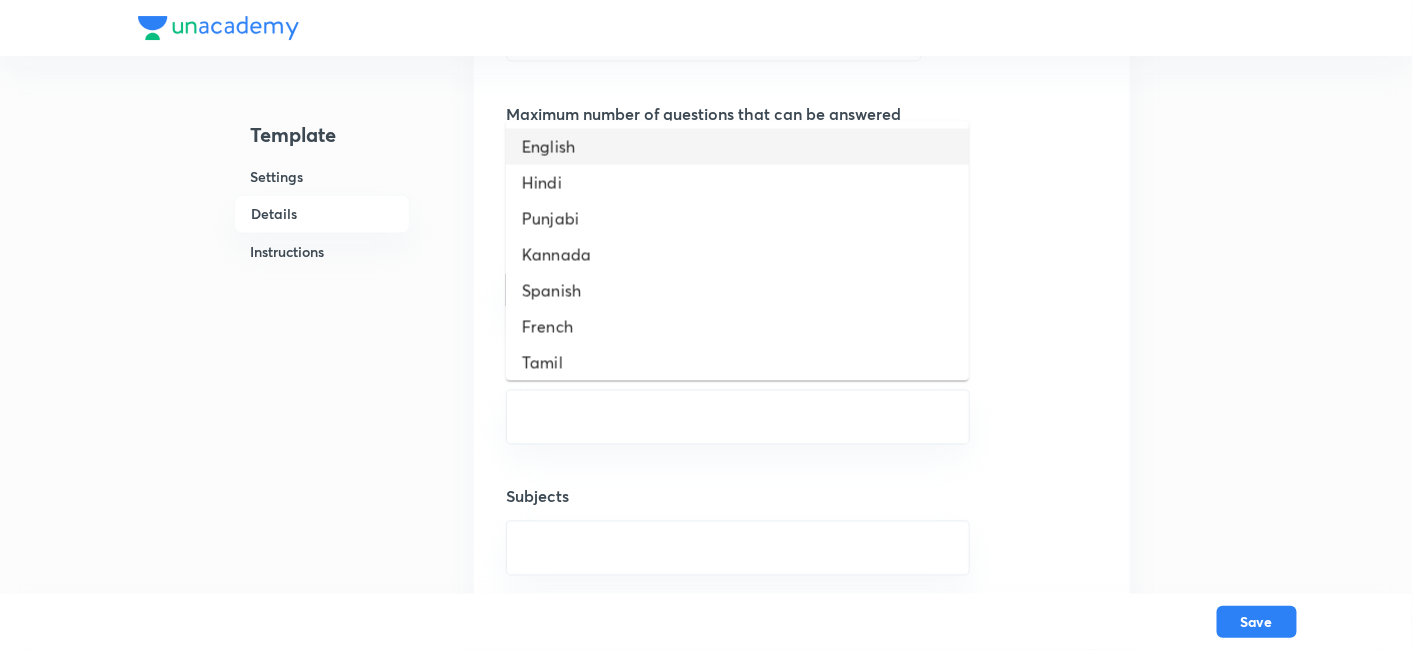 click on "English" at bounding box center [737, 147] 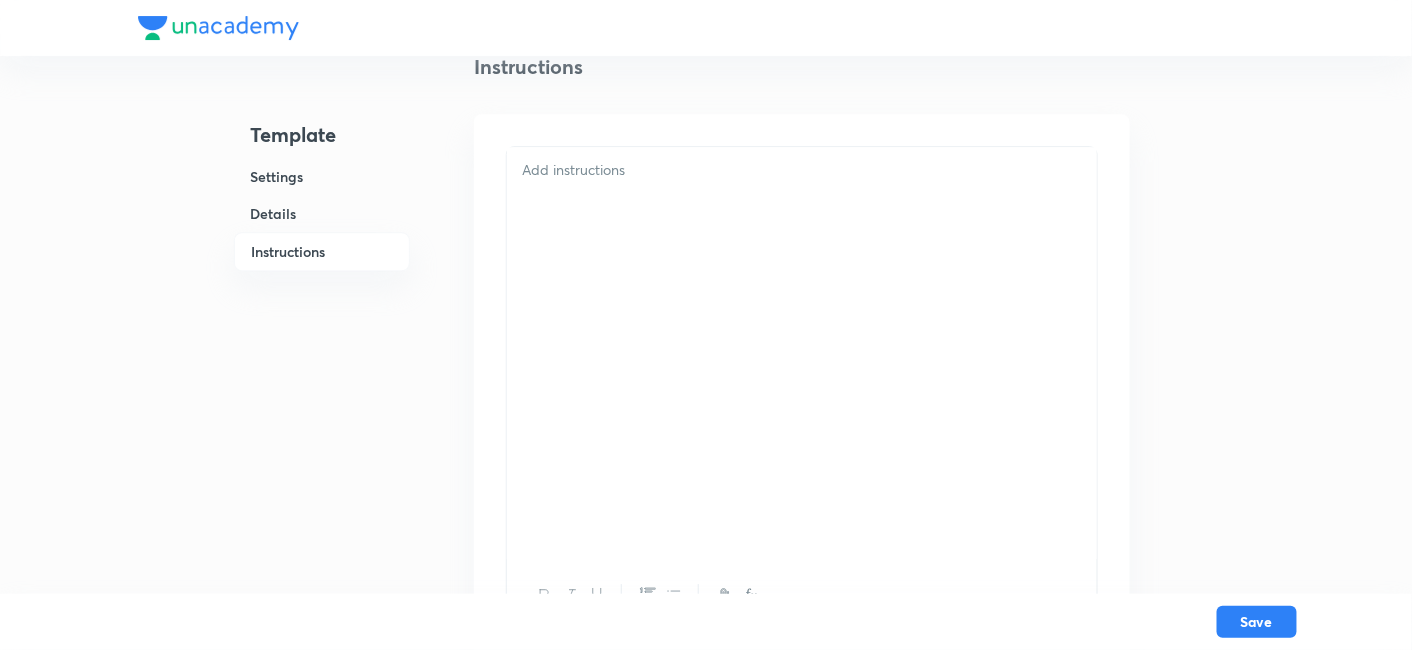 scroll, scrollTop: 1680, scrollLeft: 0, axis: vertical 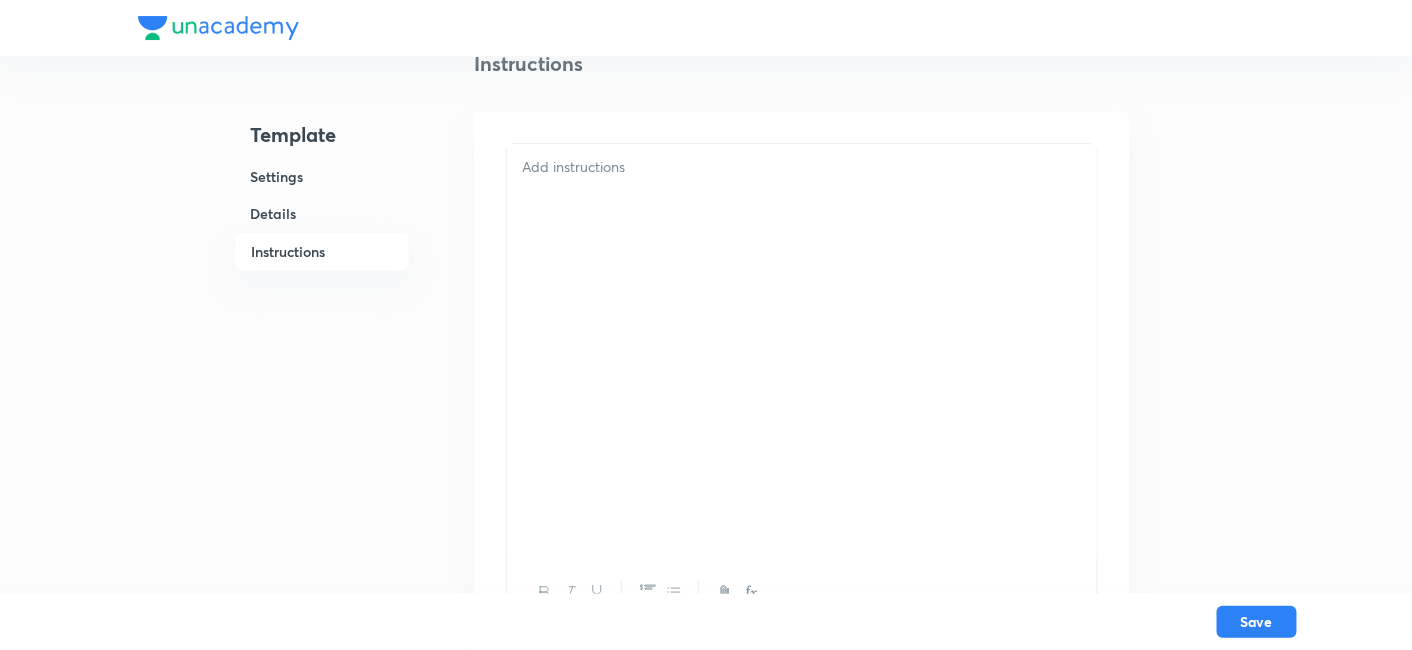 click at bounding box center (802, 167) 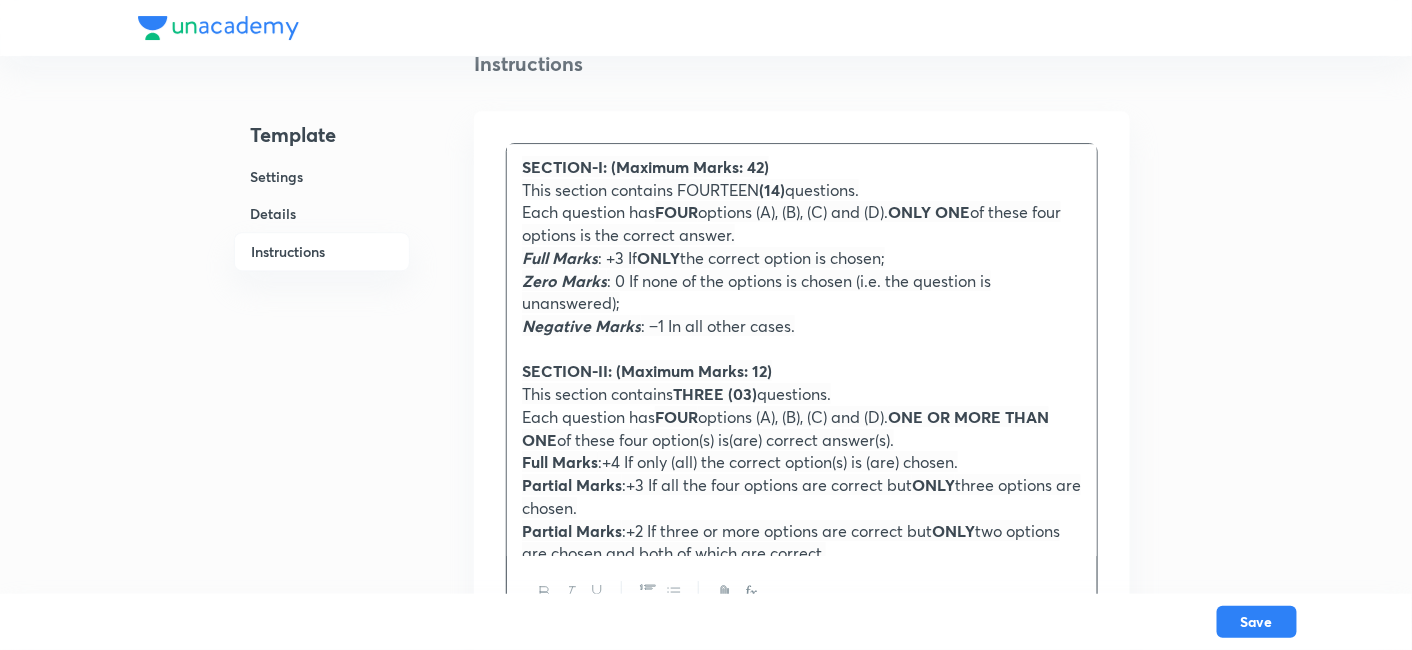 click on "(14)" at bounding box center (772, 189) 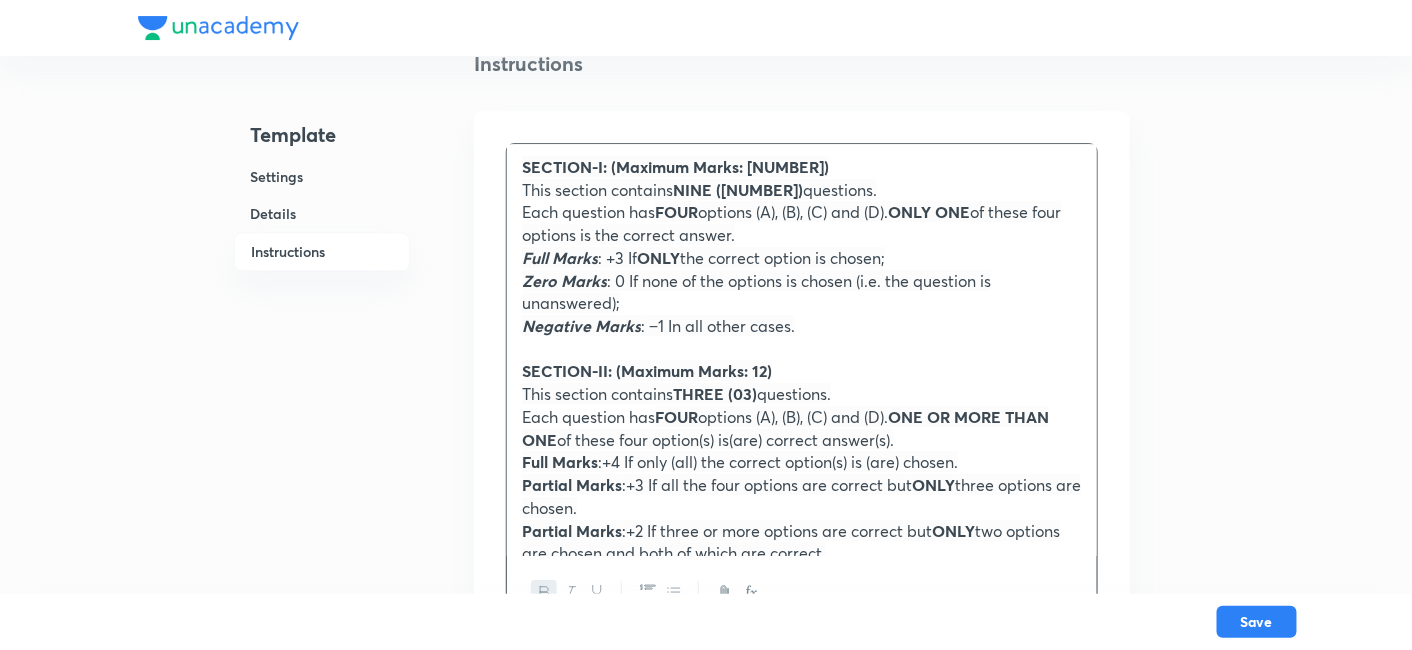click on "THREE (03)" at bounding box center [715, 393] 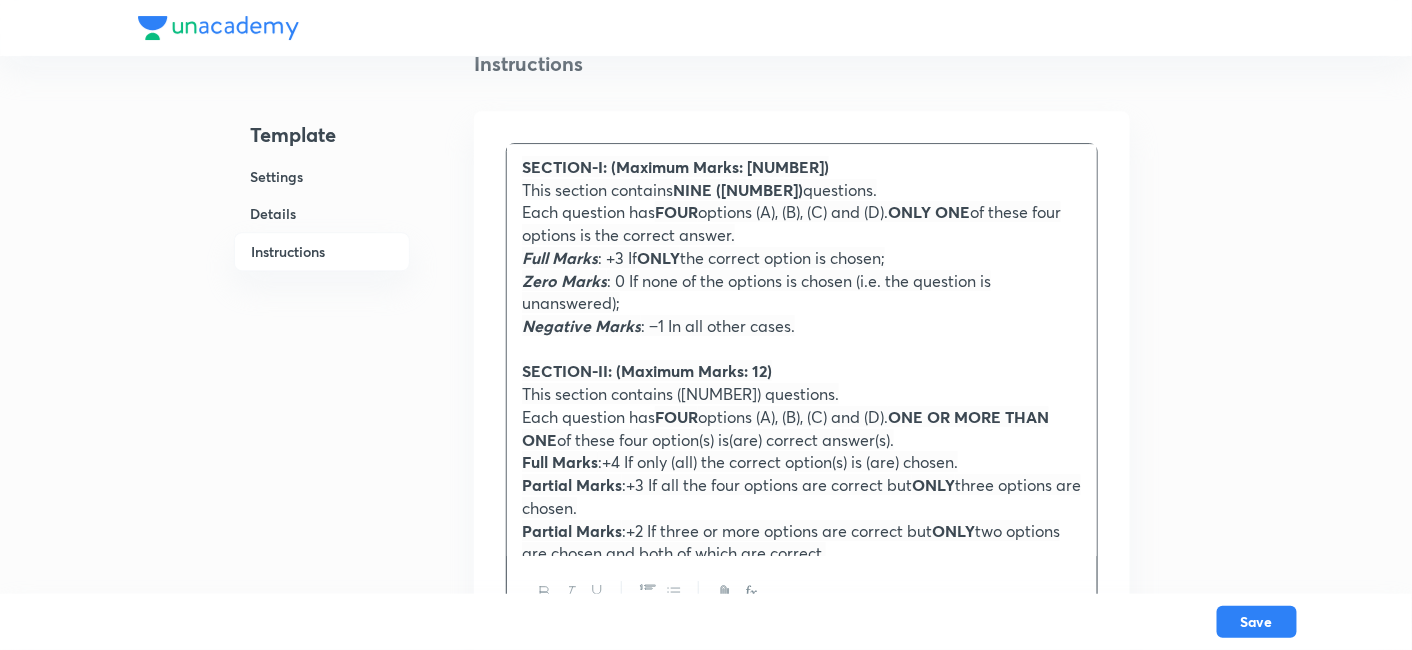click at bounding box center [802, 349] 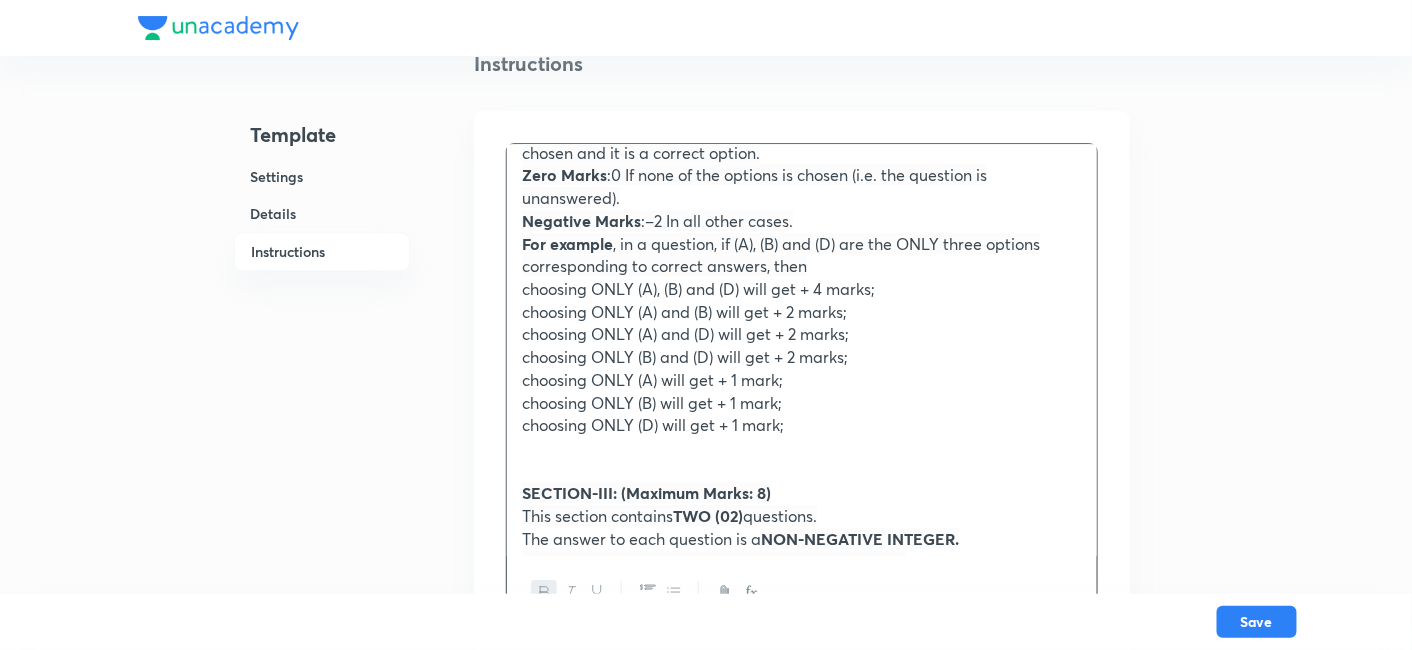 scroll, scrollTop: 520, scrollLeft: 0, axis: vertical 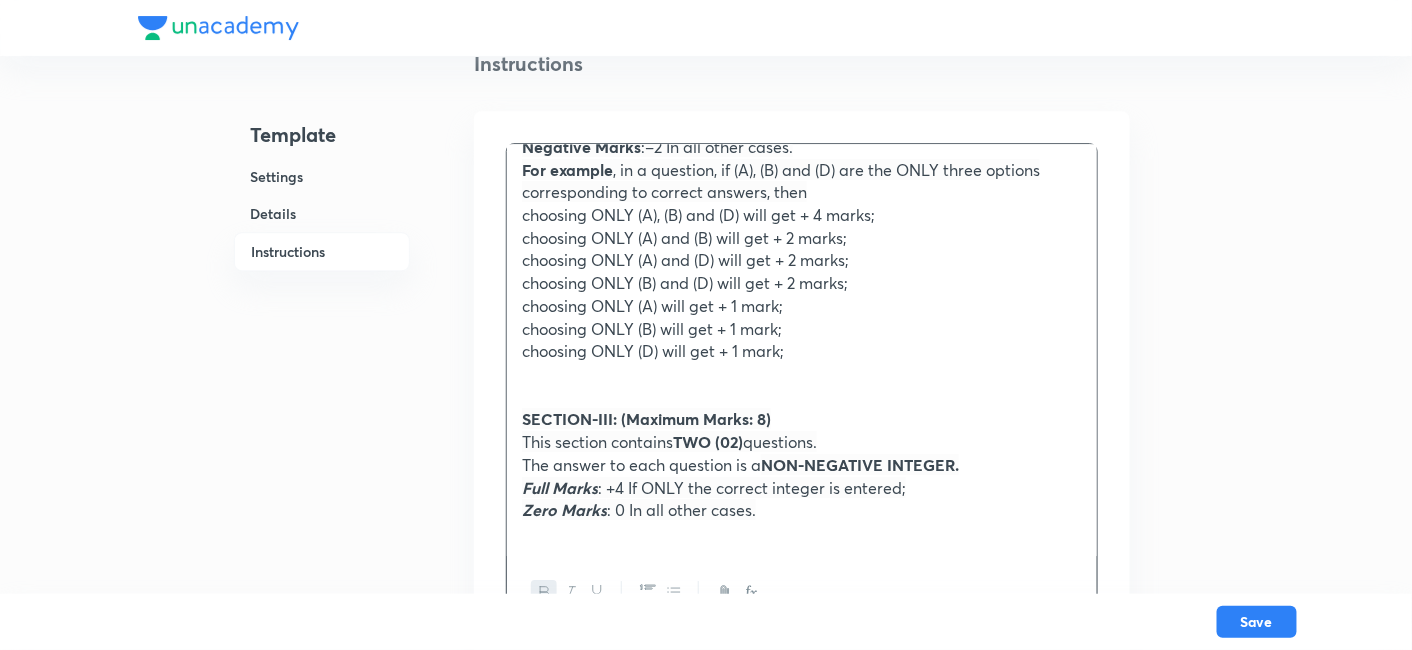 click on "TWO (02)" at bounding box center [708, 441] 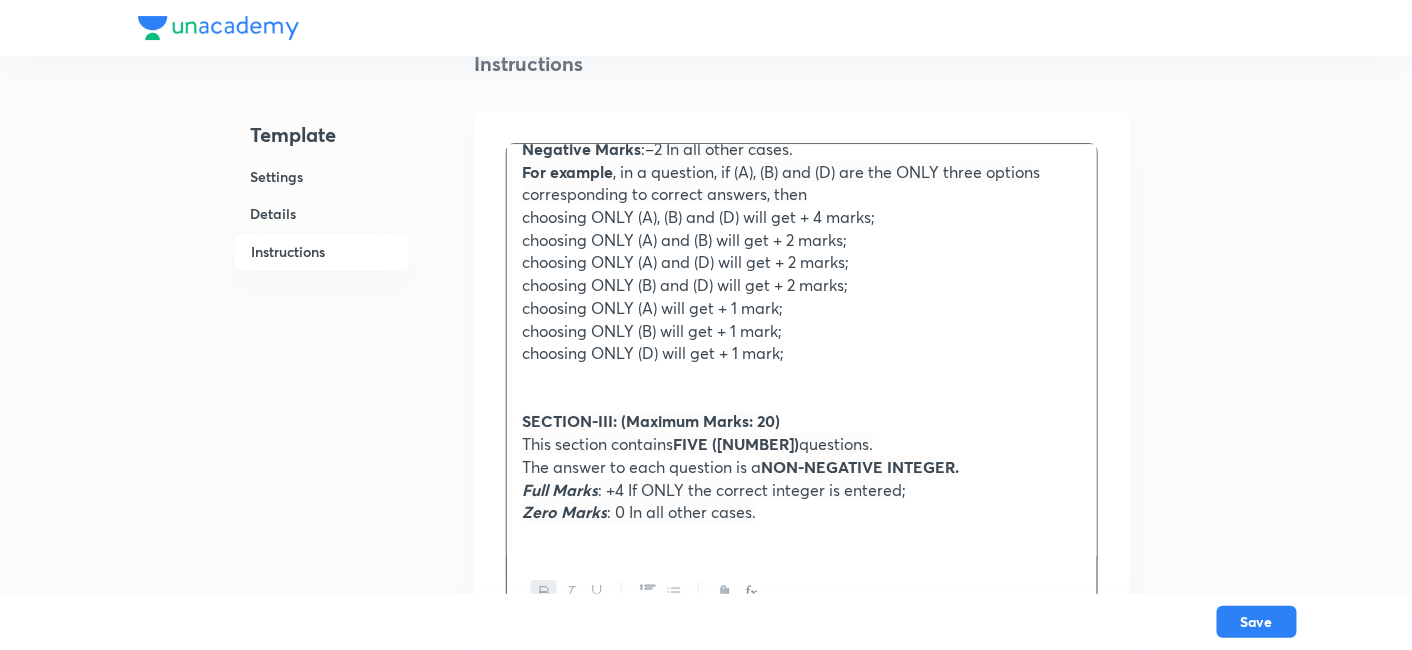 scroll, scrollTop: 520, scrollLeft: 0, axis: vertical 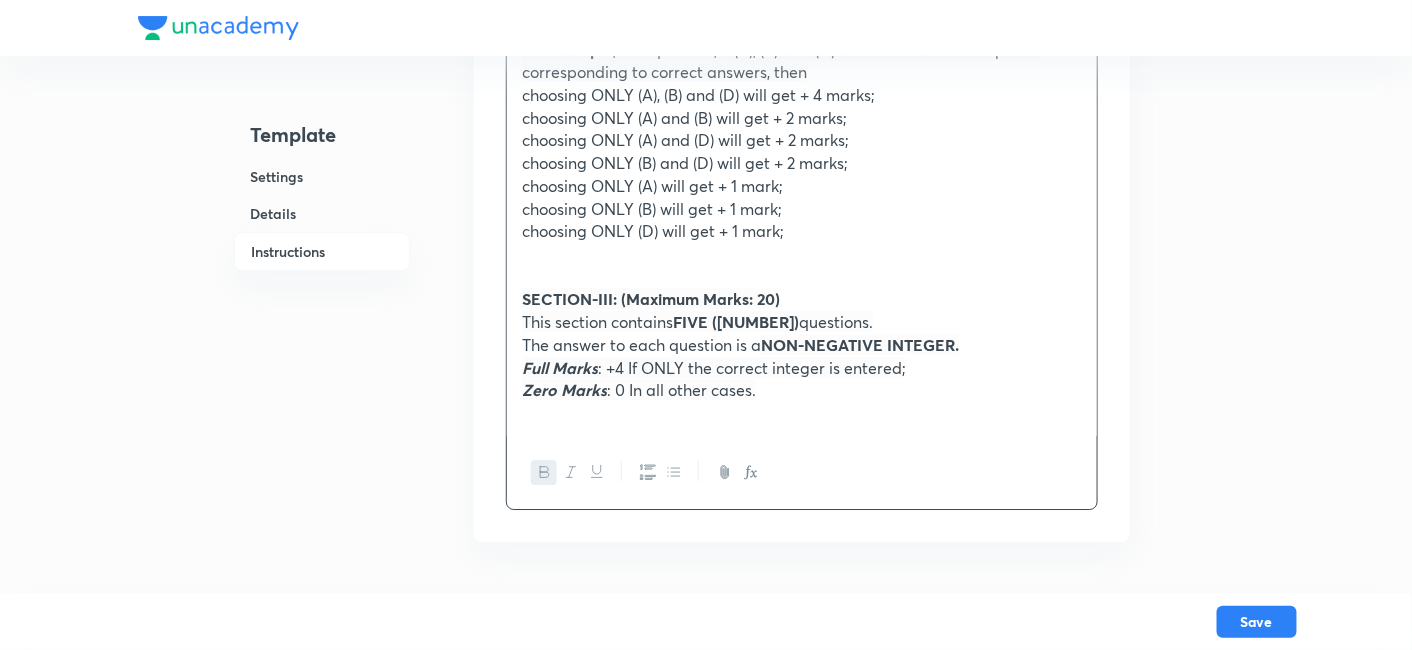 drag, startPoint x: 1312, startPoint y: 208, endPoint x: 1354, endPoint y: 702, distance: 495.7822 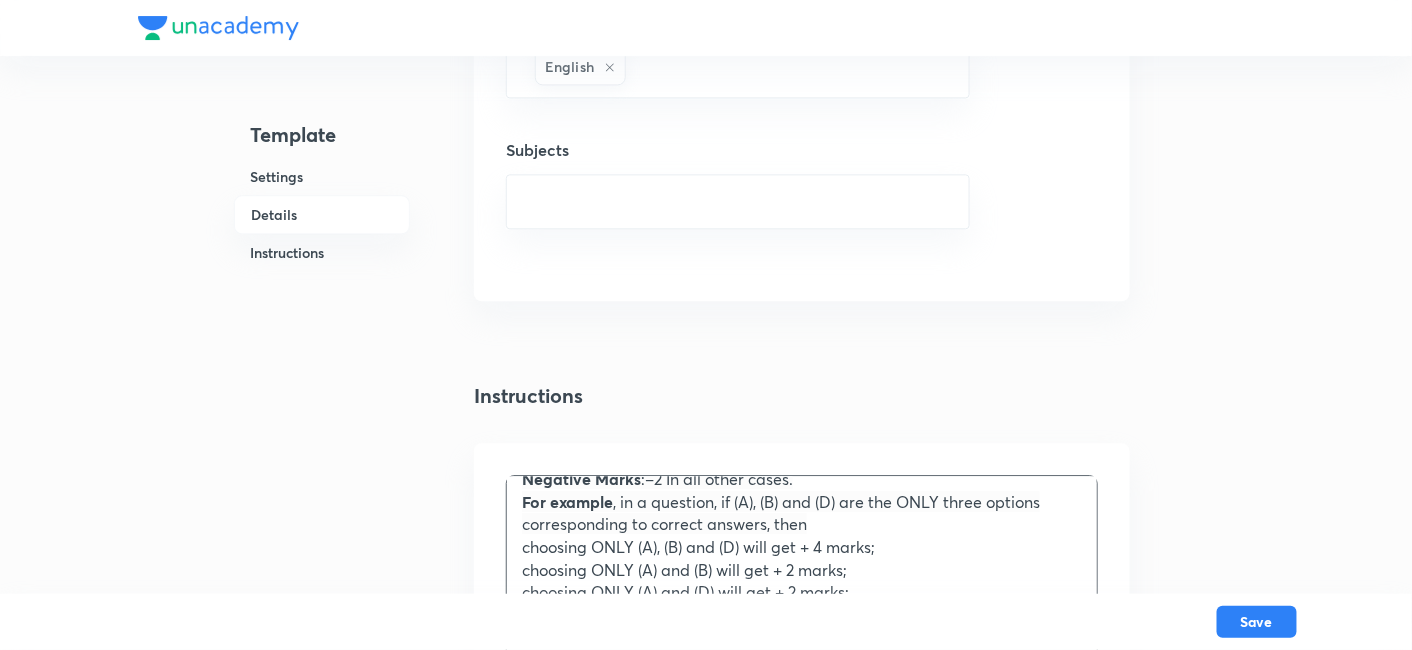 scroll, scrollTop: 1248, scrollLeft: 0, axis: vertical 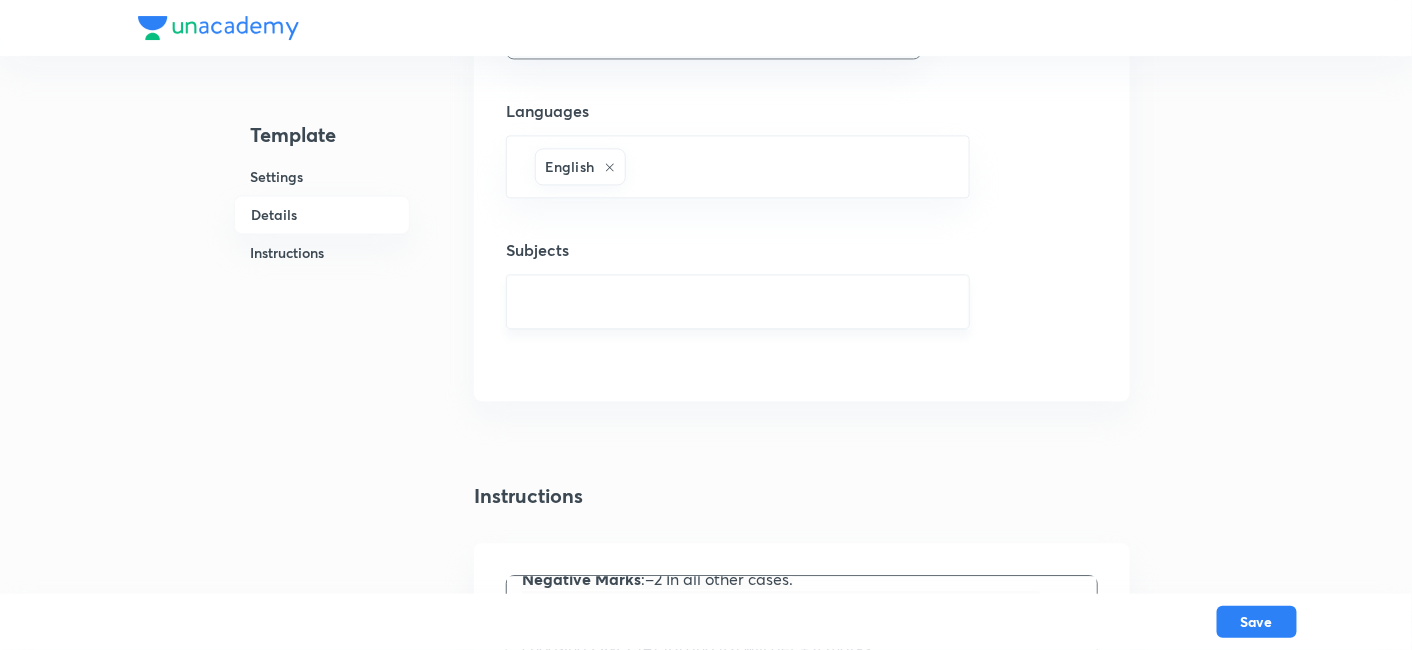 click at bounding box center (738, 301) 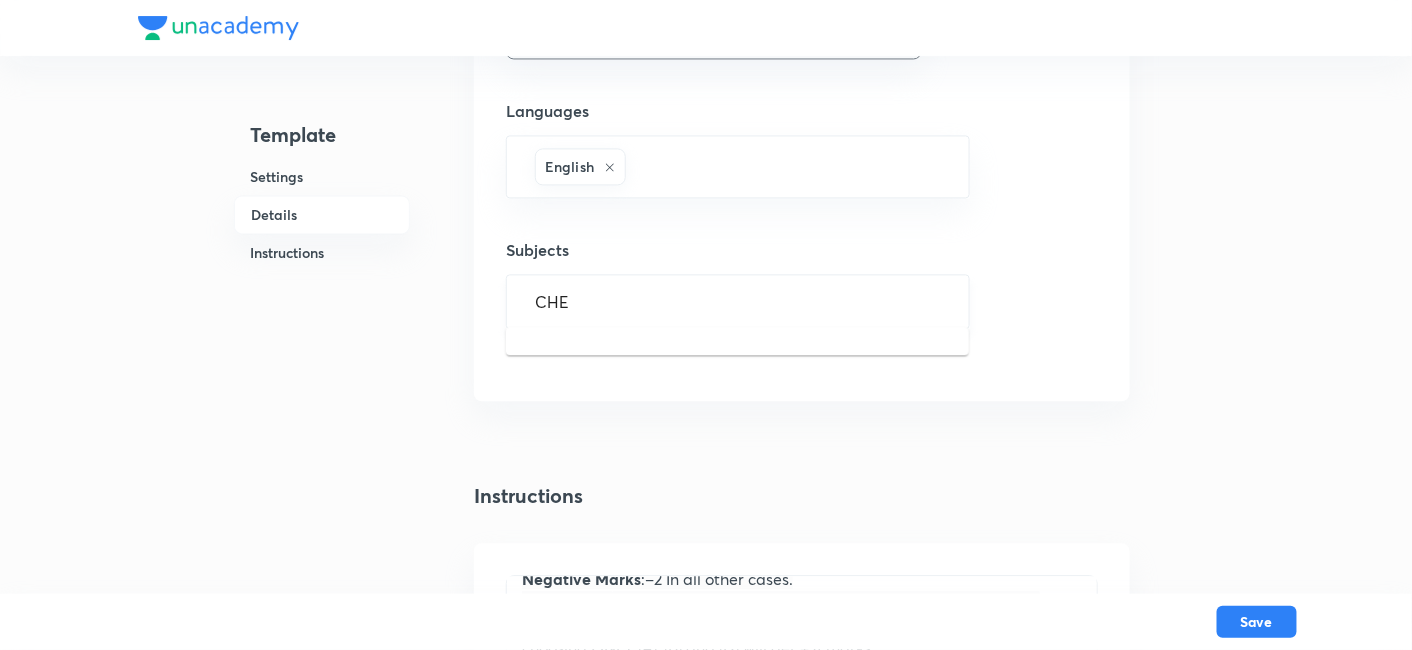 type on "CHEM" 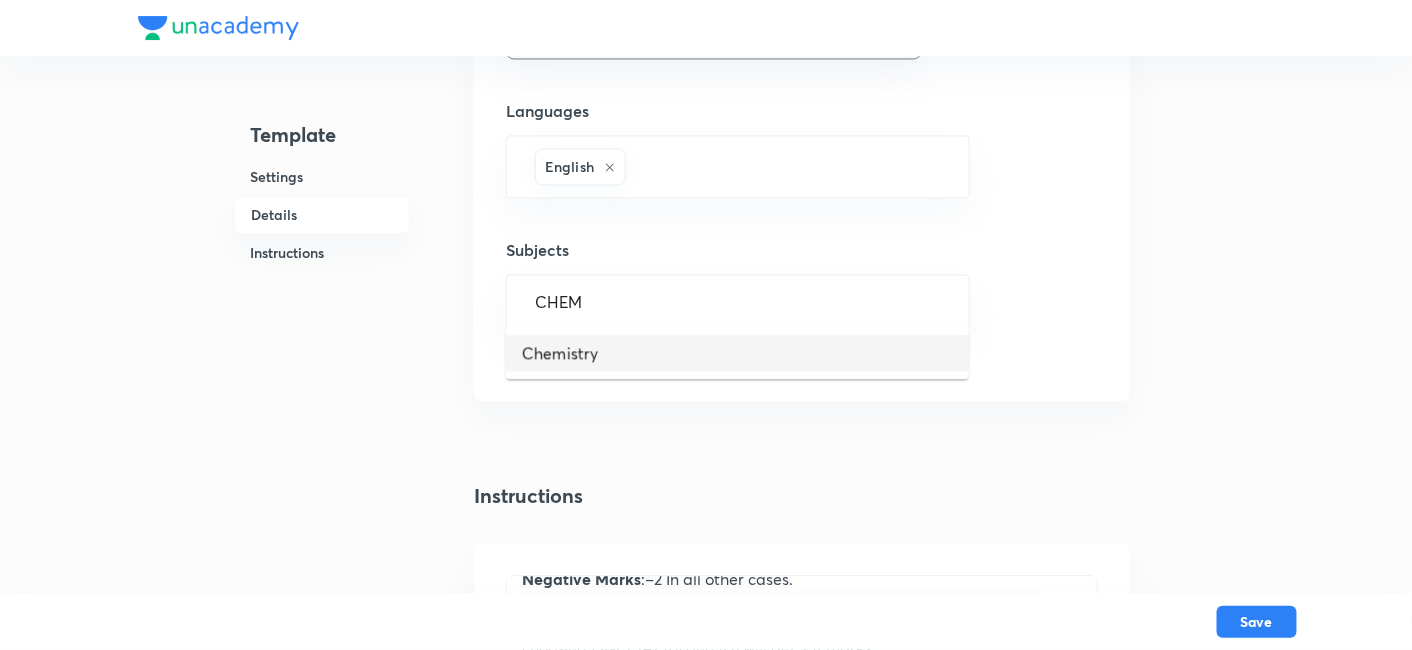 click on "Chemistry" at bounding box center [737, 353] 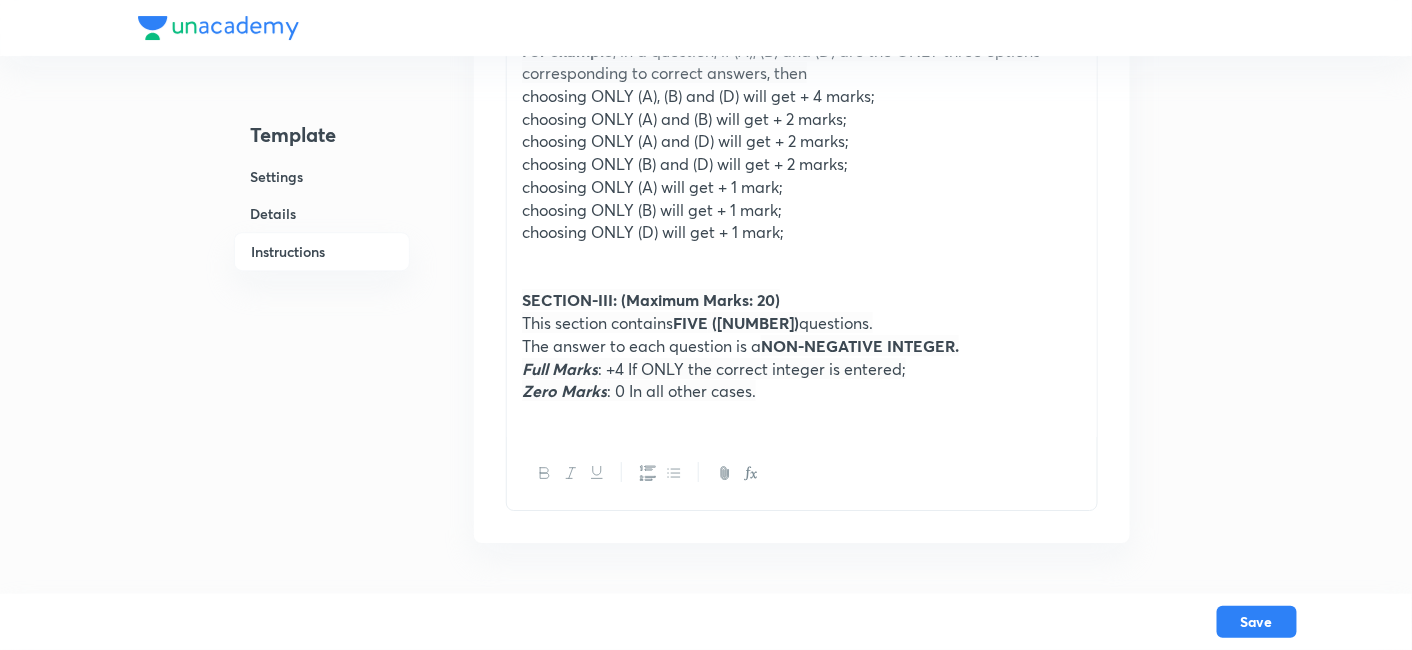 scroll, scrollTop: 1808, scrollLeft: 0, axis: vertical 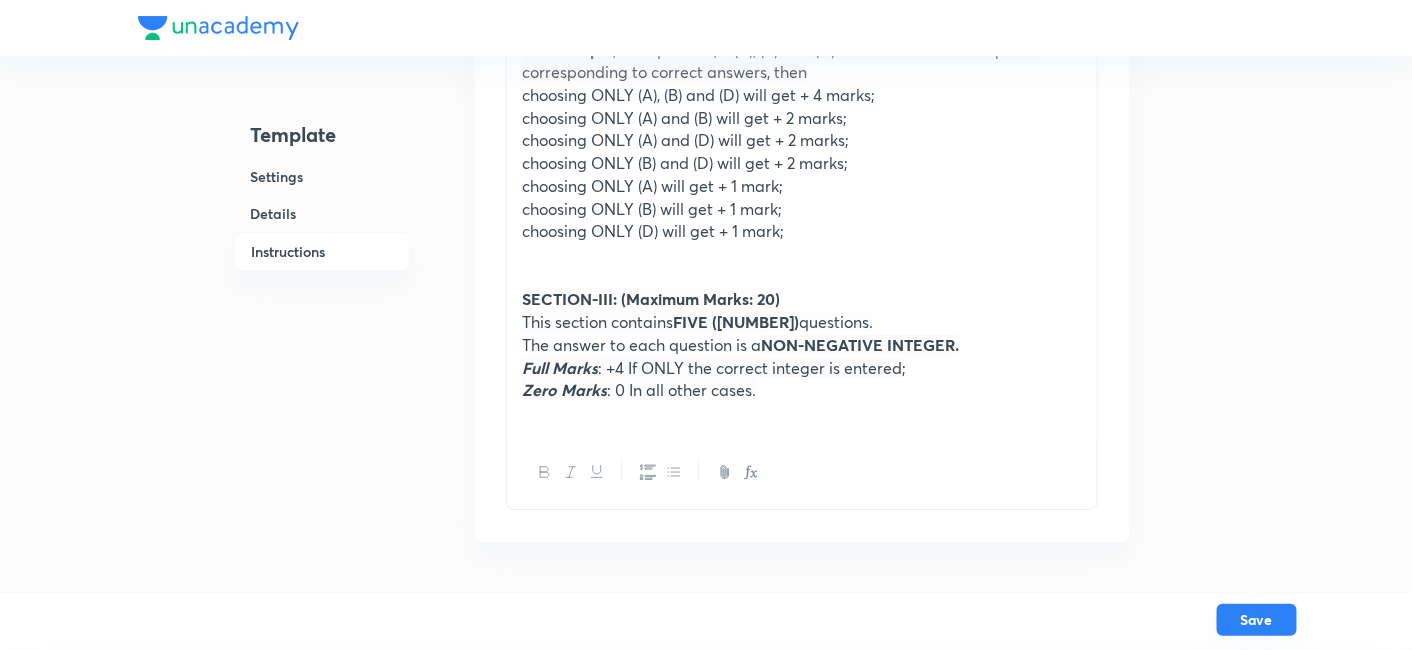 click on "Save" at bounding box center [1257, 620] 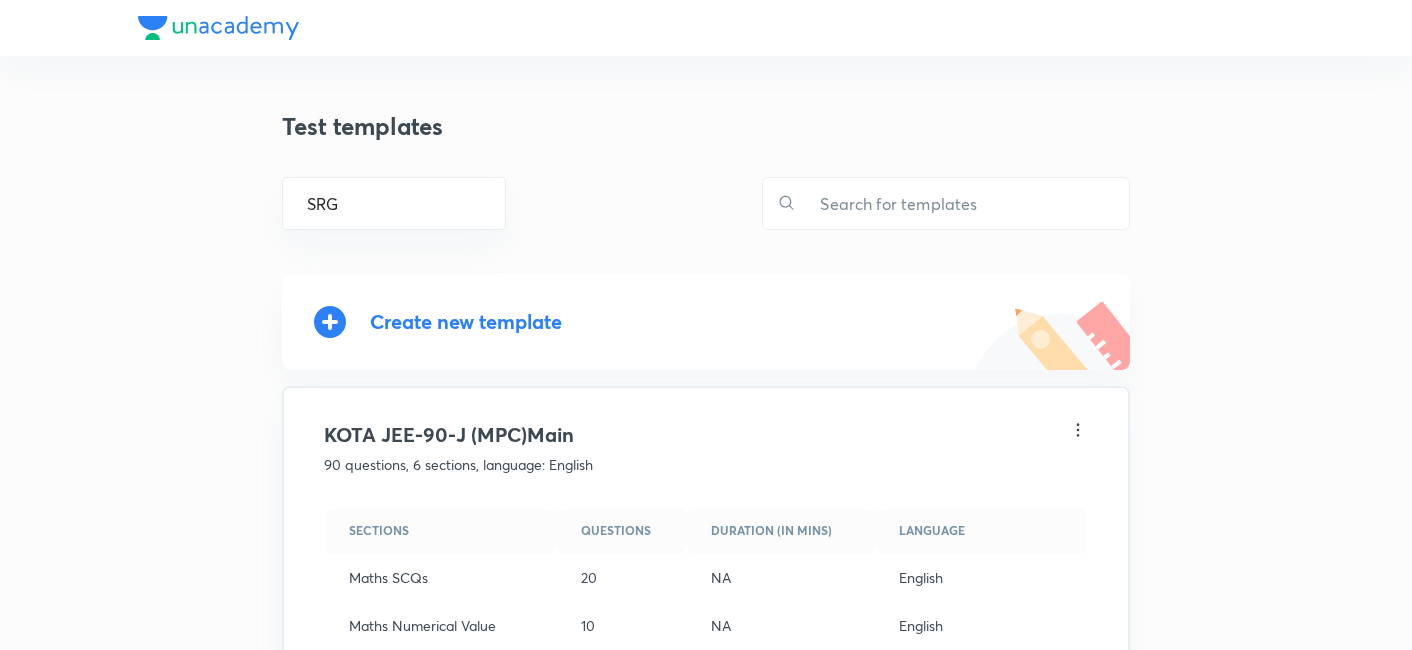 scroll, scrollTop: 0, scrollLeft: 0, axis: both 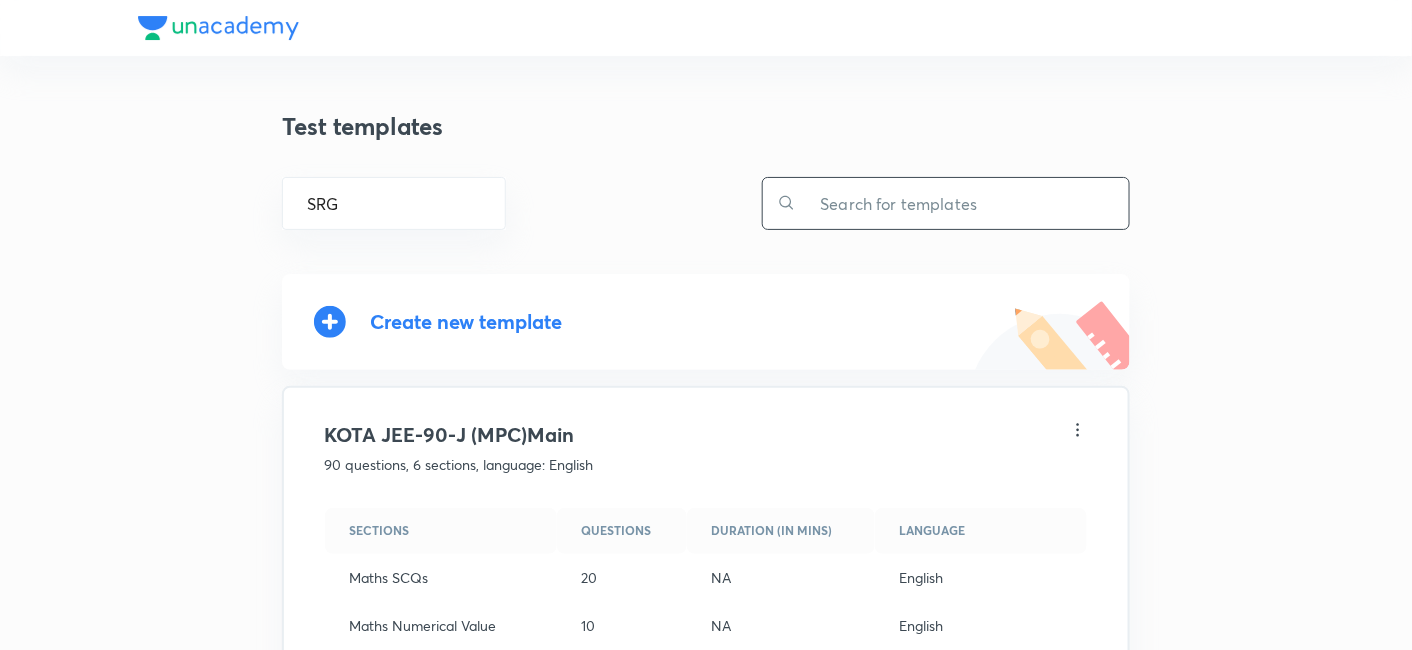 click at bounding box center (962, 203) 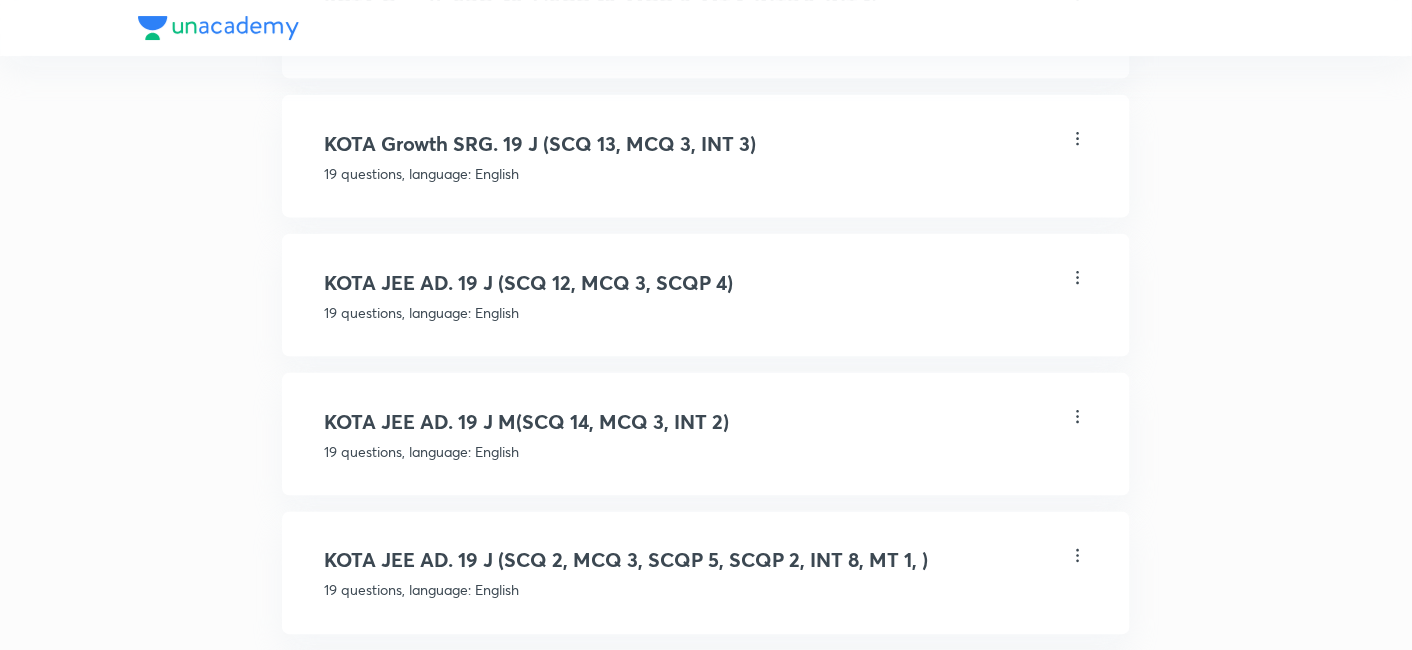 scroll, scrollTop: 945, scrollLeft: 0, axis: vertical 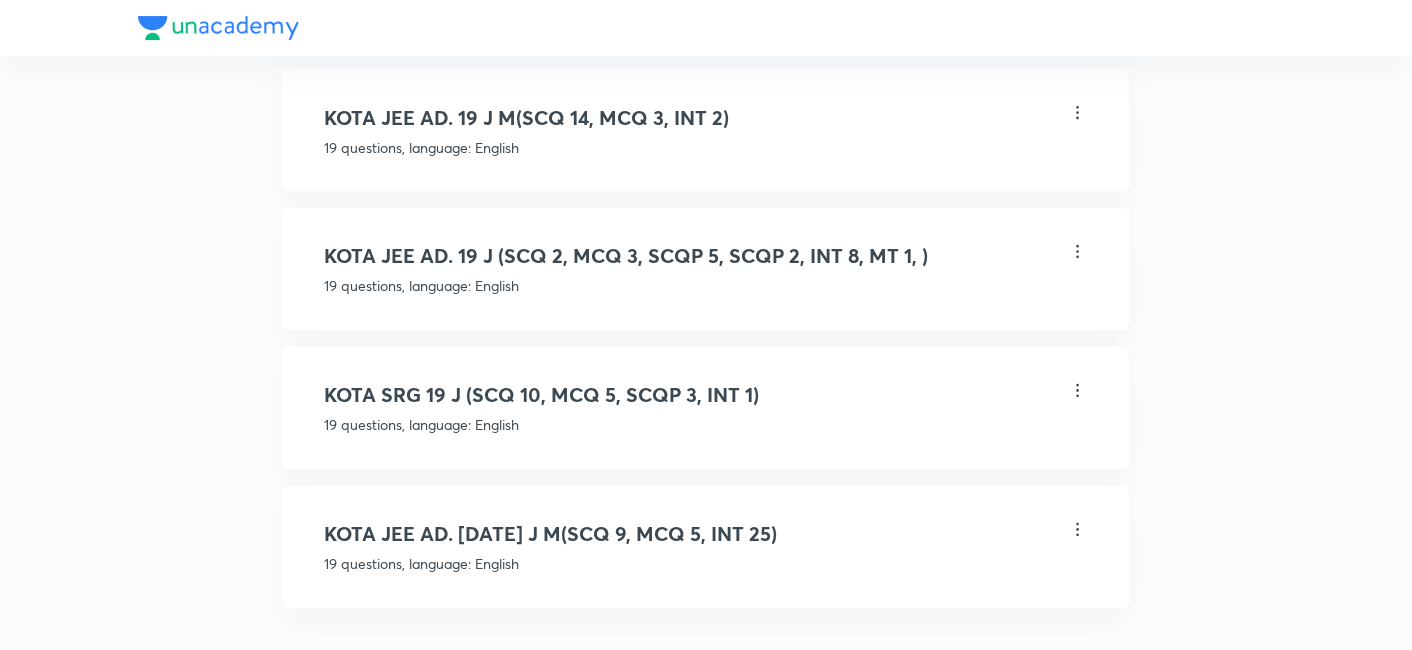 type on "[NUMBER] J" 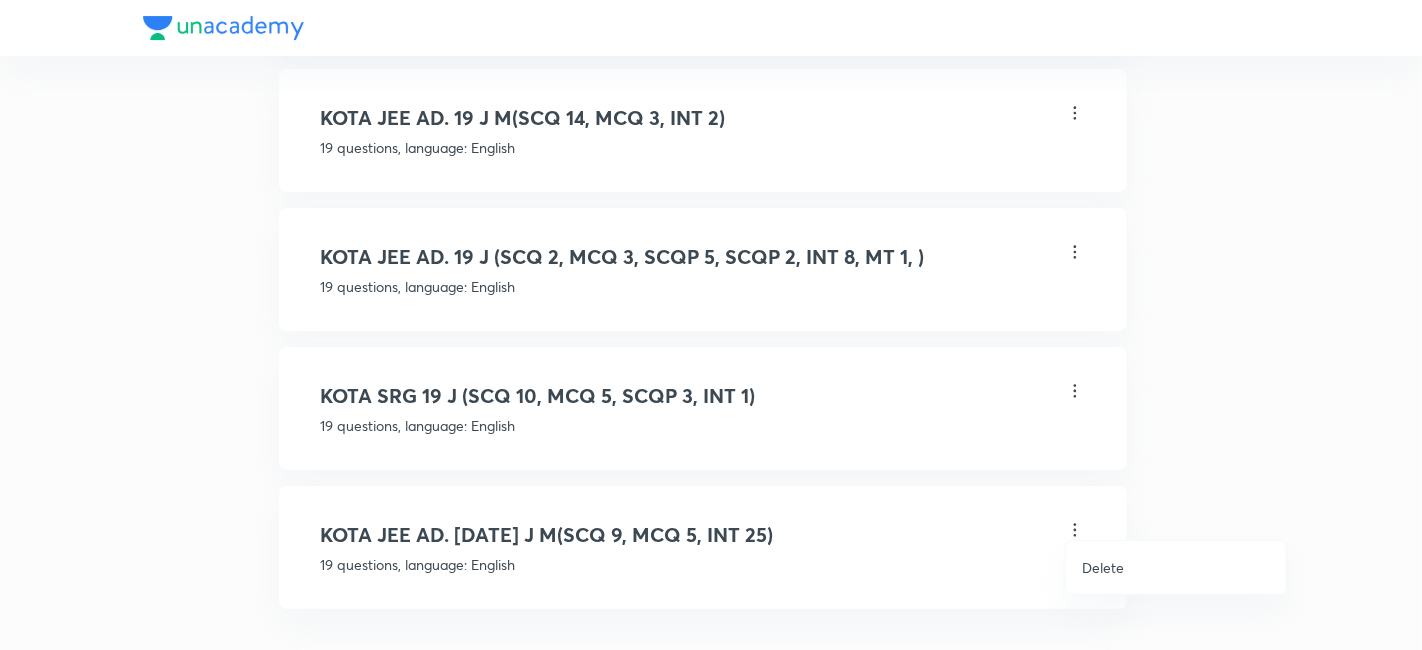 click at bounding box center [711, 325] 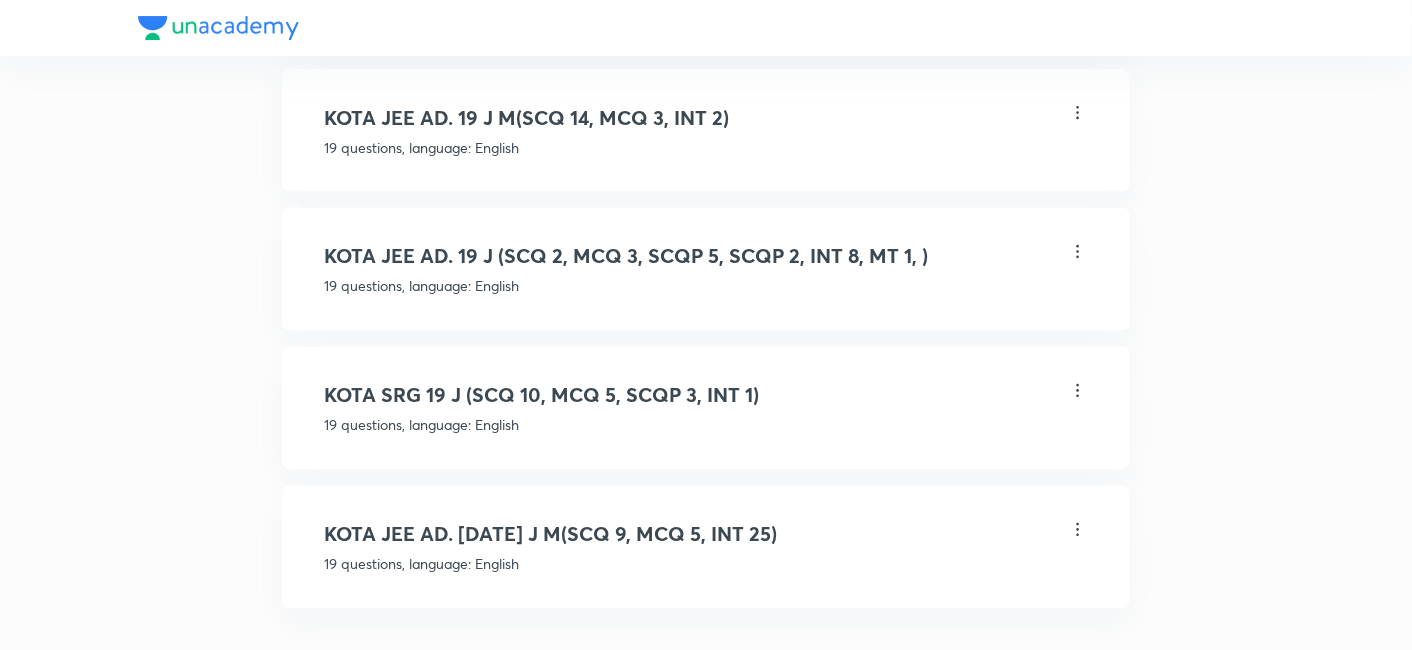 click 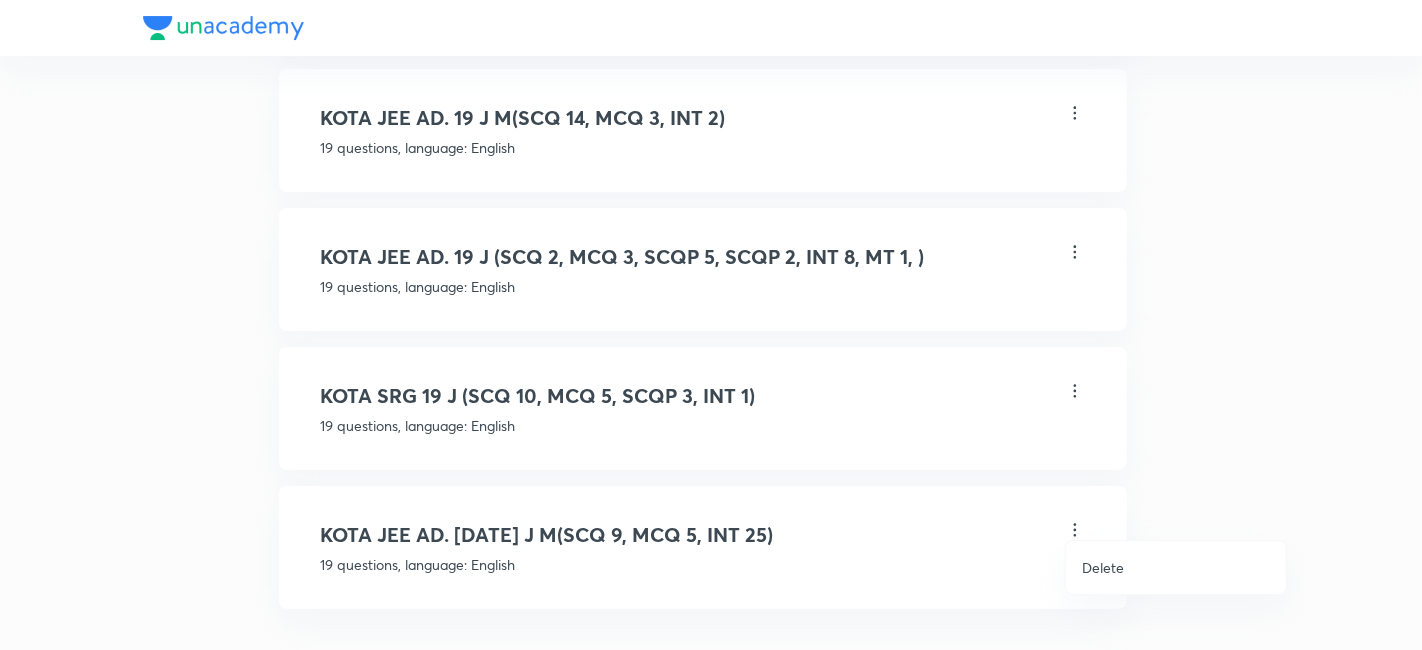 click at bounding box center (711, 325) 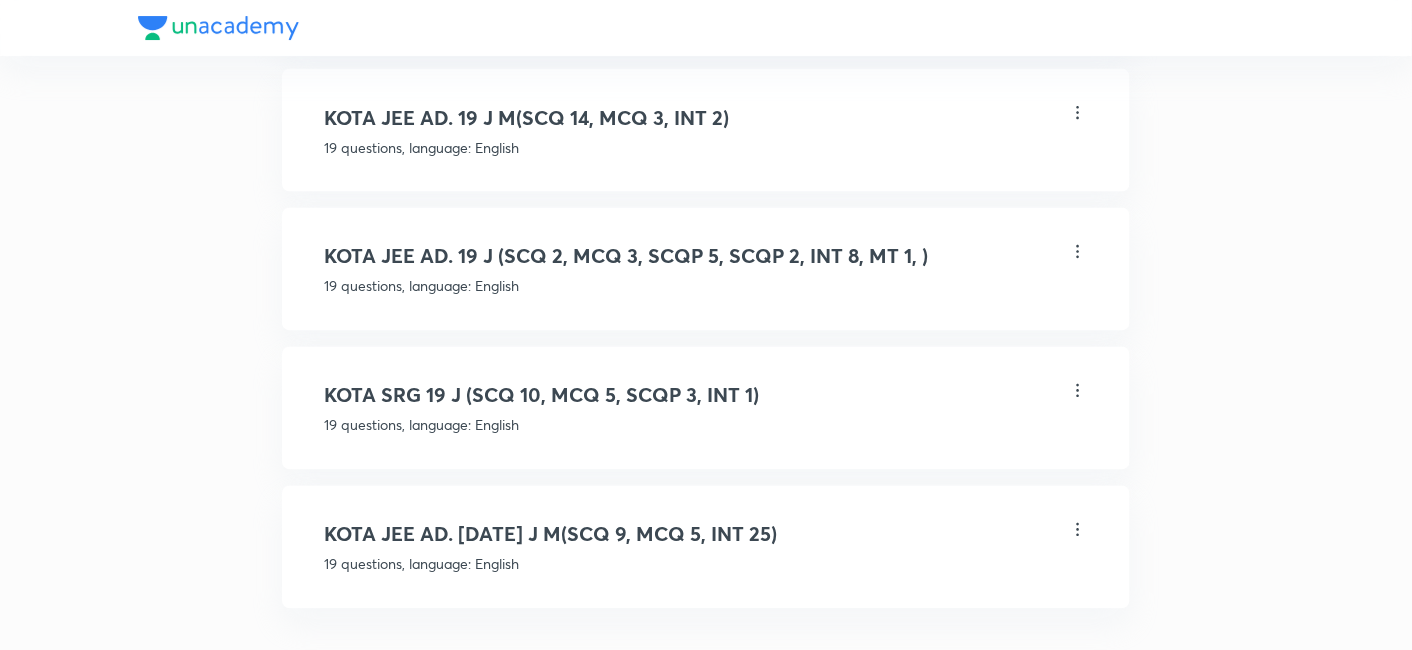 click 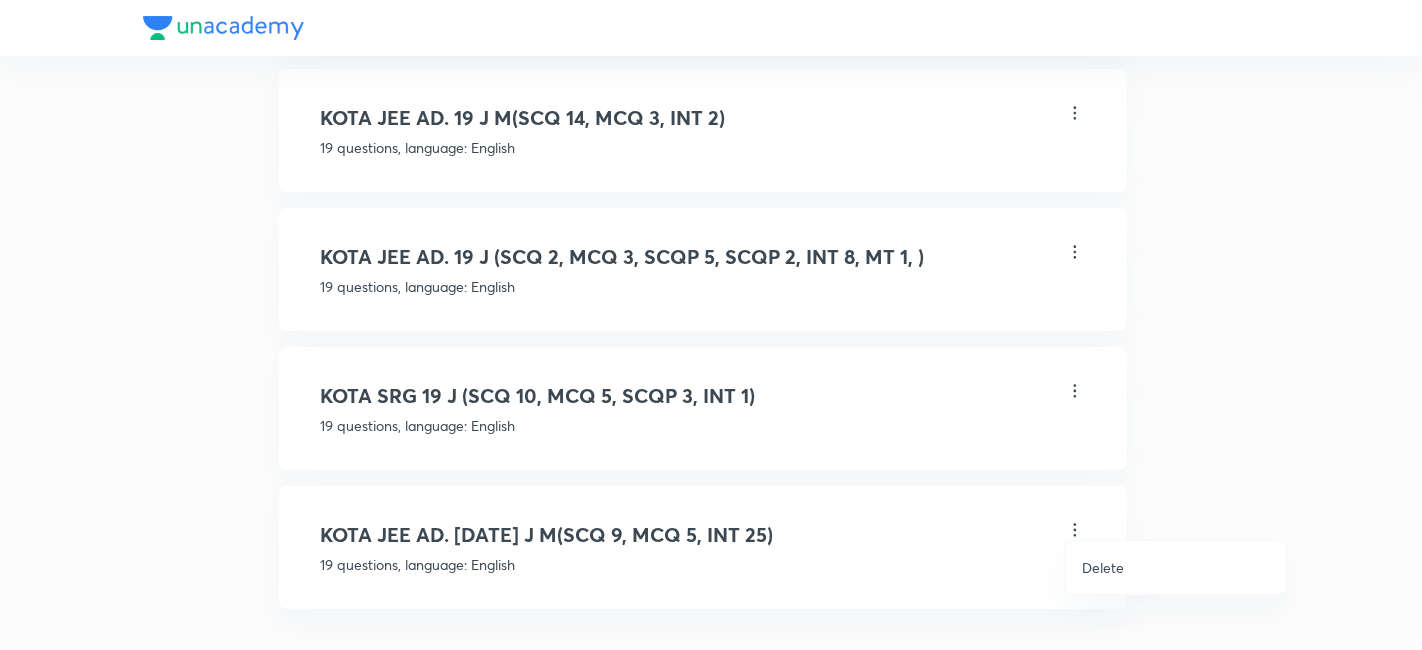 click at bounding box center [711, 325] 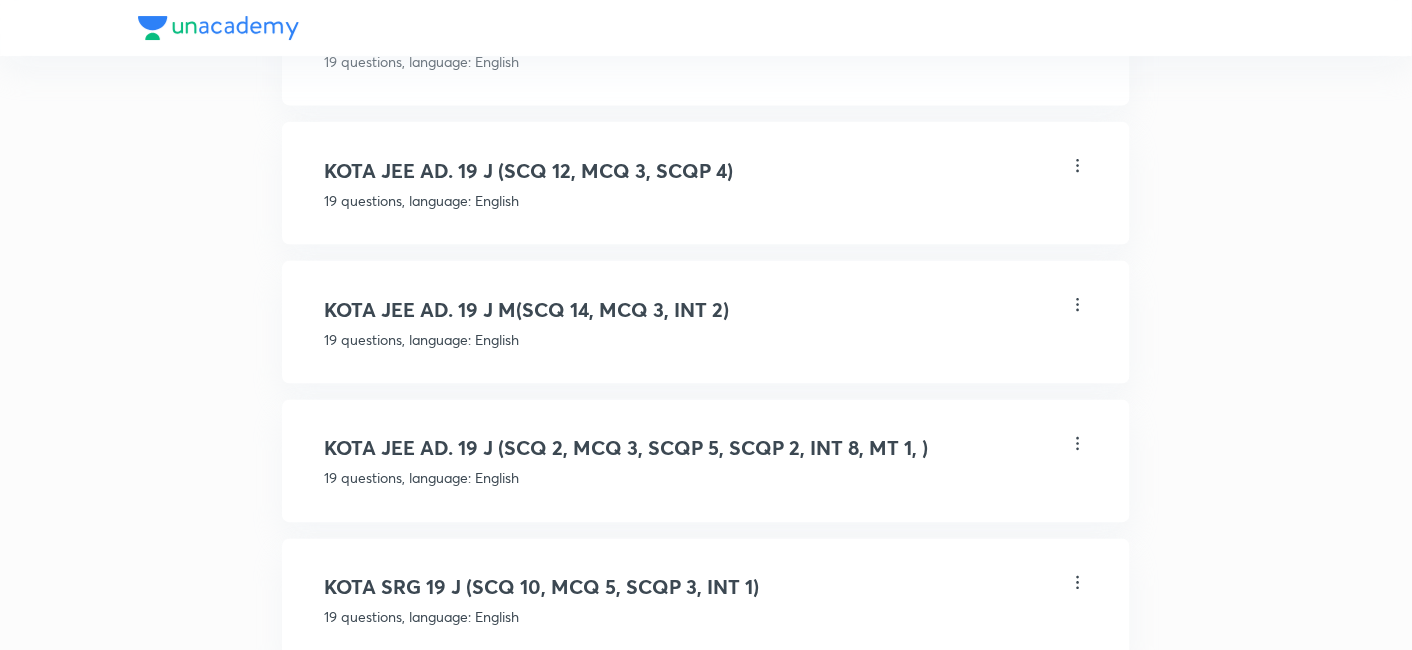 scroll, scrollTop: 945, scrollLeft: 0, axis: vertical 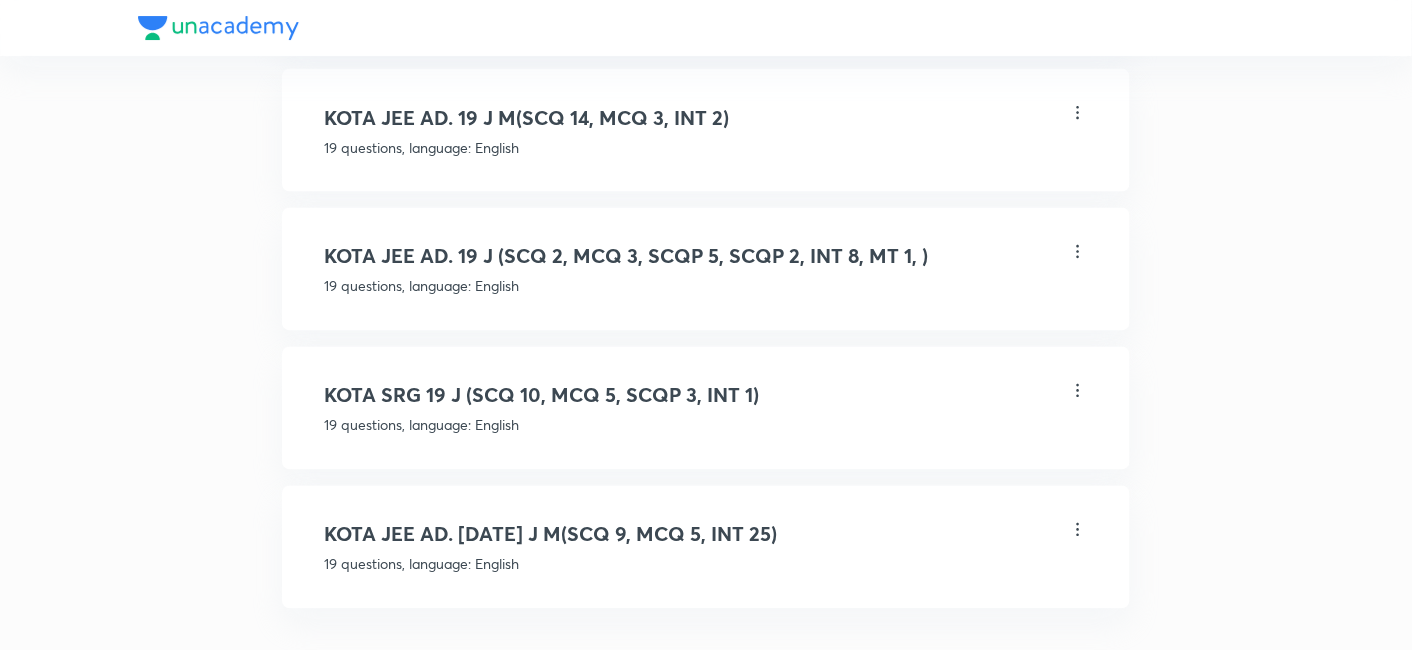click 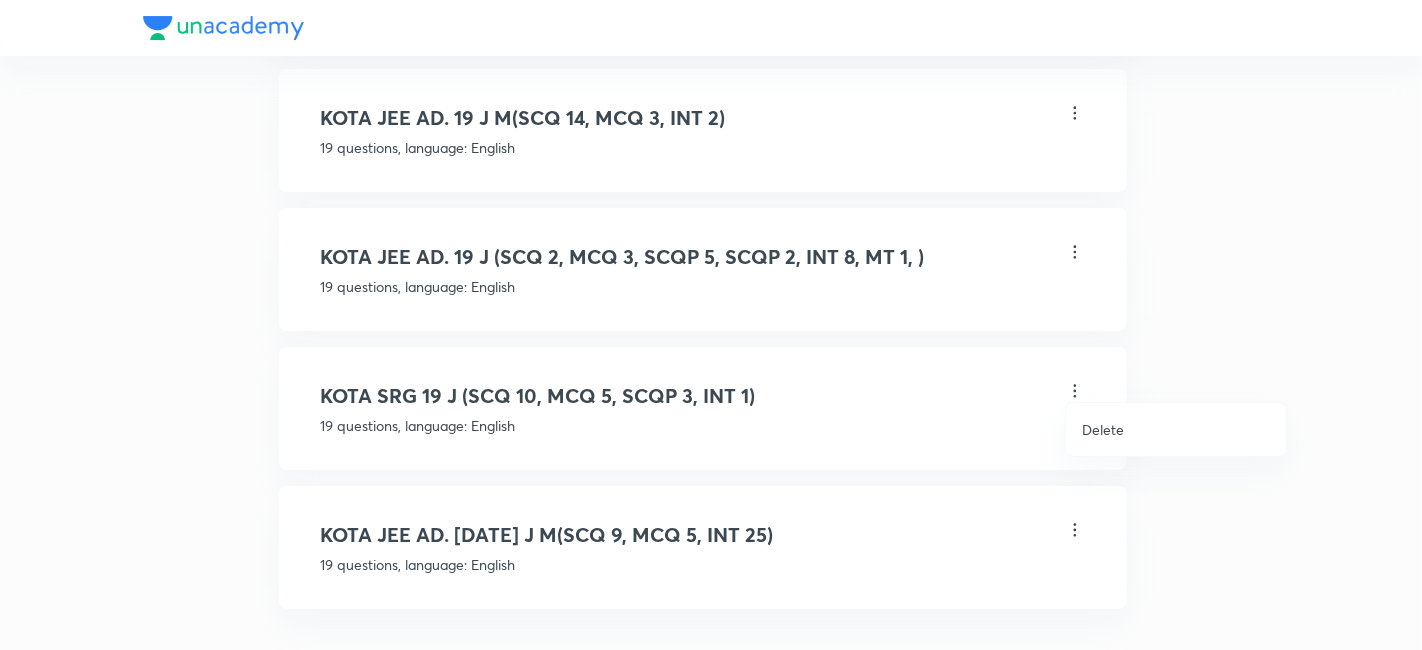 click at bounding box center [711, 325] 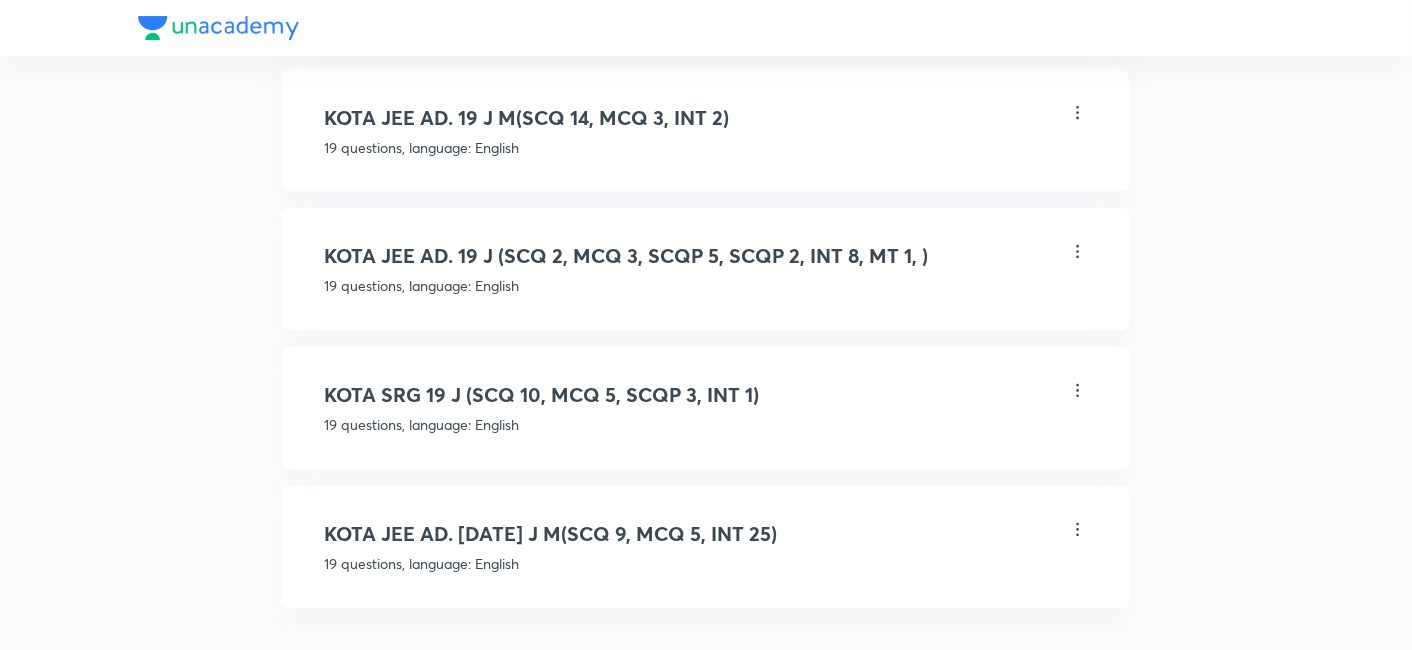 click on "KOTA JEE AD. 19 J M(SCQ 9, MCQ 5, INT 25)" at bounding box center (706, 535) 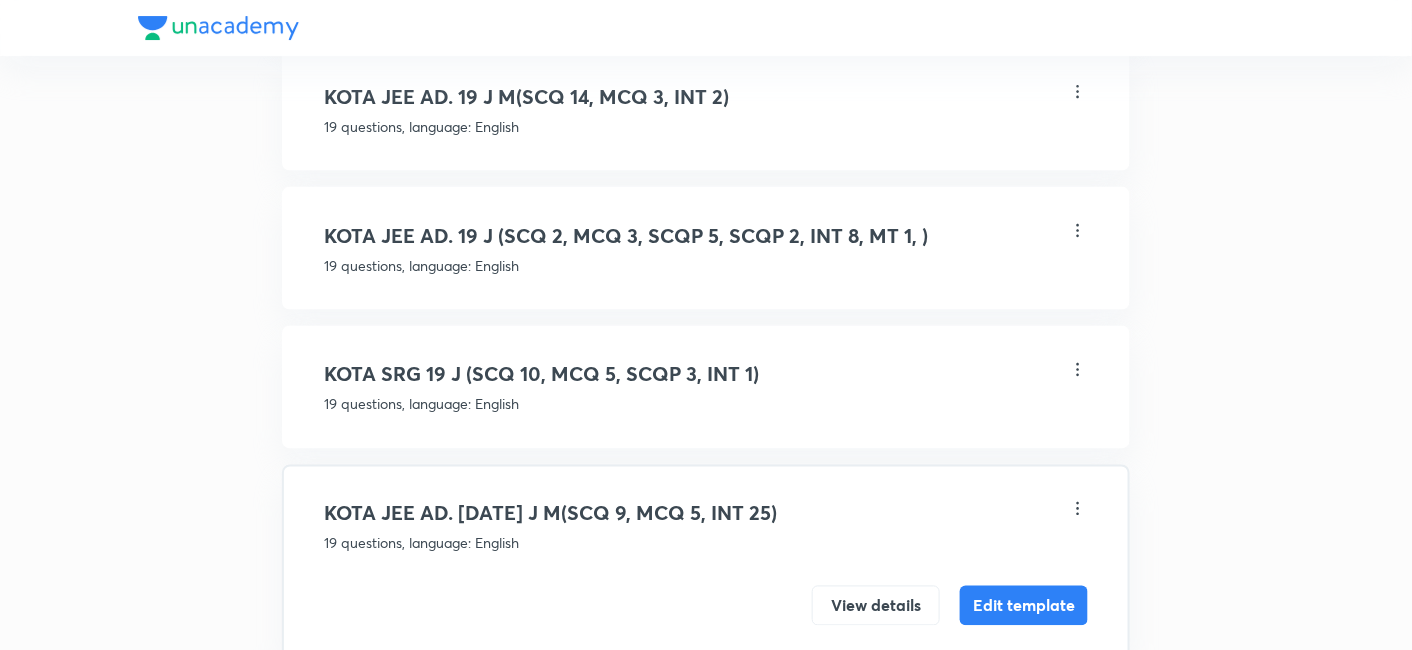 scroll, scrollTop: 874, scrollLeft: 0, axis: vertical 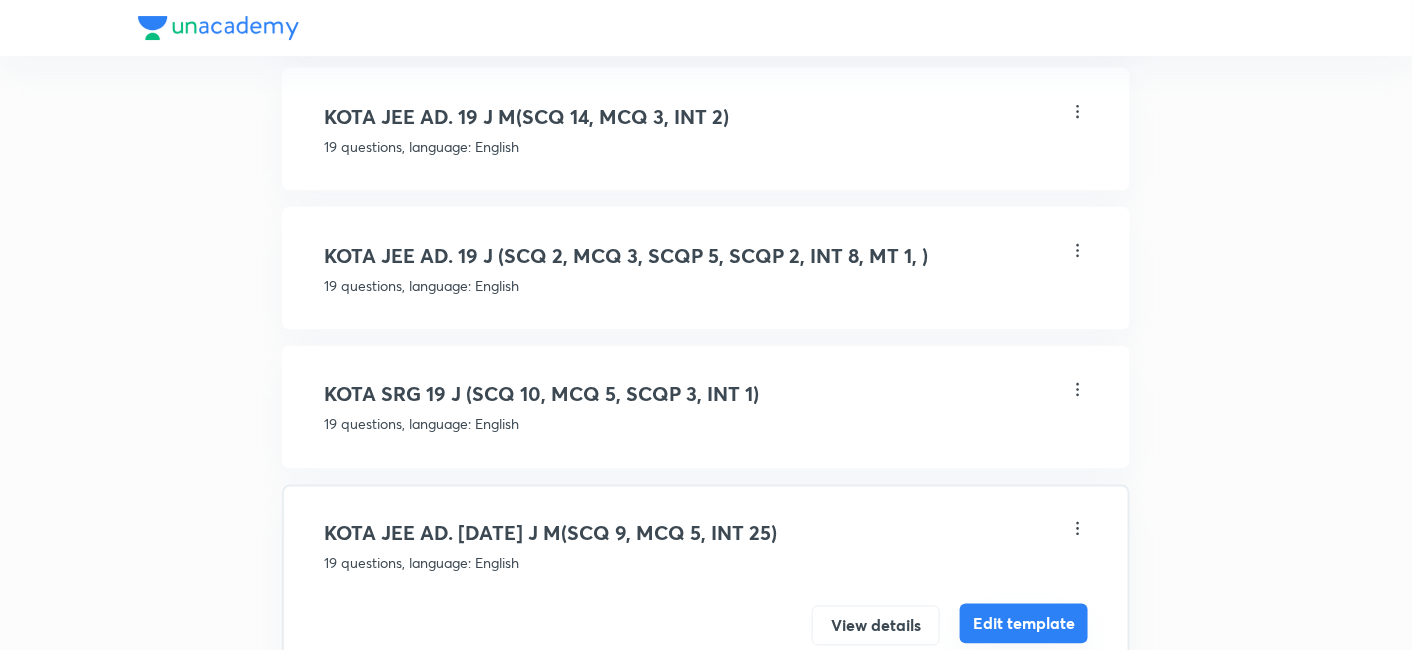 click on "Edit template" at bounding box center (1024, 624) 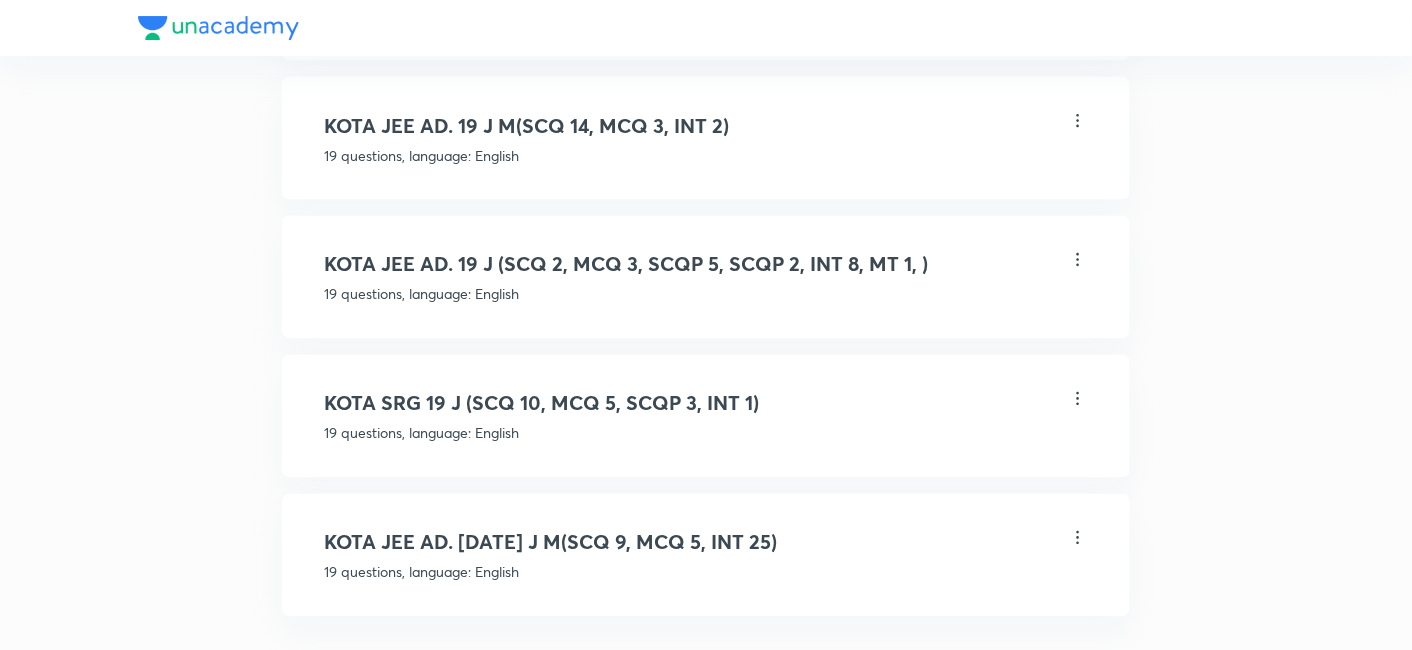 scroll, scrollTop: 945, scrollLeft: 0, axis: vertical 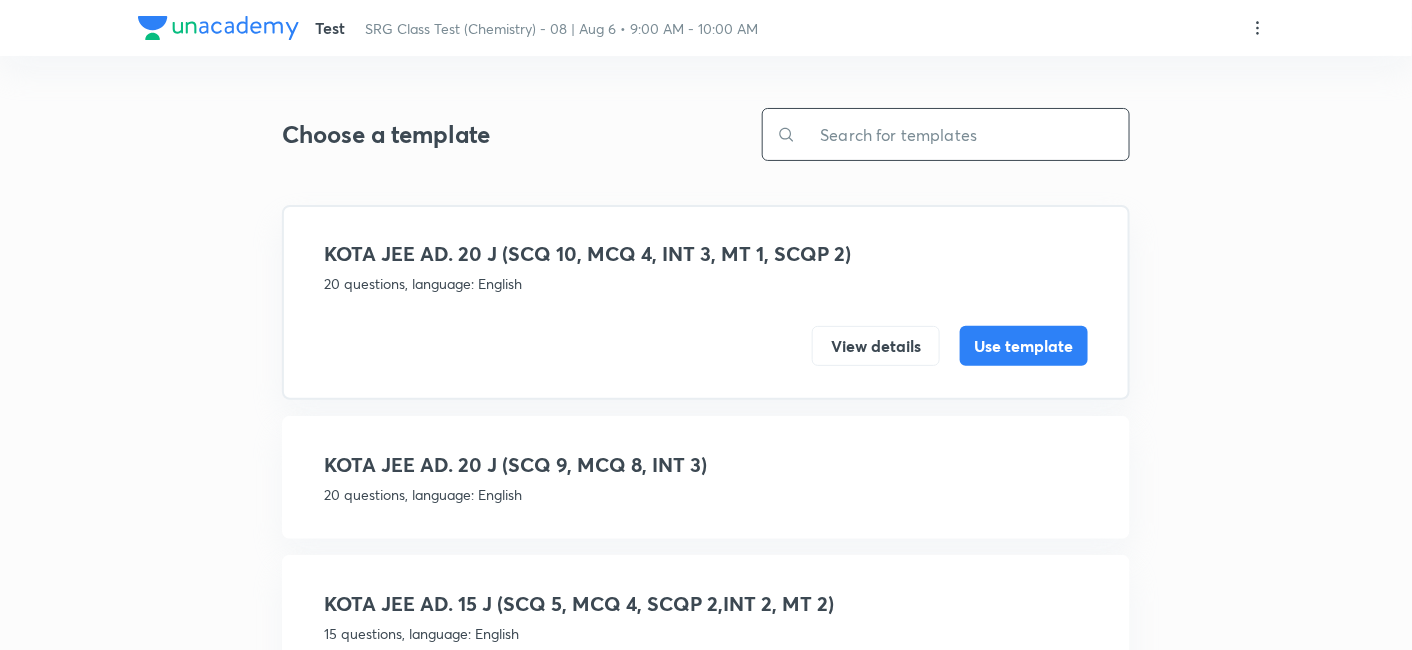 click at bounding box center (962, 134) 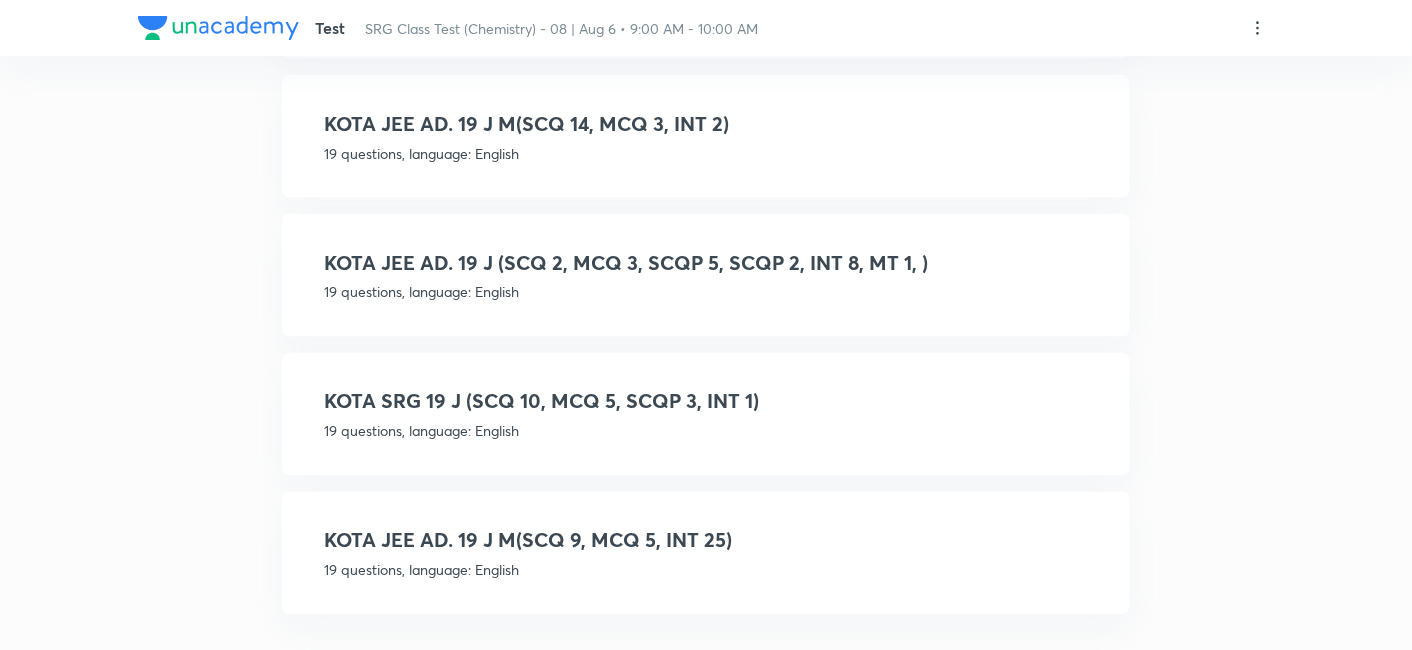 scroll, scrollTop: 903, scrollLeft: 0, axis: vertical 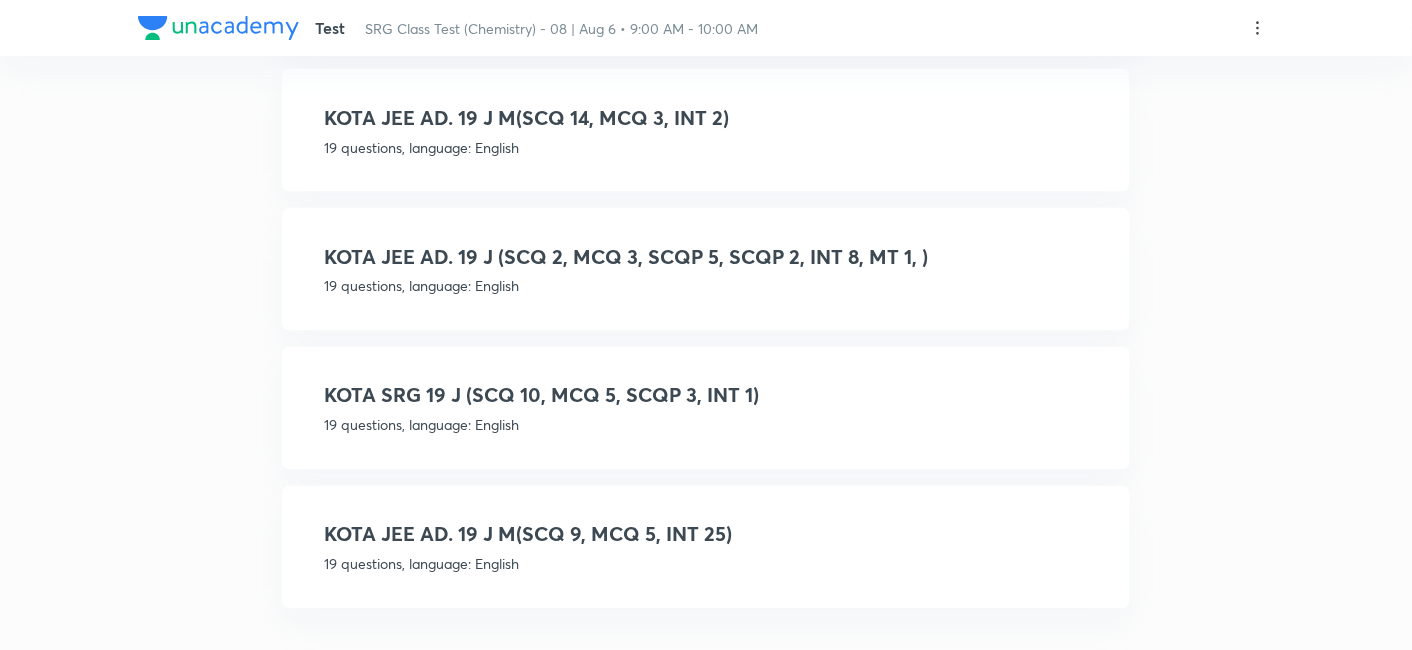 type on "19" 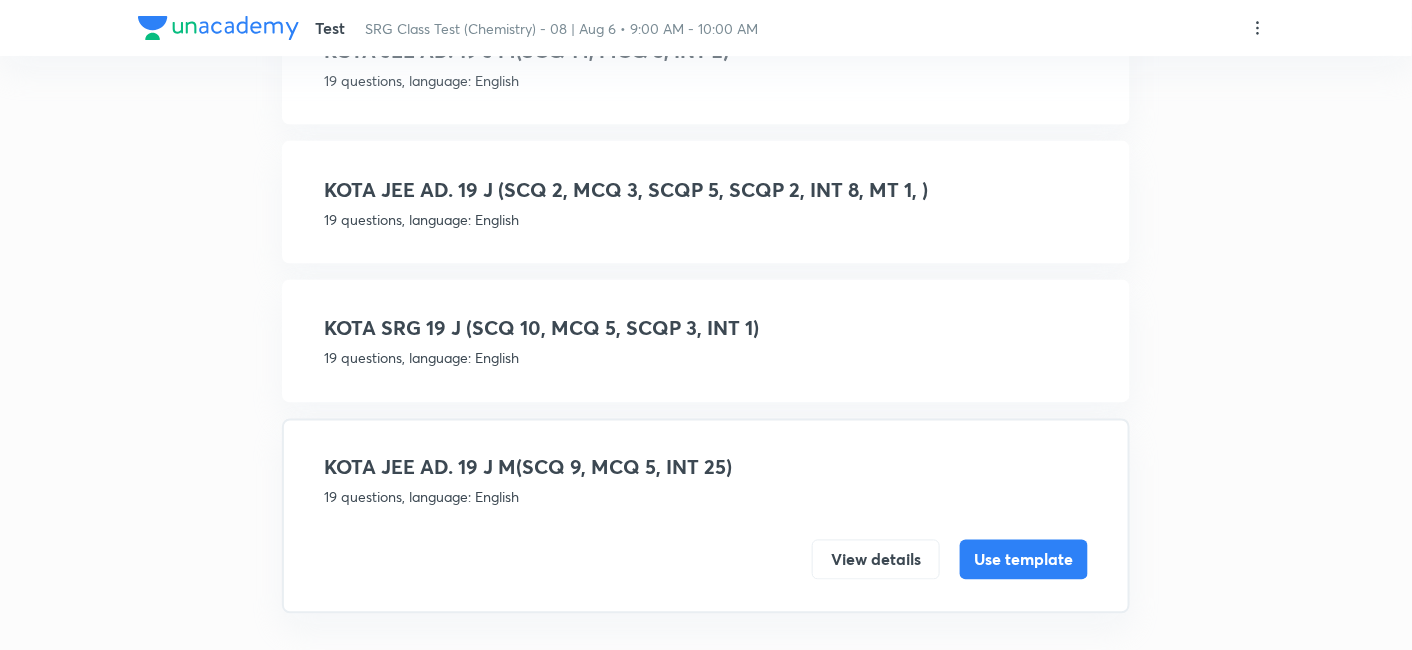scroll, scrollTop: 831, scrollLeft: 0, axis: vertical 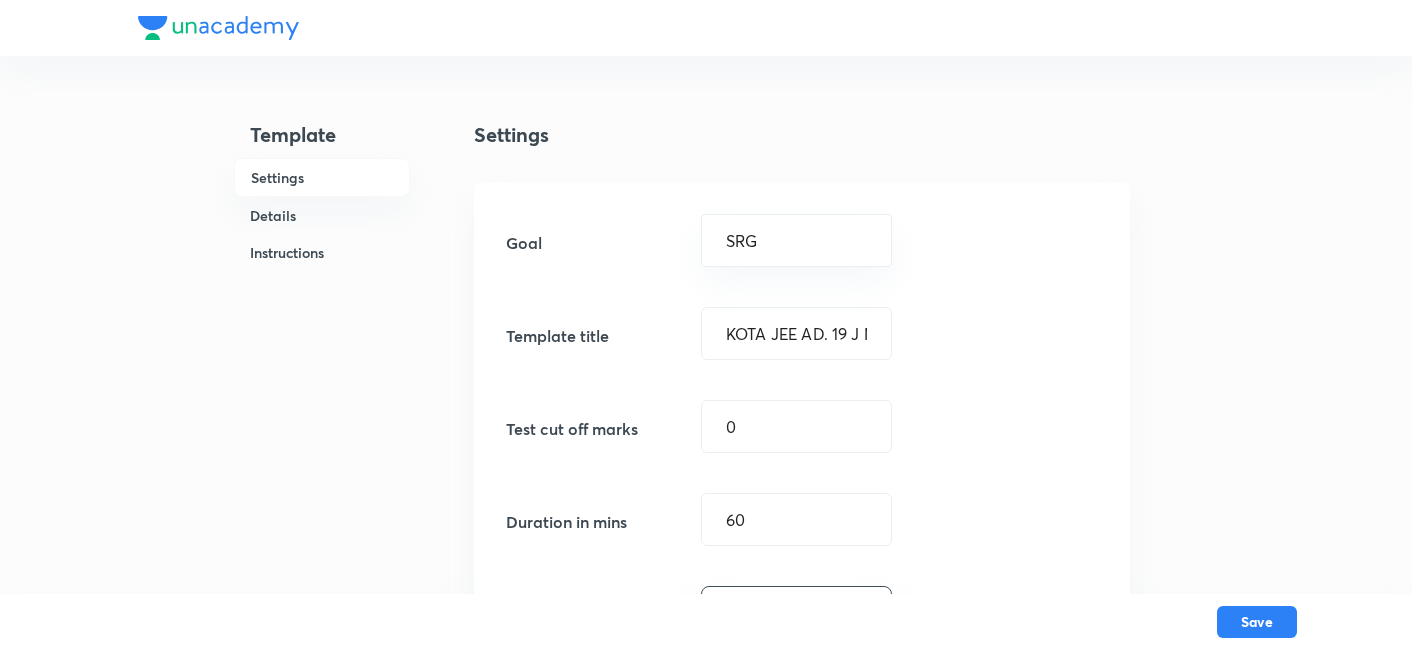 click on "KOTA JEE AD. 19 J M(SCQ 9, MCQ 5, INT 25)" at bounding box center (796, 333) 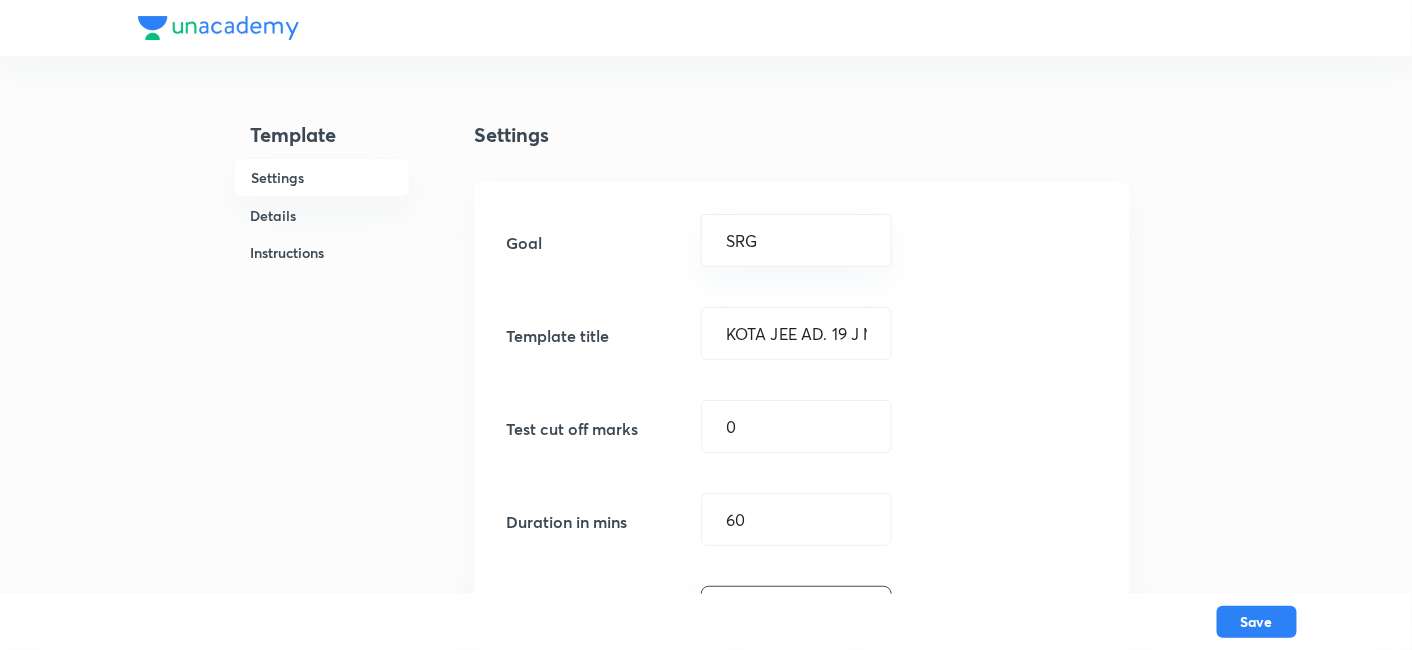 scroll, scrollTop: 0, scrollLeft: 0, axis: both 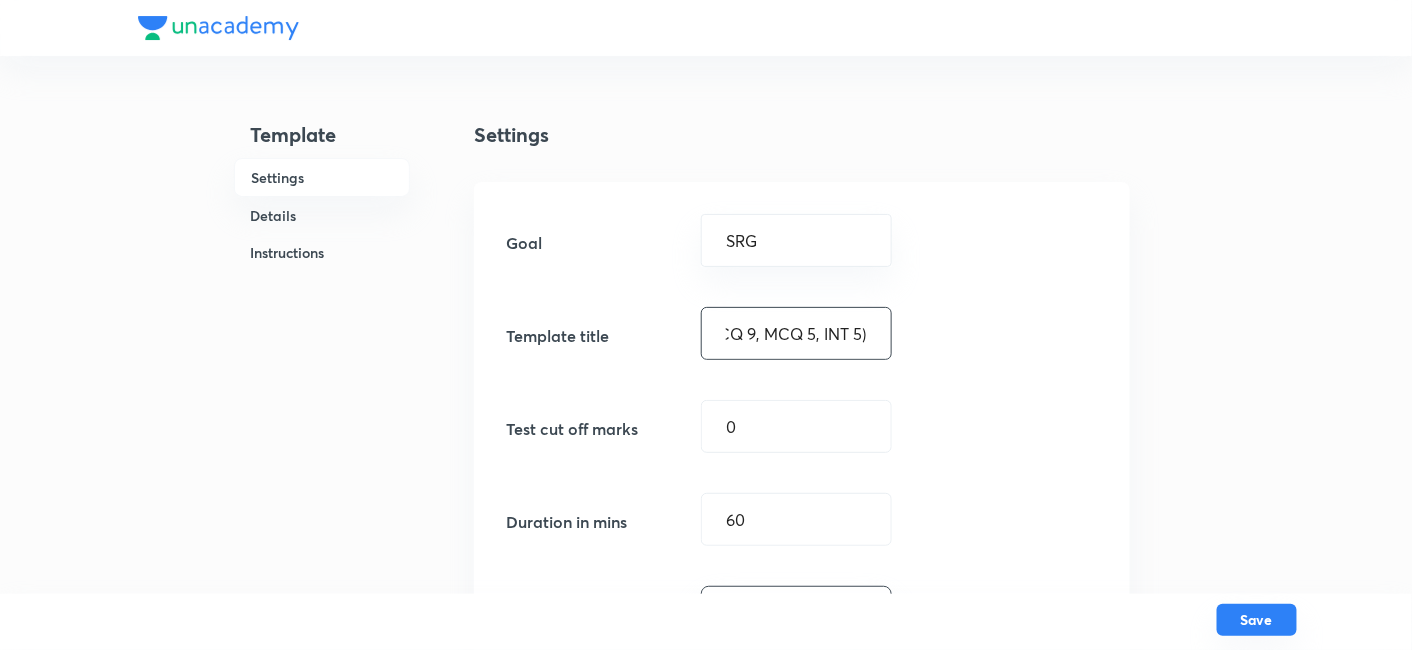 type on "KOTA JEE AD. 19 J M(SCQ 9, MCQ 5, INT 5)" 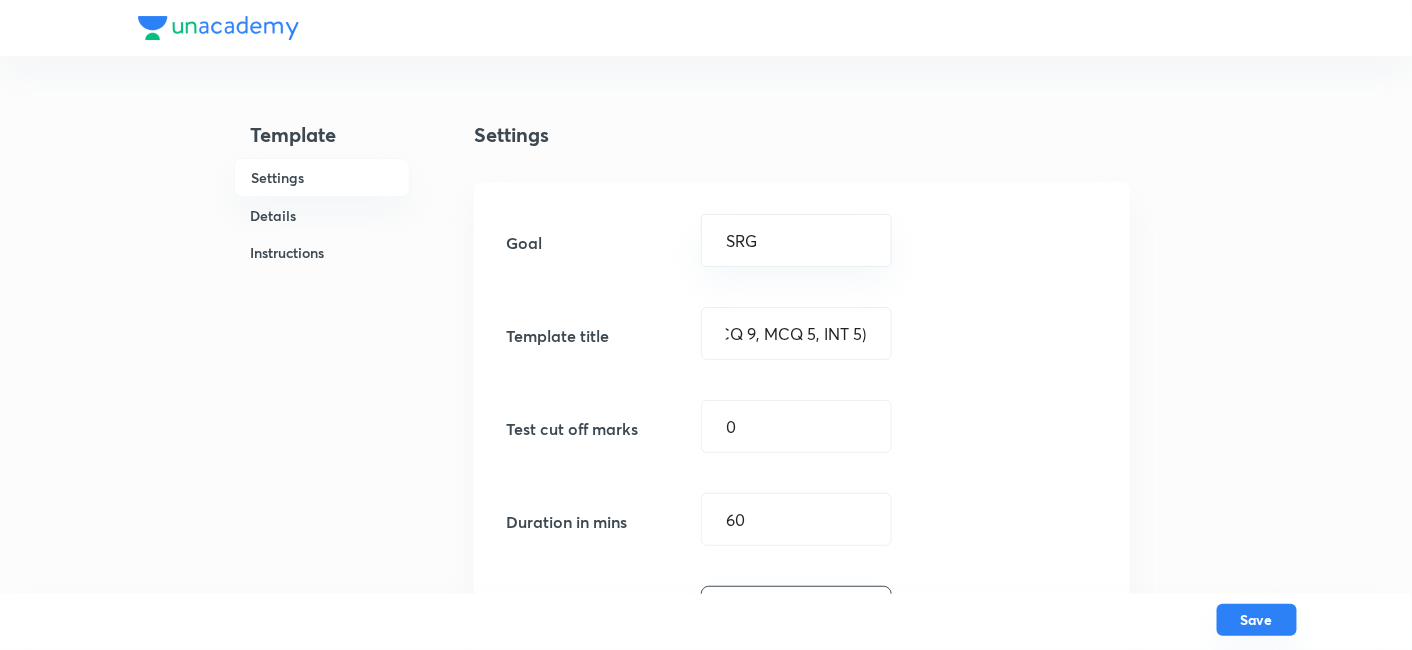 scroll, scrollTop: 0, scrollLeft: 0, axis: both 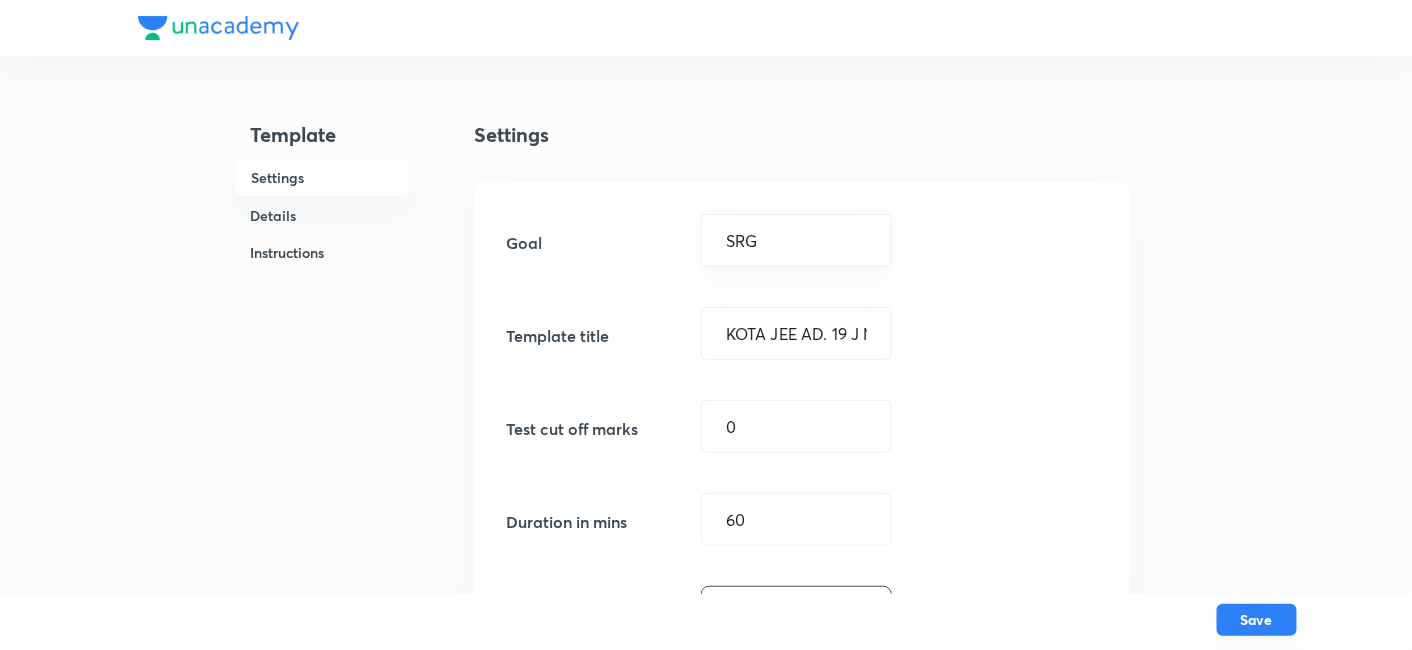 click on "Save" at bounding box center [1257, 620] 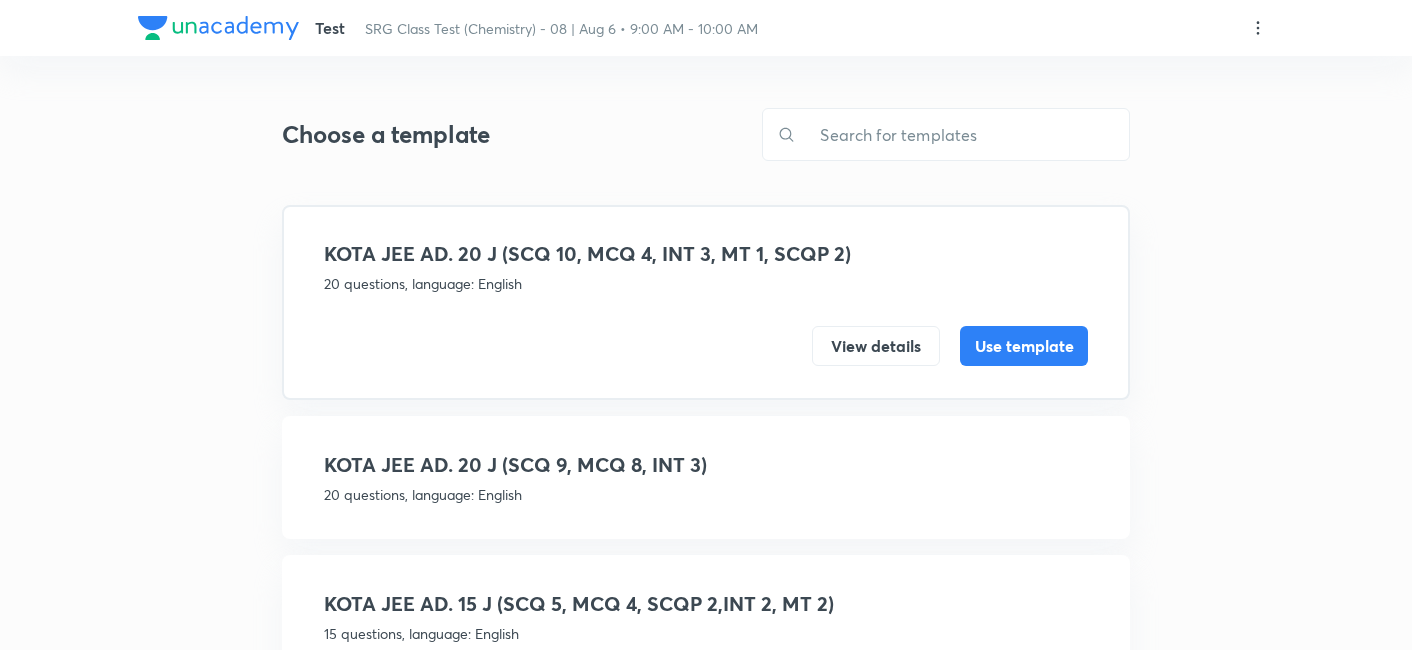 scroll, scrollTop: 0, scrollLeft: 0, axis: both 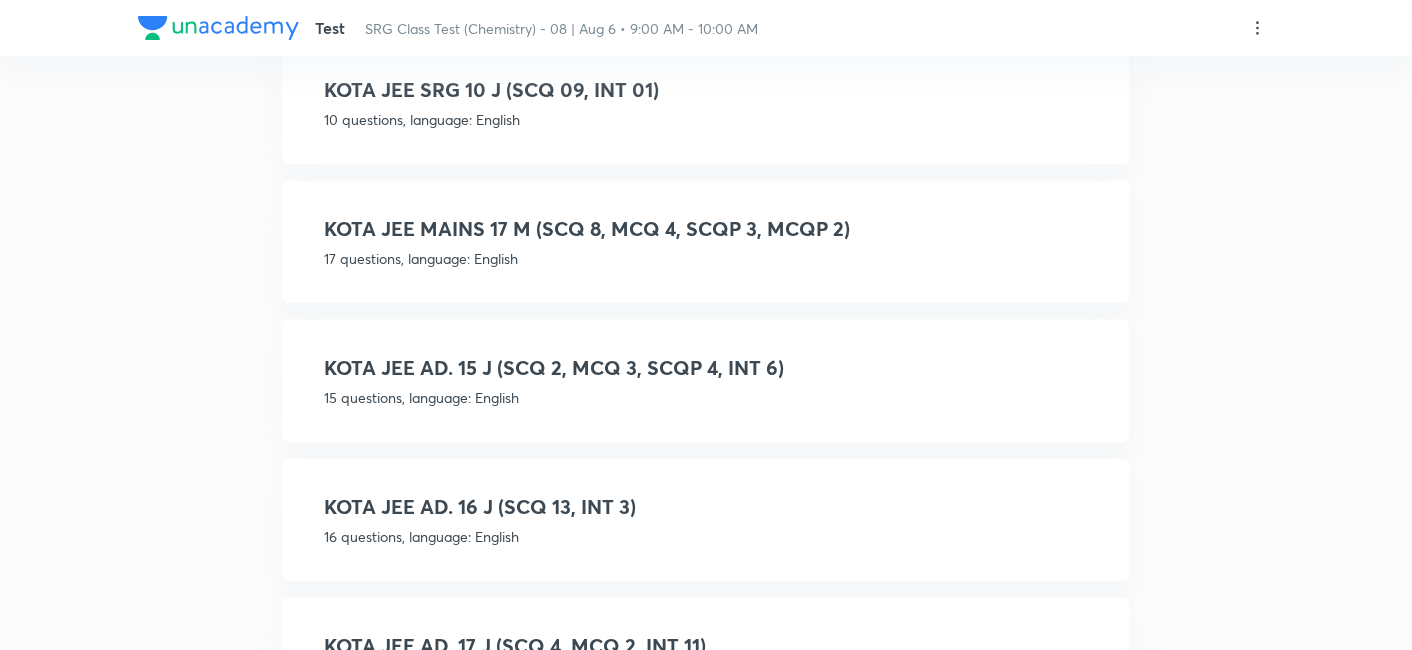 drag, startPoint x: 977, startPoint y: -79, endPoint x: 1015, endPoint y: 156, distance: 238.05252 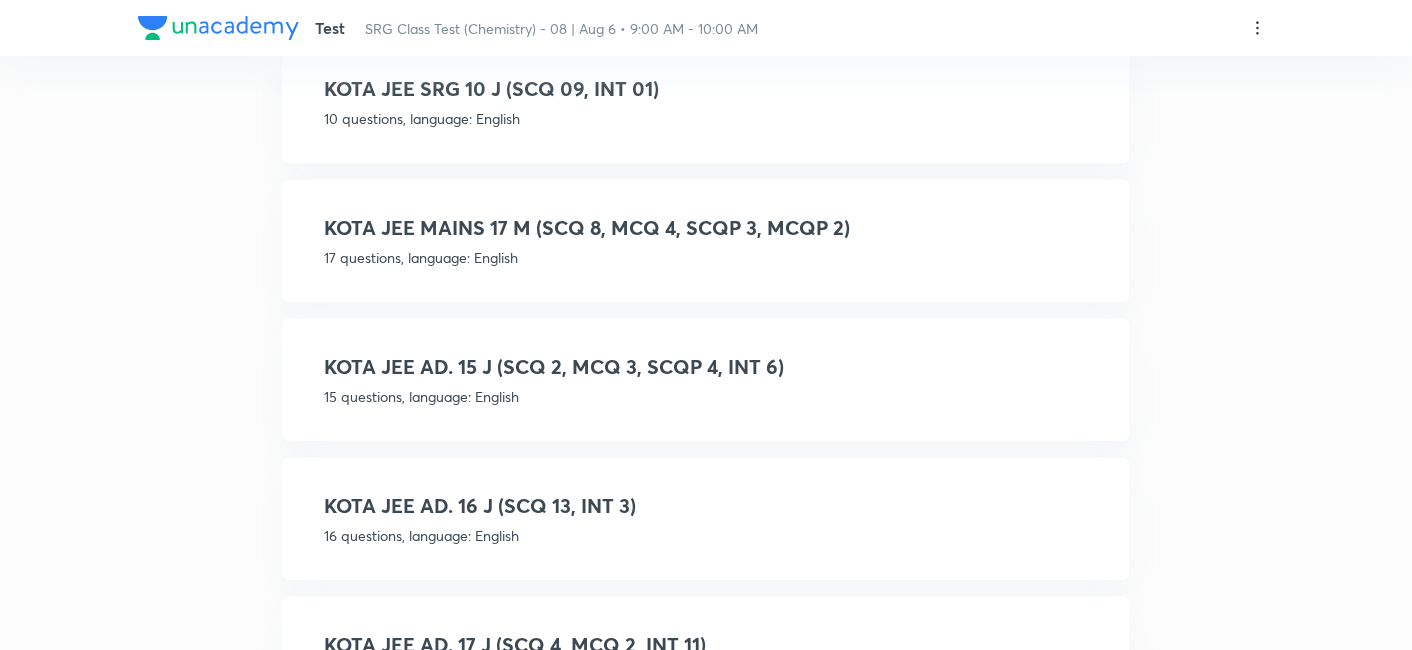 click on "Choose a template ​ KOTA JEE AD. 20 J  (SCQ 10, MCQ 4, INT 3, MT 1, SCQP 2)  [NUMBER] questions, language: English View details Use template KOTA JEE AD. 20 J (SCQ 9, MCQ 8, INT 3)  [NUMBER] questions, language: English View details Use template KOTA JEE AD. 15 J (SCQ 5, MCQ 4, SCQP 2,INT 2,  MT 2)  [NUMBER] questions, language: English View details Use template KOTA JEE AD. 17 J (SCQ 5, MCQ 4, SCQP 3, MCQP 2, INT 1, INT 2)  [NUMBER] questions, language: English View details Use template KOTA JEE AD. 15 J  (SCQ 5, MCQ 4, INTP 2, INT 3, MT 1)  [NUMBER] questions, language: English View details Use template KOTA JEE AD. 17 J (SCQ 2, MCQ 5, SCQP 3, MCQP 2, SCQP 2, INT 3)  [NUMBER] questions, language: English View details Use template SRG Class Test ([NUMBER] Questions)  [NUMBER] questions, language: English View details Use template KOTA JEE SRG 10 J (SCQ 09, INT 01)  [NUMBER] questions, language: English View details Use template KOTA JEE MAINS 17 M (SCQ 8, MCQ 4, SCQP 3, MCQP 2)  [NUMBER] questions, language: English View details Use template View details" at bounding box center [706, -142] 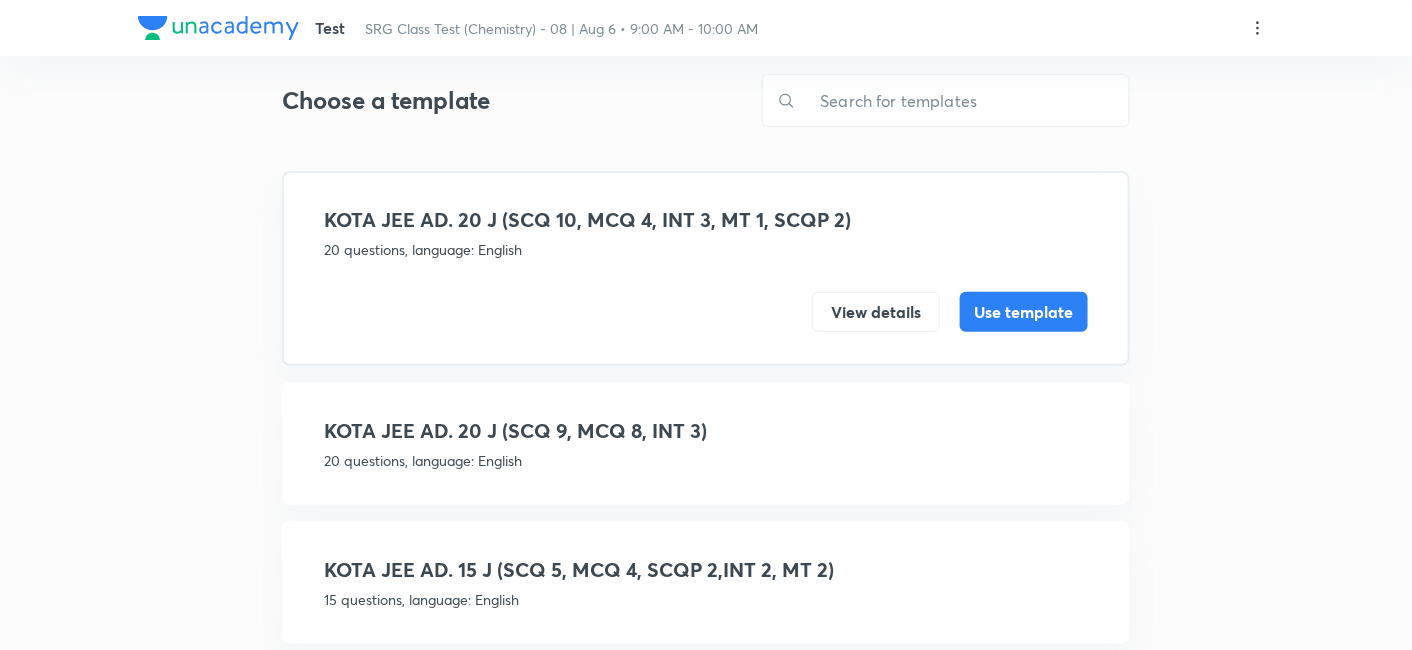 scroll, scrollTop: 0, scrollLeft: 0, axis: both 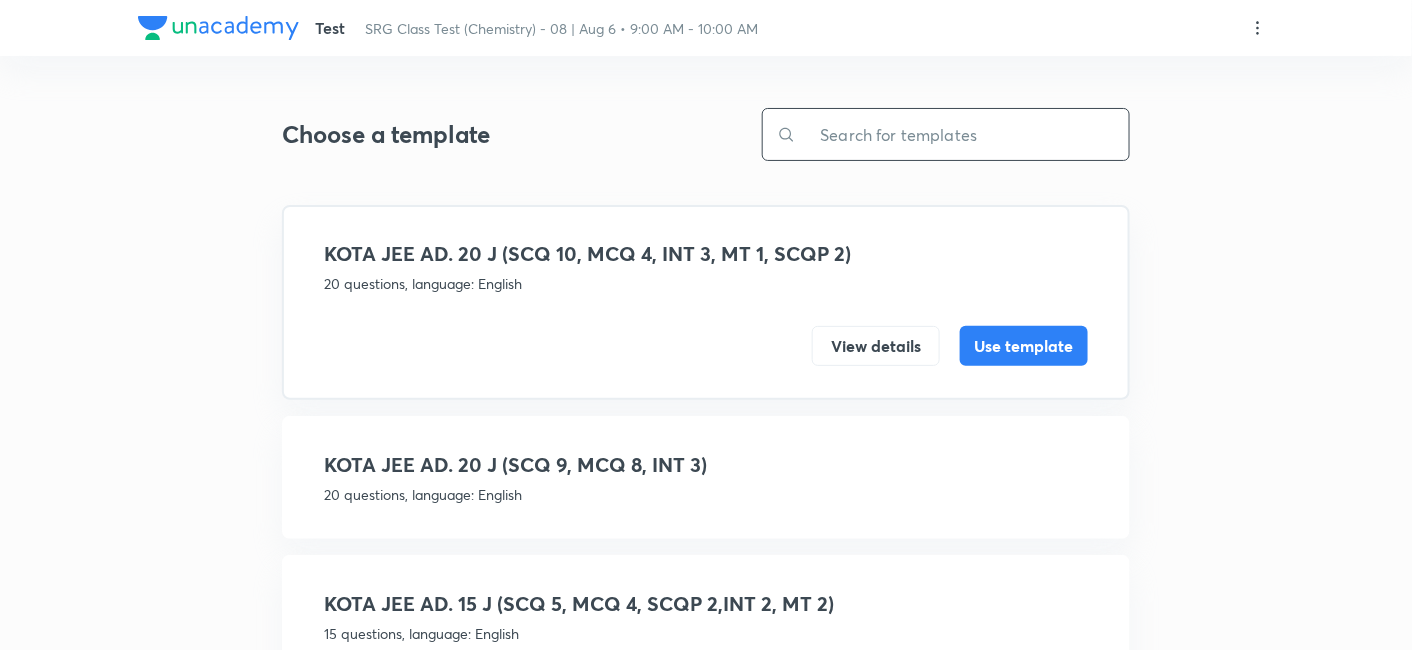 click at bounding box center (962, 134) 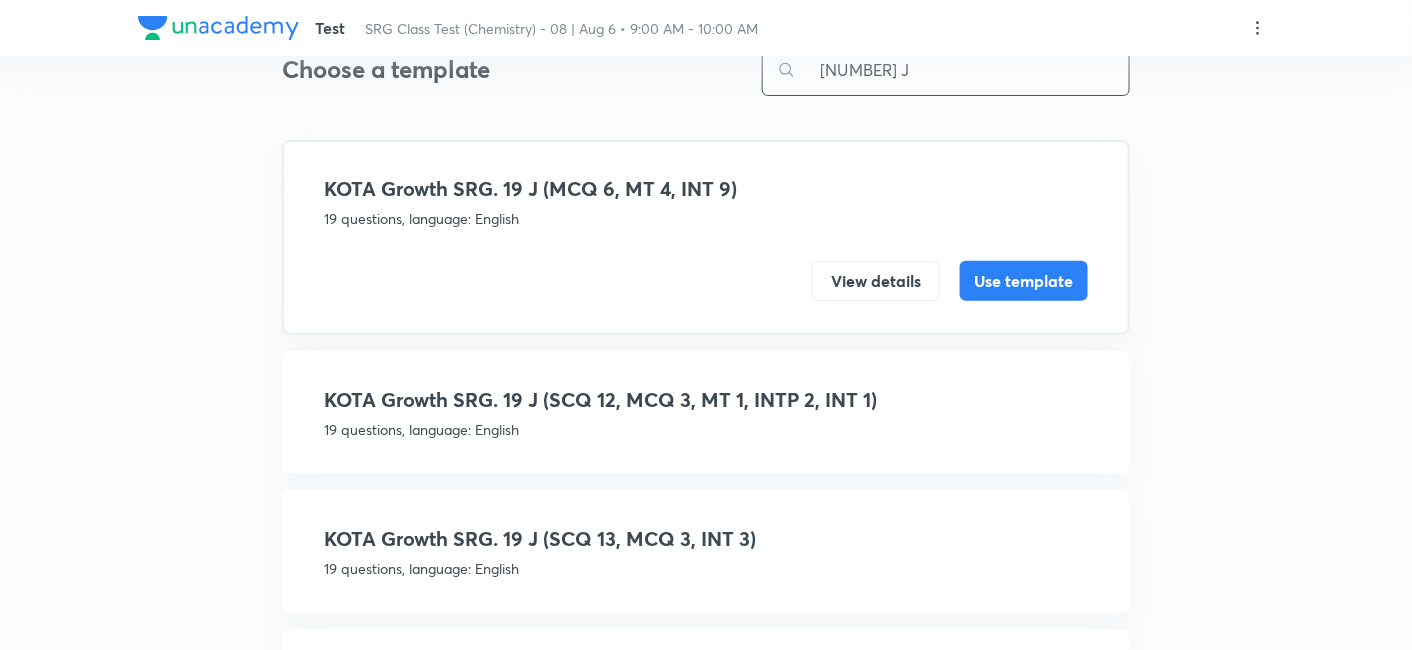 scroll, scrollTop: 80, scrollLeft: 0, axis: vertical 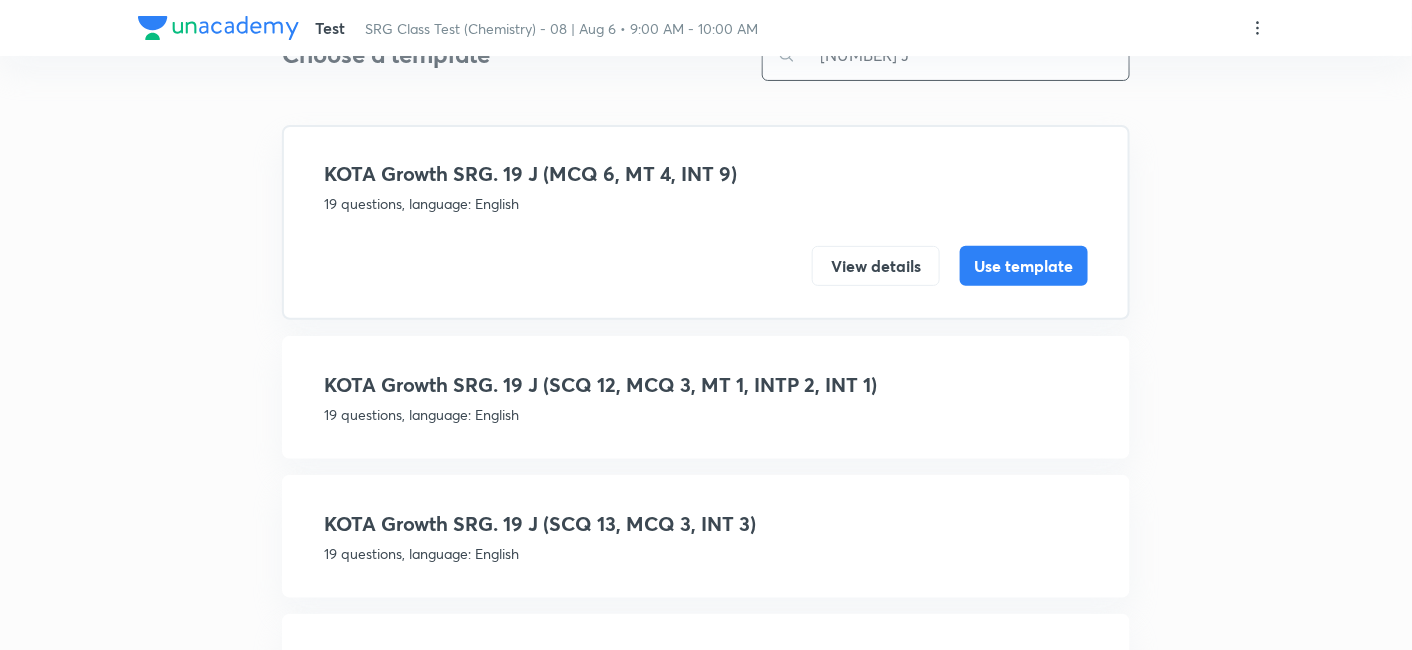 type on "[NUMBER] J" 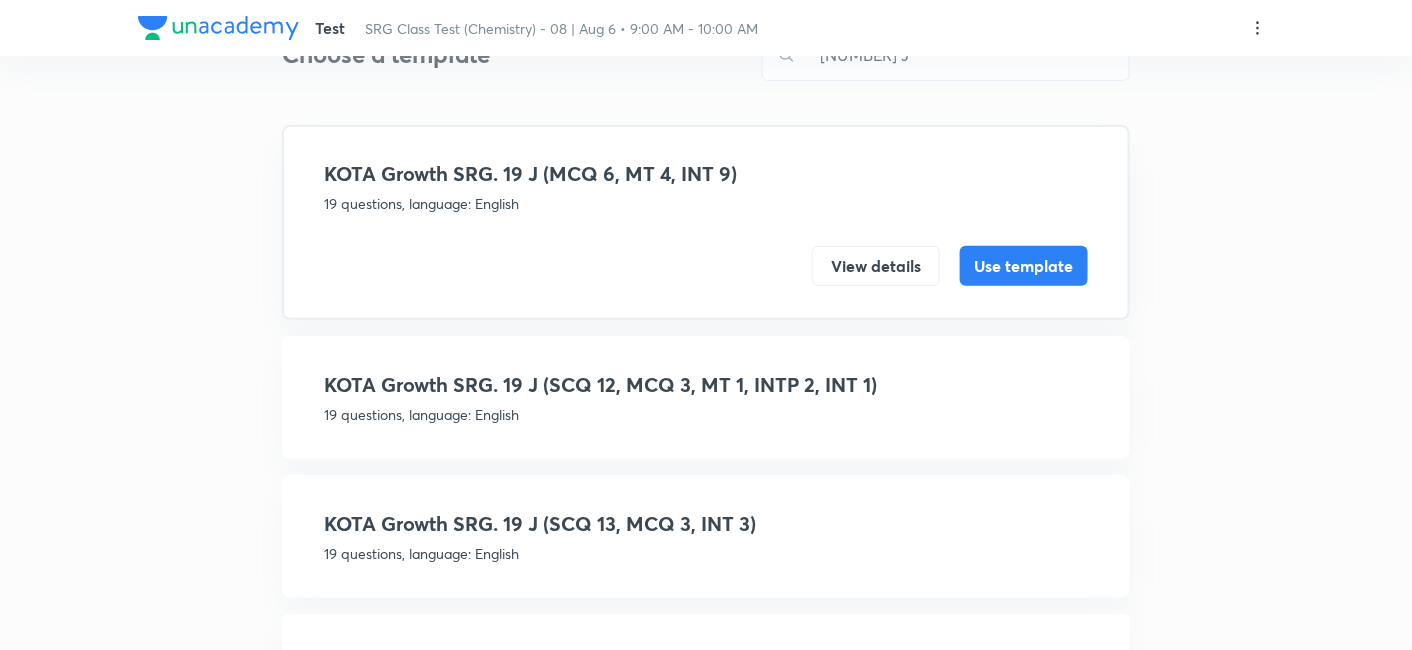 click on "KOTA Growth SRG. 19 J (SCQ 12, MCQ 3, MT 1, INTP 2, INT 1)  [NUMBER] questions, language: English View details Use template" at bounding box center [706, 397] 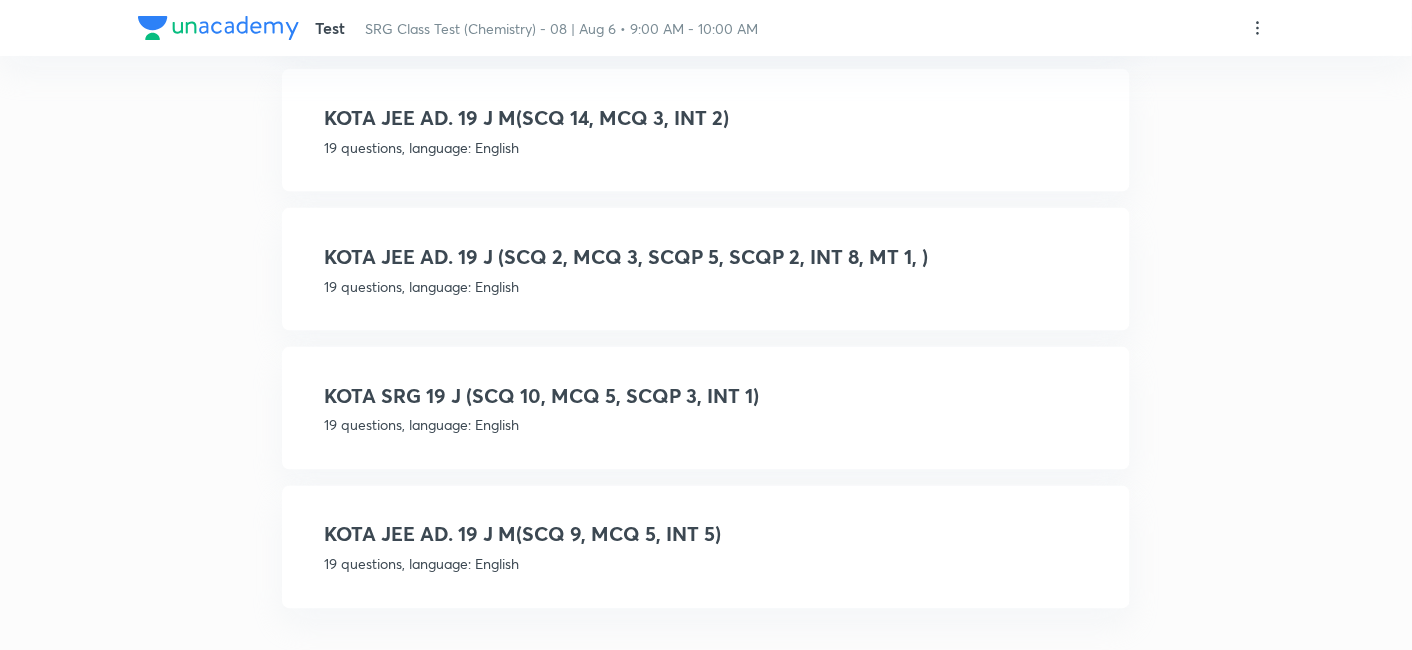 scroll, scrollTop: 765, scrollLeft: 0, axis: vertical 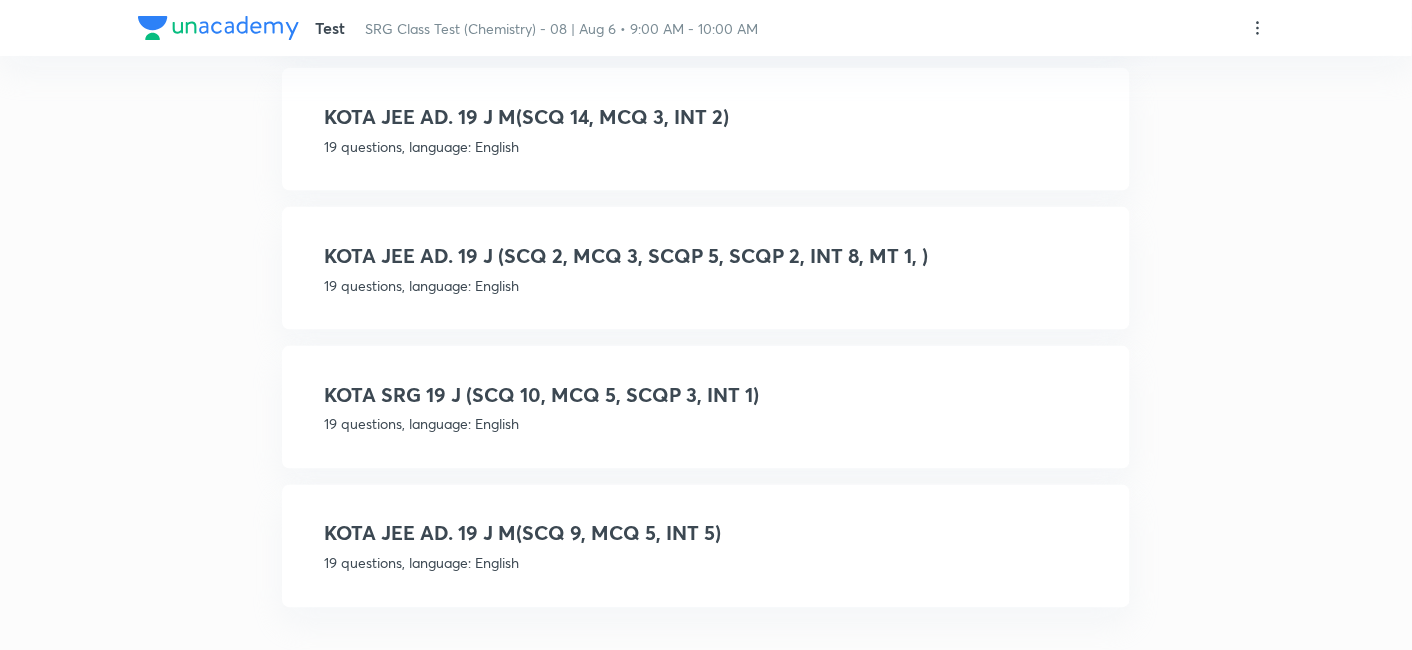 click on "KOTA JEE AD. 19 J M(SCQ 9, MCQ 5, INT 5)" at bounding box center [706, 534] 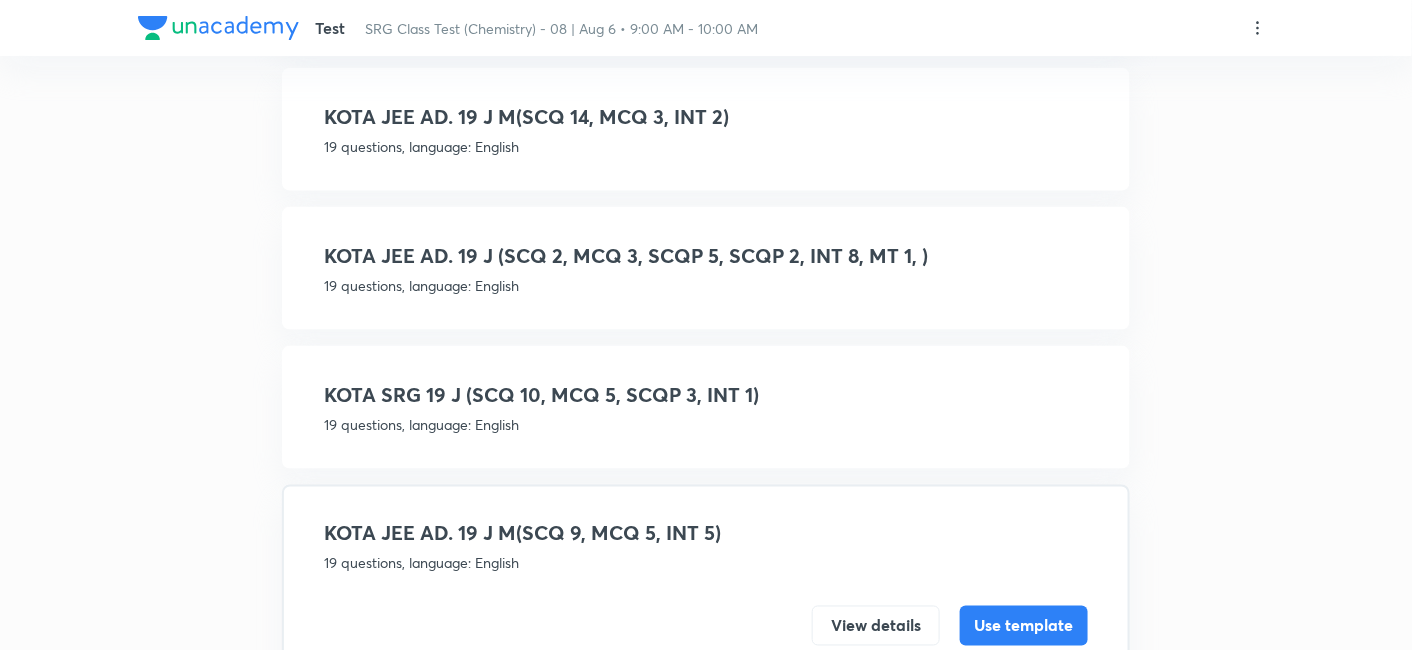 scroll, scrollTop: 749, scrollLeft: 0, axis: vertical 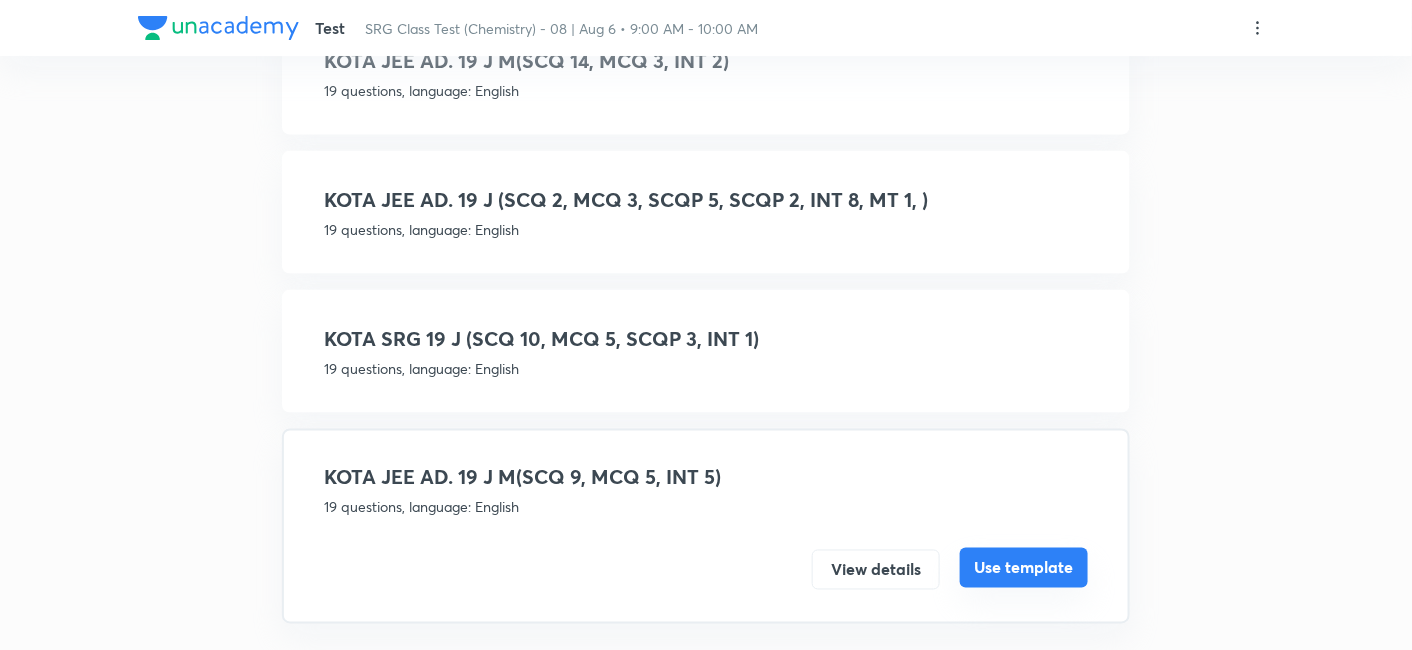 click on "Use template" at bounding box center (1024, 568) 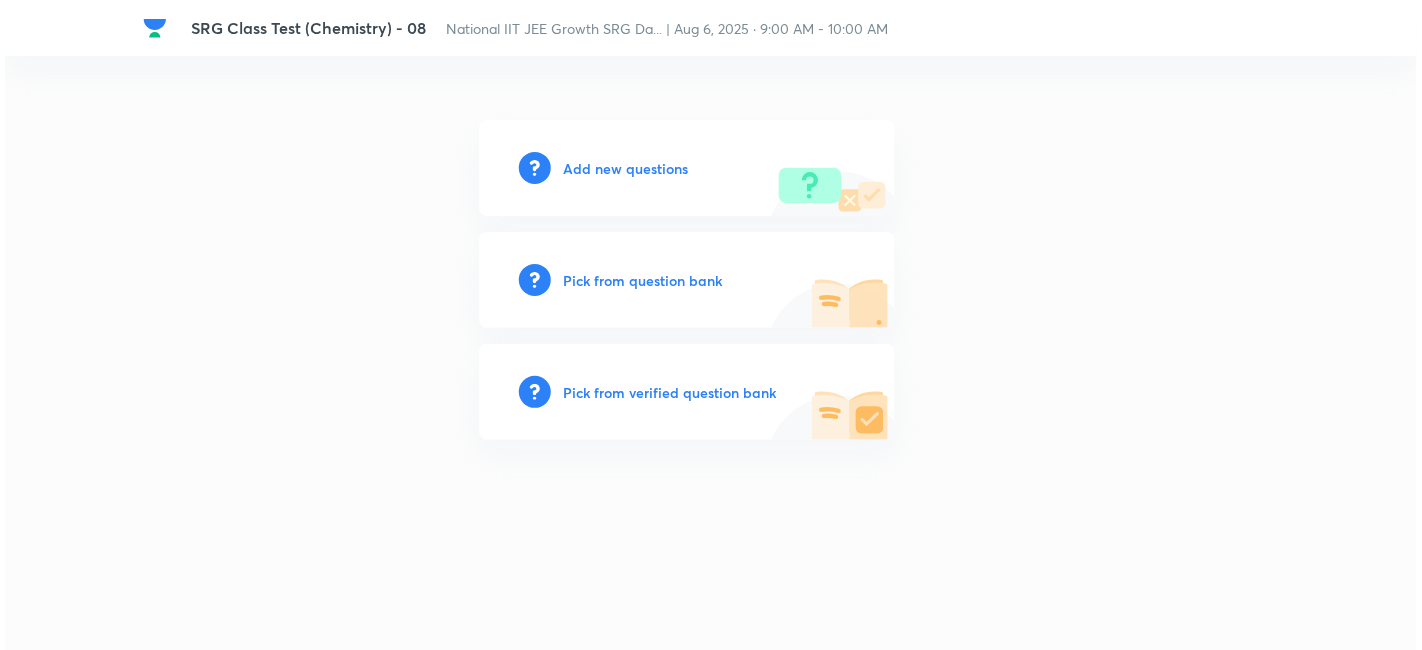 scroll, scrollTop: 0, scrollLeft: 0, axis: both 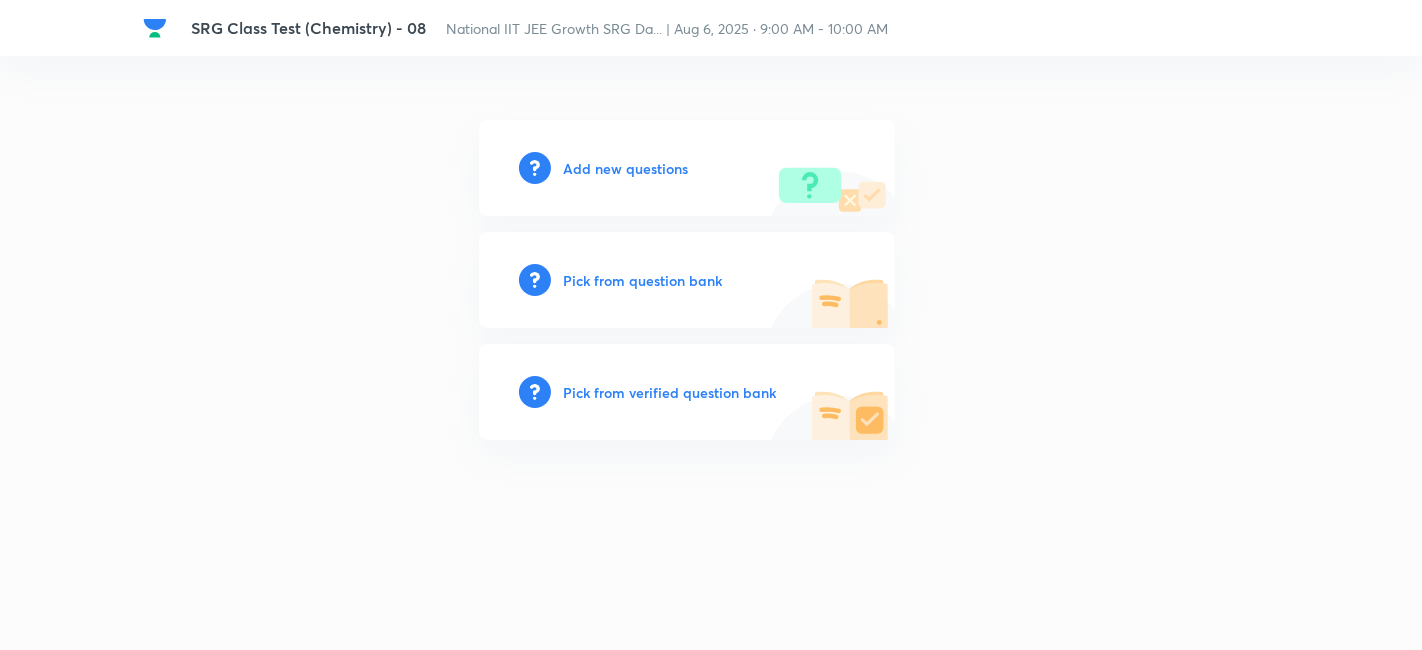 click on "Add new questions" at bounding box center (625, 168) 